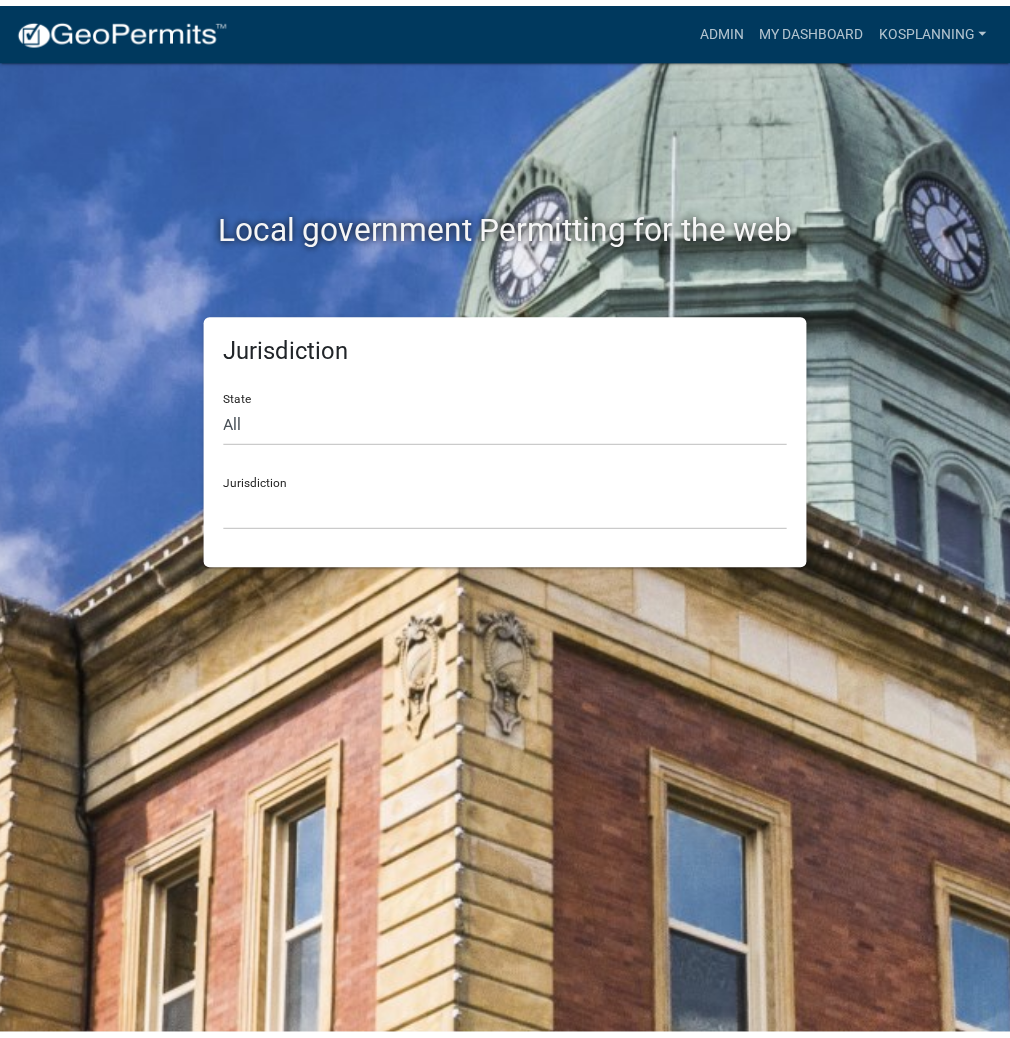 scroll, scrollTop: 0, scrollLeft: 0, axis: both 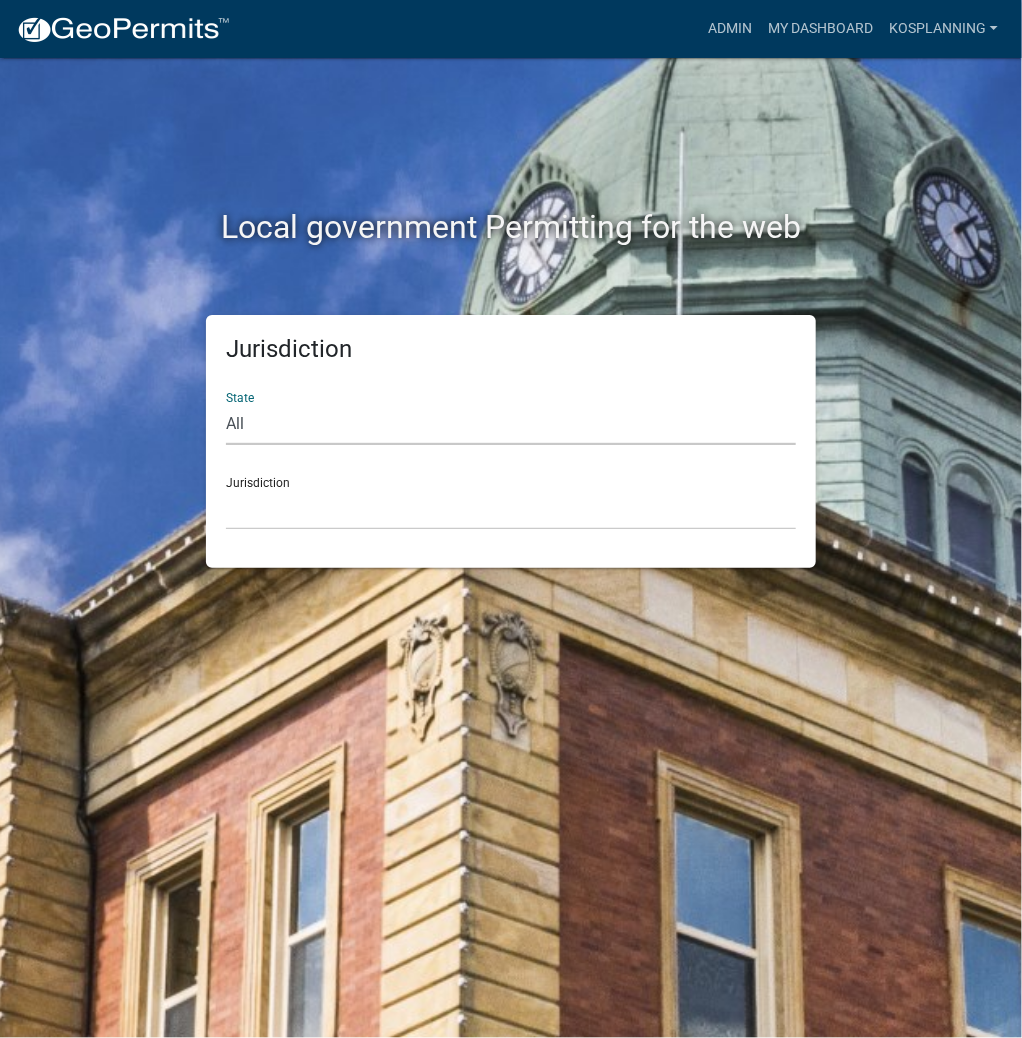 click on "All  Colorado   Georgia   Indiana   Iowa   Kansas   Minnesota   Ohio   South Carolina   Wisconsin" 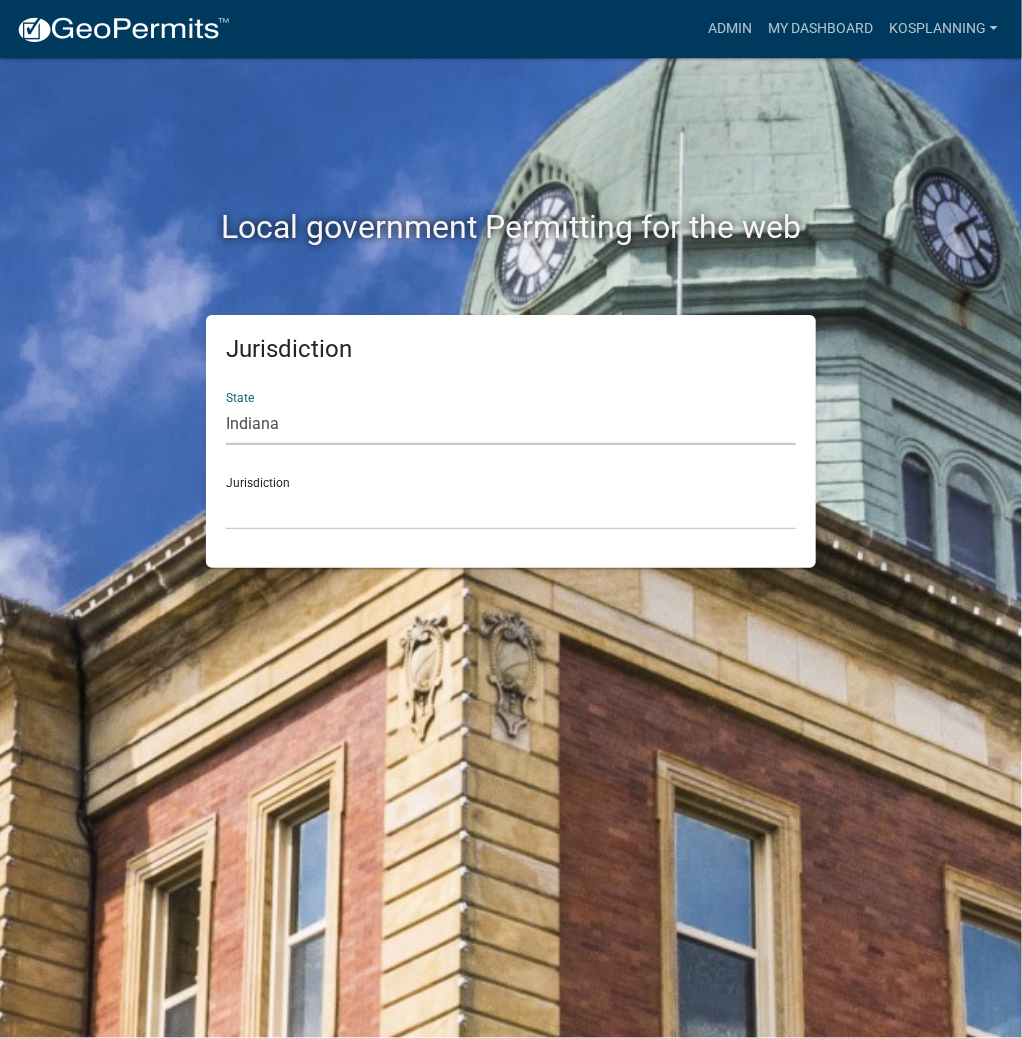 click on "All  Colorado   Georgia   Indiana   Iowa   Kansas   Minnesota   Ohio   South Carolina   Wisconsin" 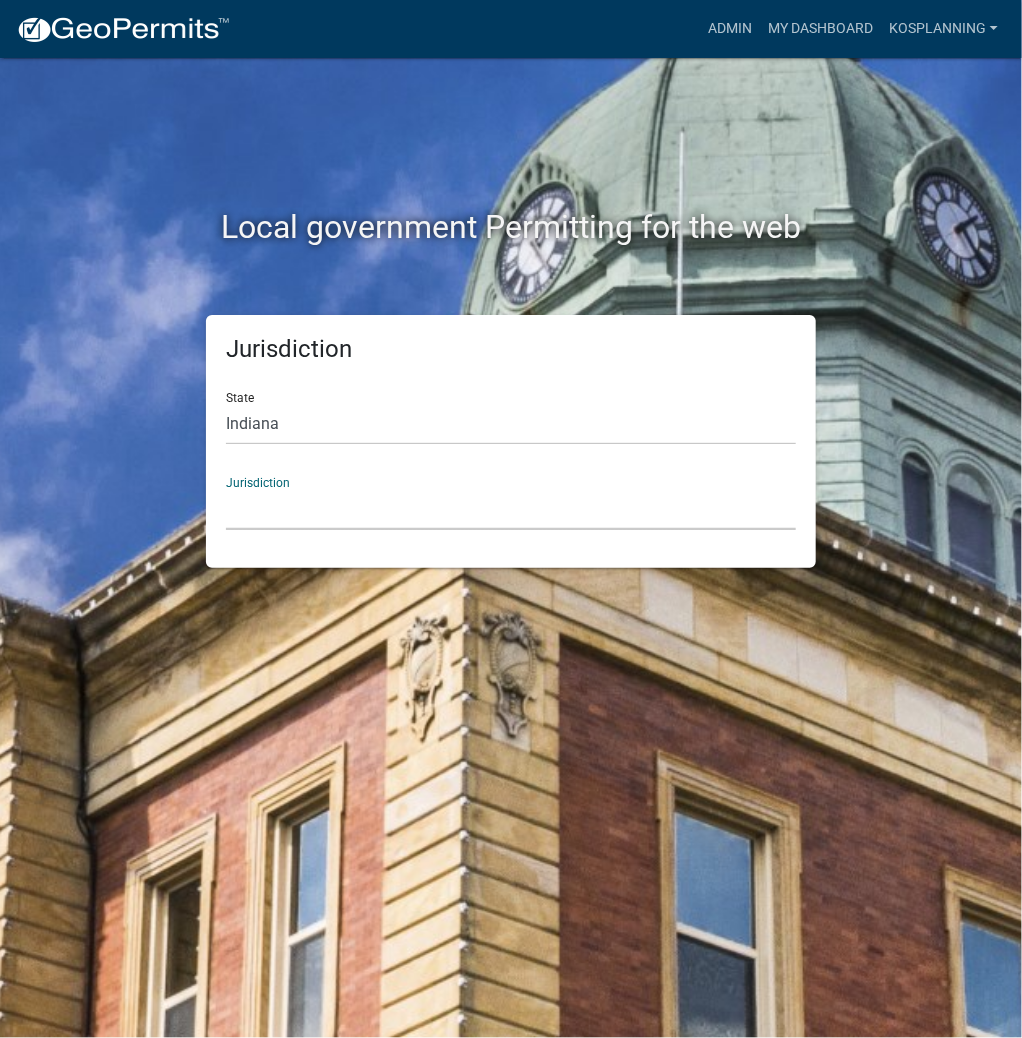 click on "City of Charlestown, Indiana City of Jeffersonville, Indiana City of Logansport, Indiana Decatur County, Indiana Grant County, Indiana Howard County, Indiana Huntington County, Indiana Jasper County, Indiana Kosciusko County, Indiana La Porte County, Indiana Miami County, Indiana Montgomery County, Indiana Morgan County, Indiana Newton County, Indiana Porter County, Indiana River Ridge Development Authority, Indiana Tippecanoe County, Indiana Vigo County, Indiana Wells County, Indiana Whitley County, Indiana" 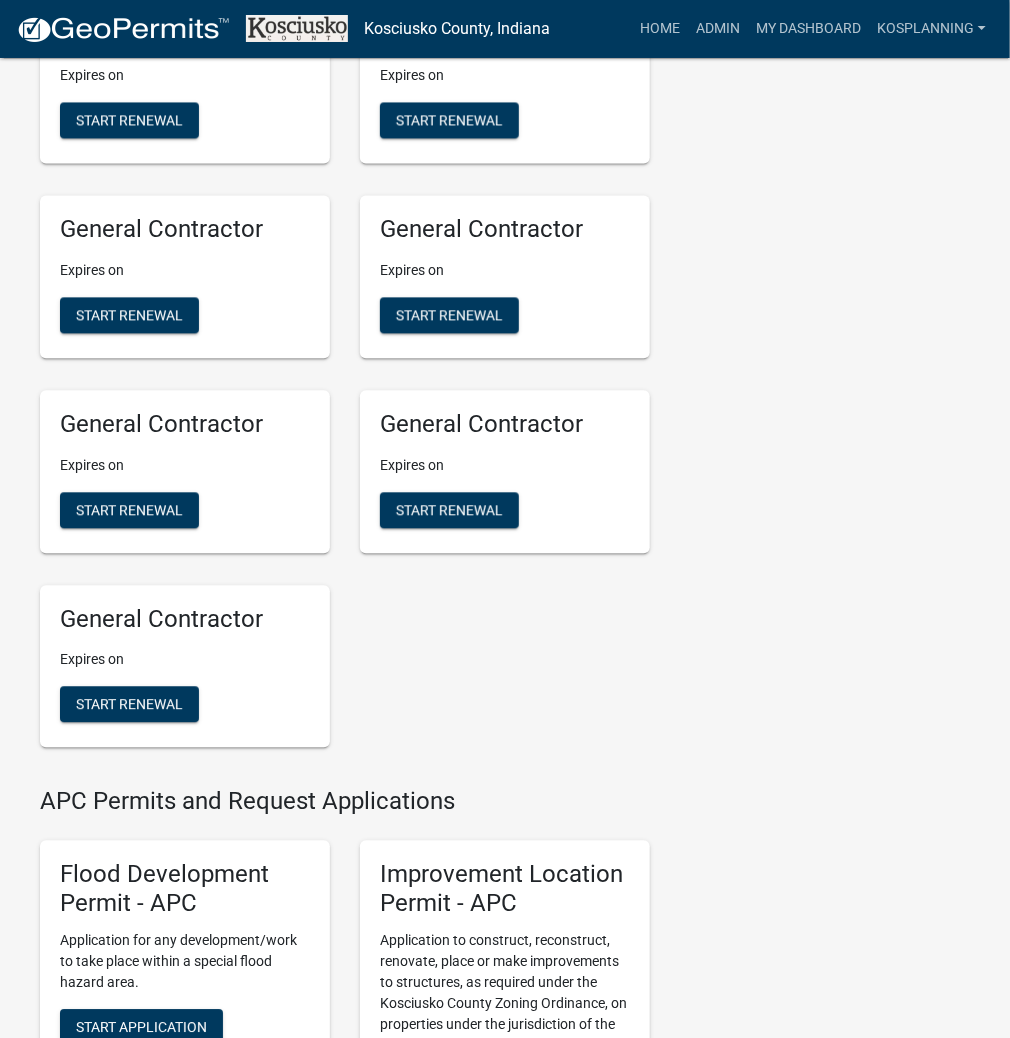 scroll, scrollTop: 1680, scrollLeft: 0, axis: vertical 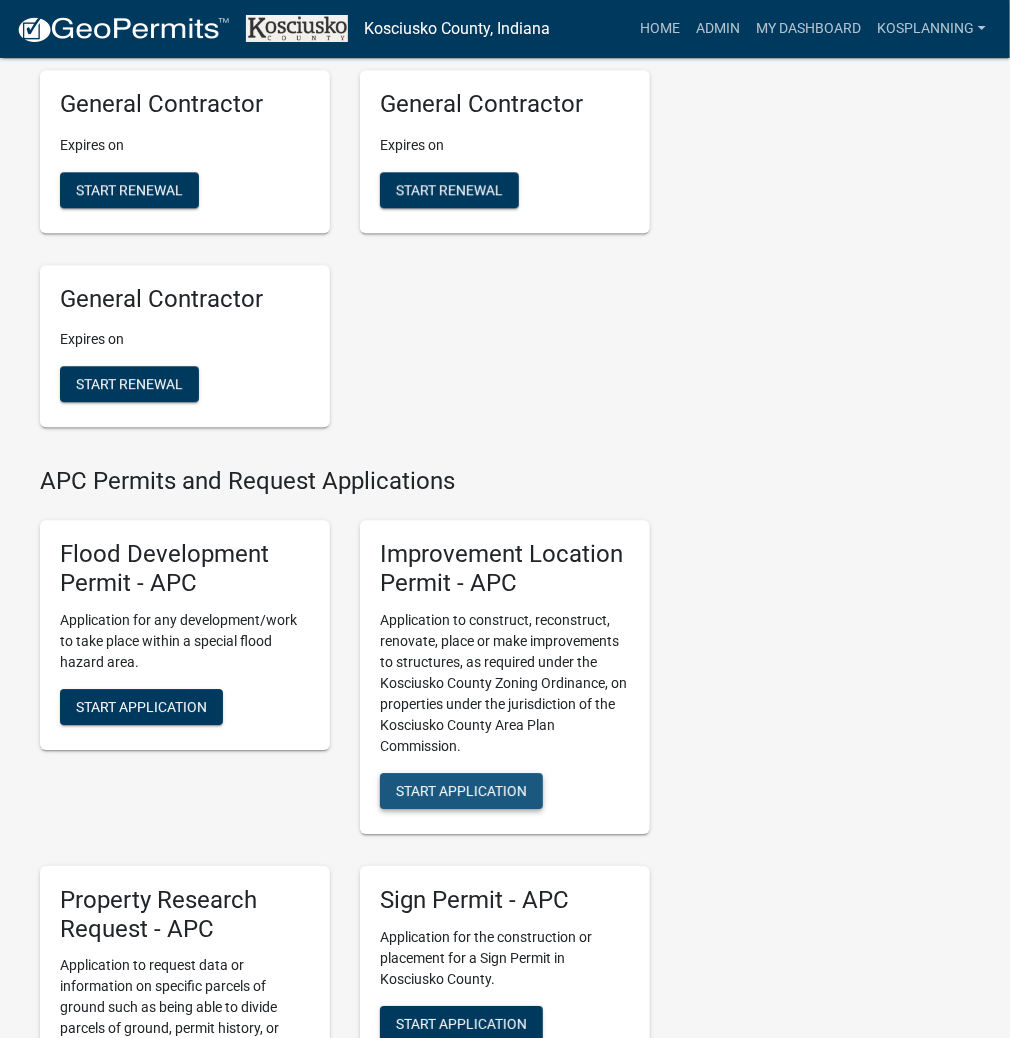 click on "Start Application" at bounding box center (461, 790) 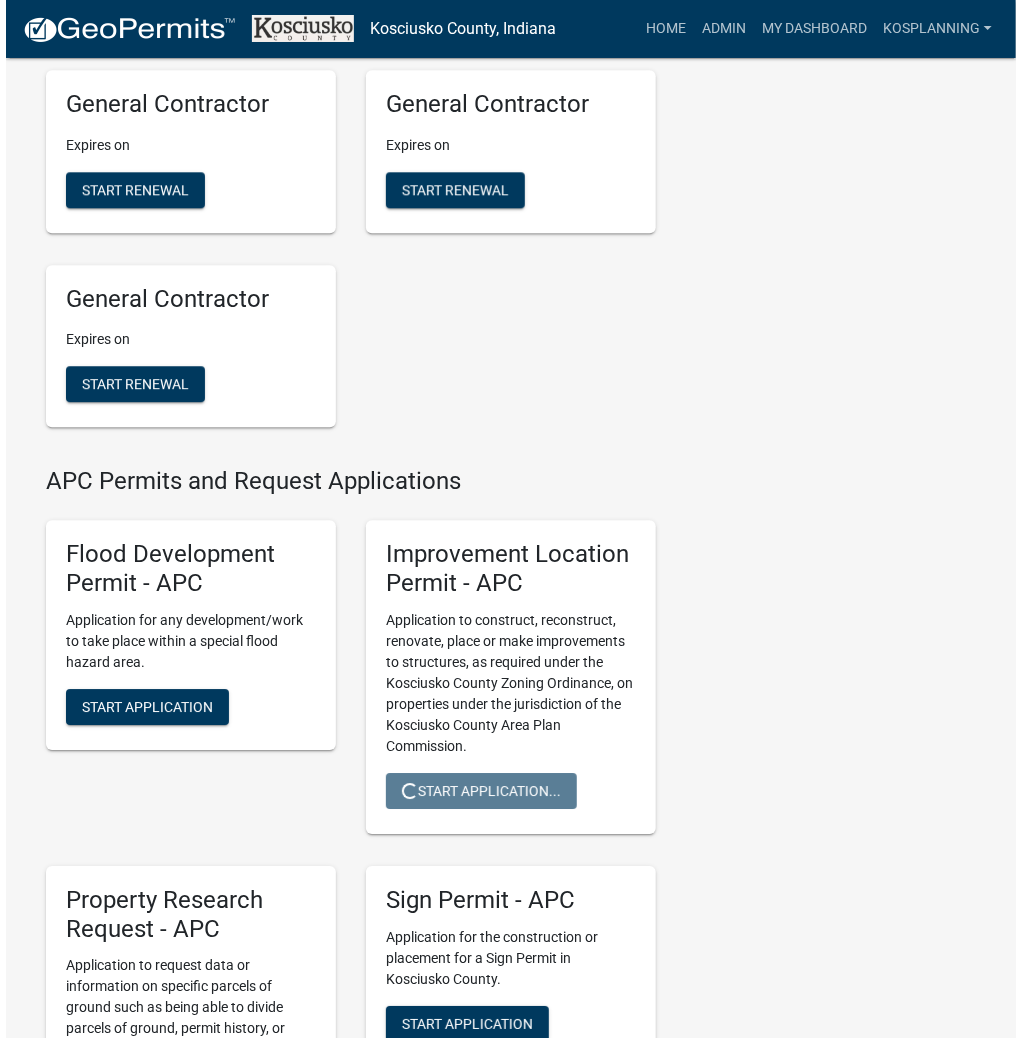 scroll, scrollTop: 0, scrollLeft: 0, axis: both 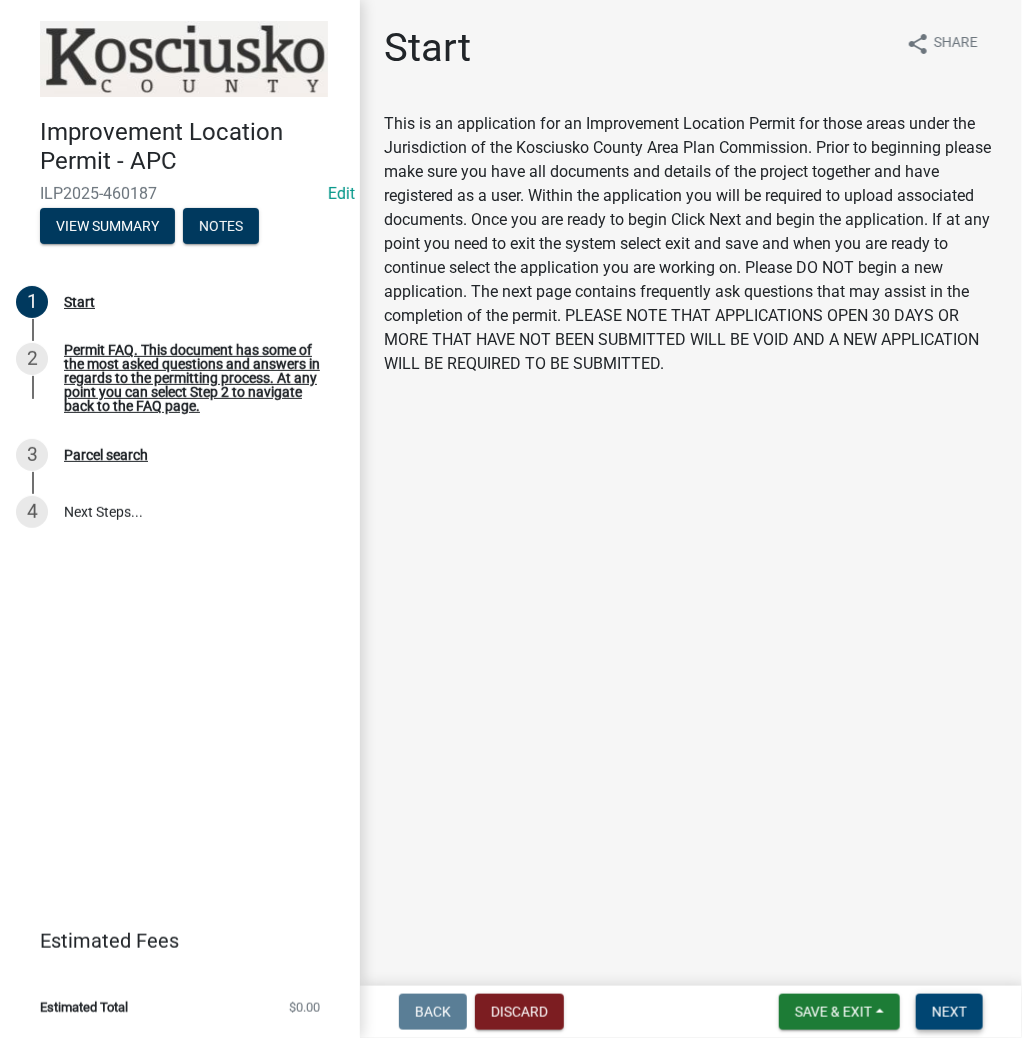 click on "Next" at bounding box center [949, 1012] 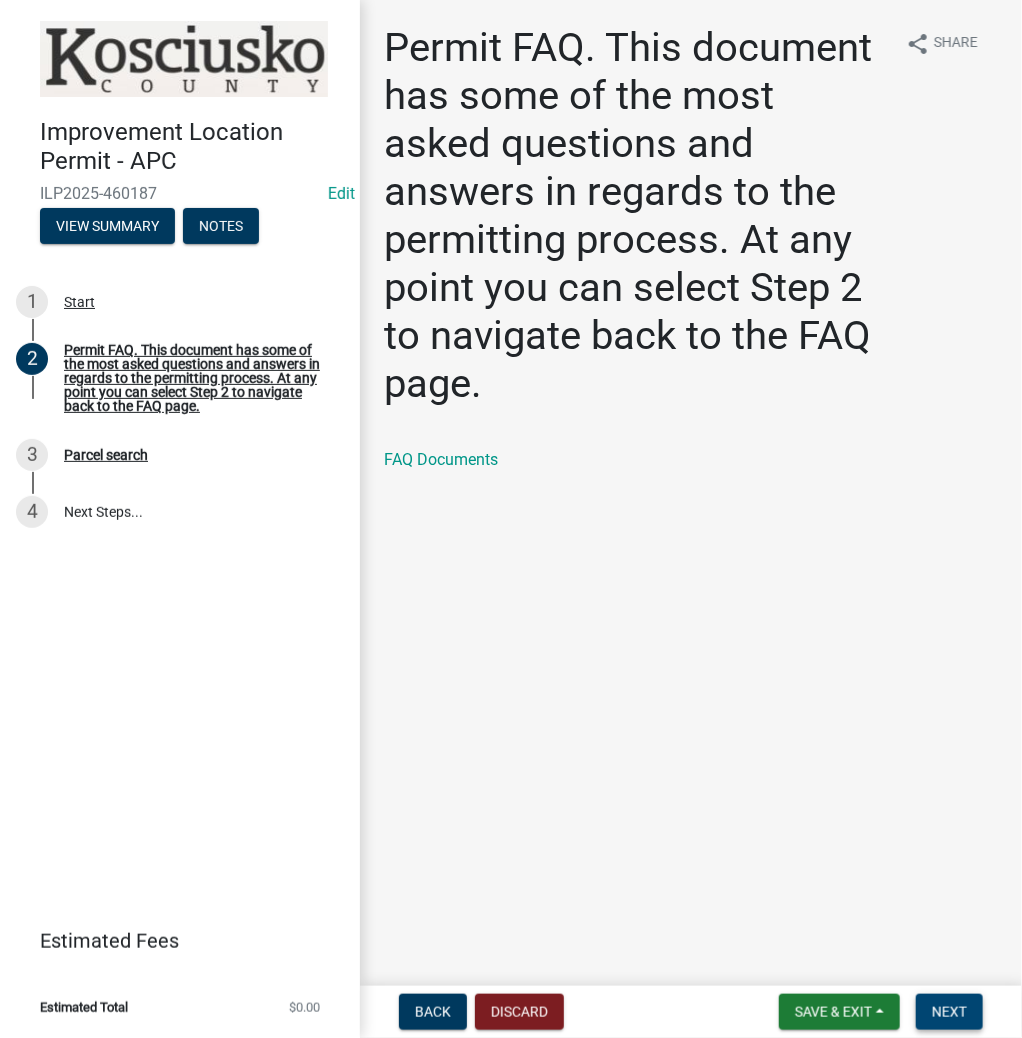 click on "Next" at bounding box center (949, 1012) 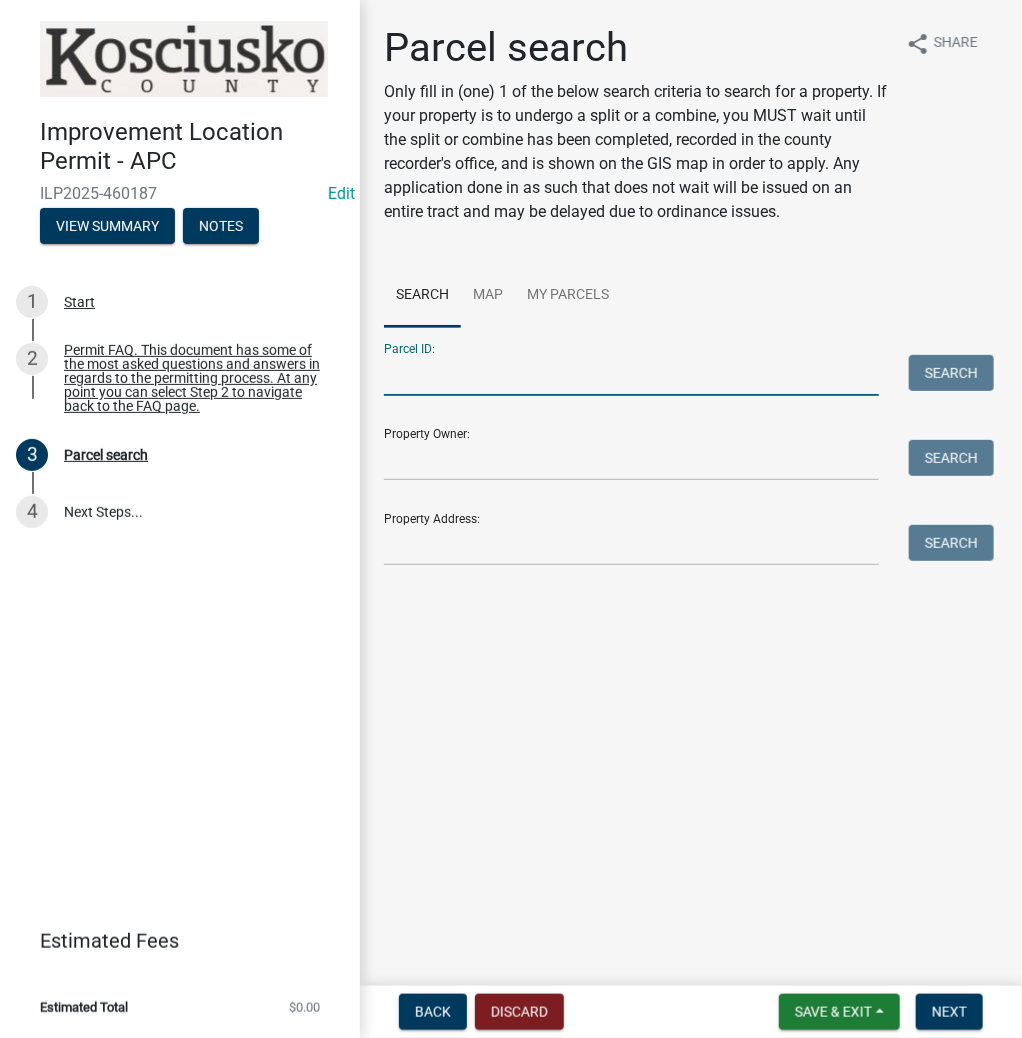 click on "Parcel ID:" at bounding box center [631, 375] 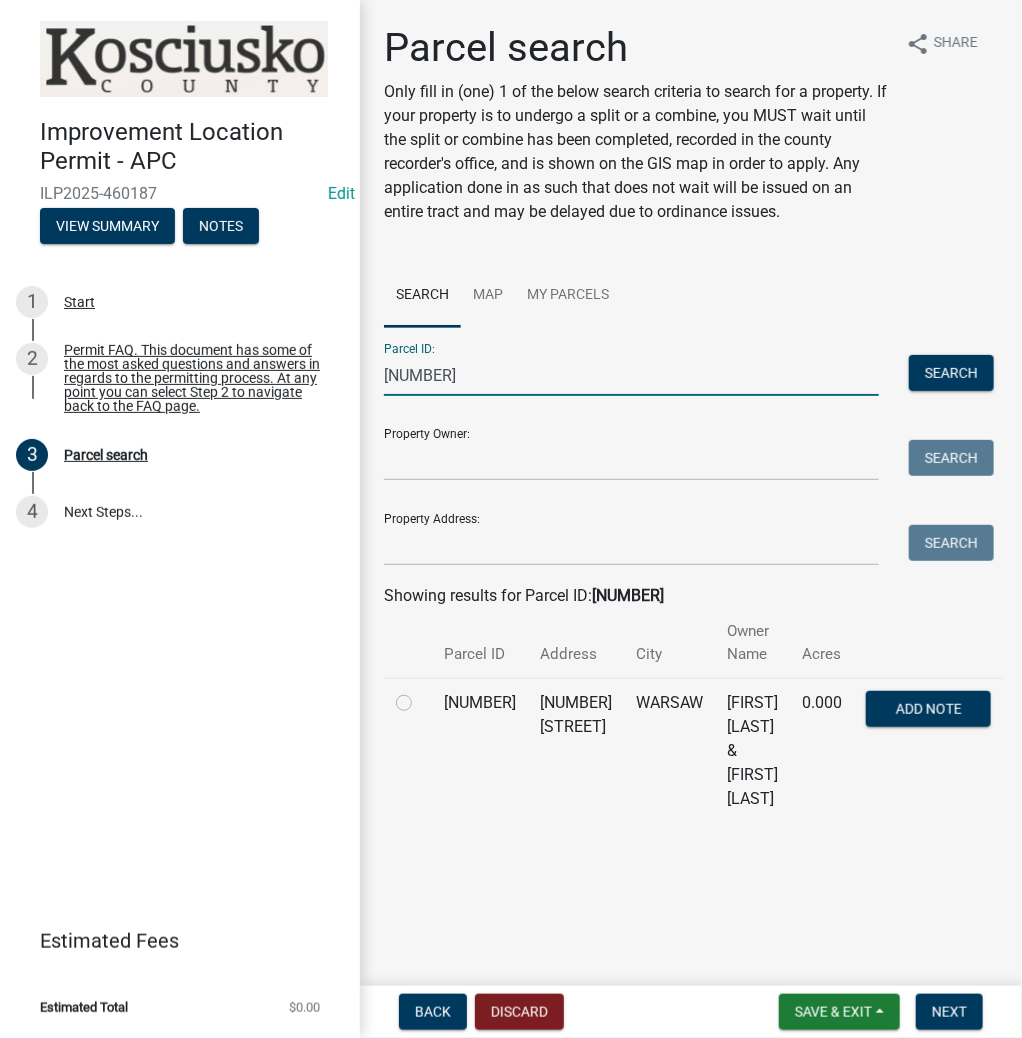 type on "[NUMBER]" 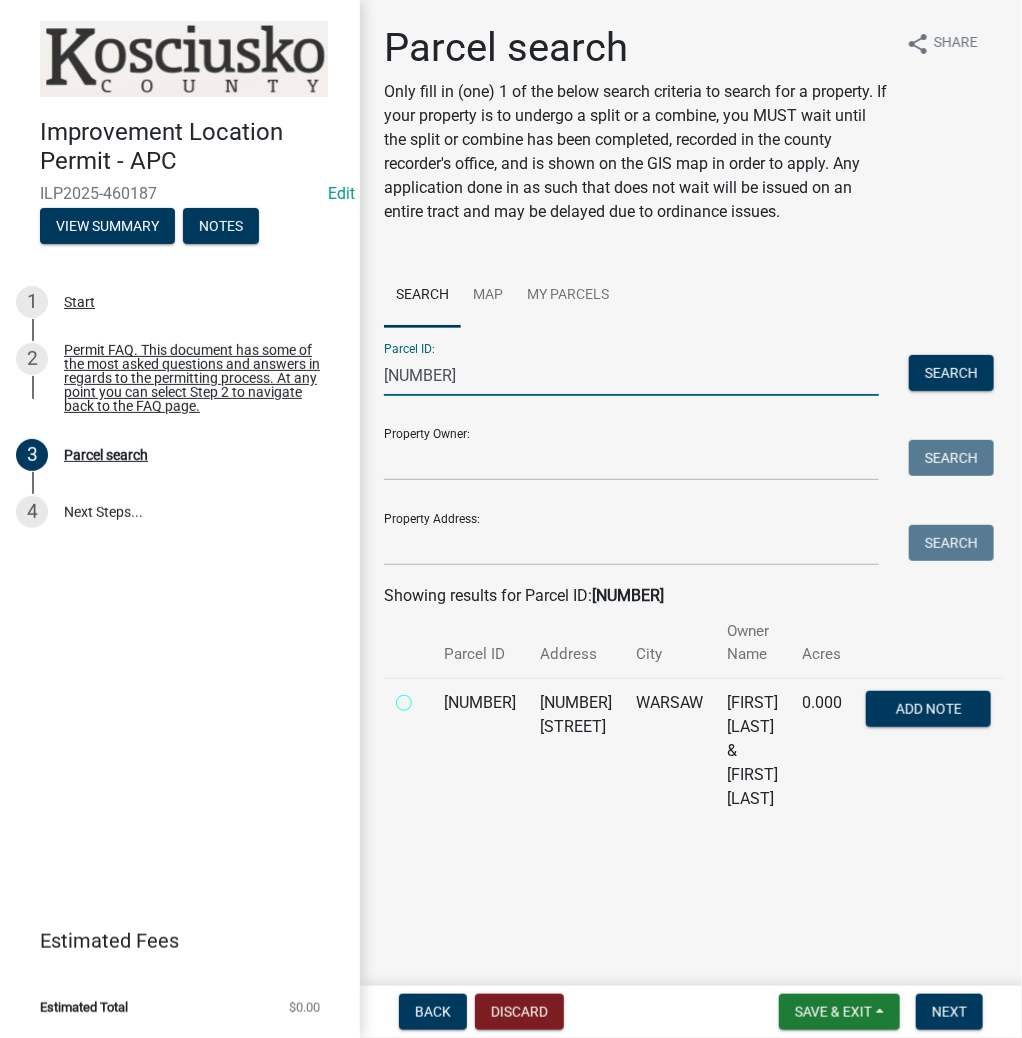 radio on "true" 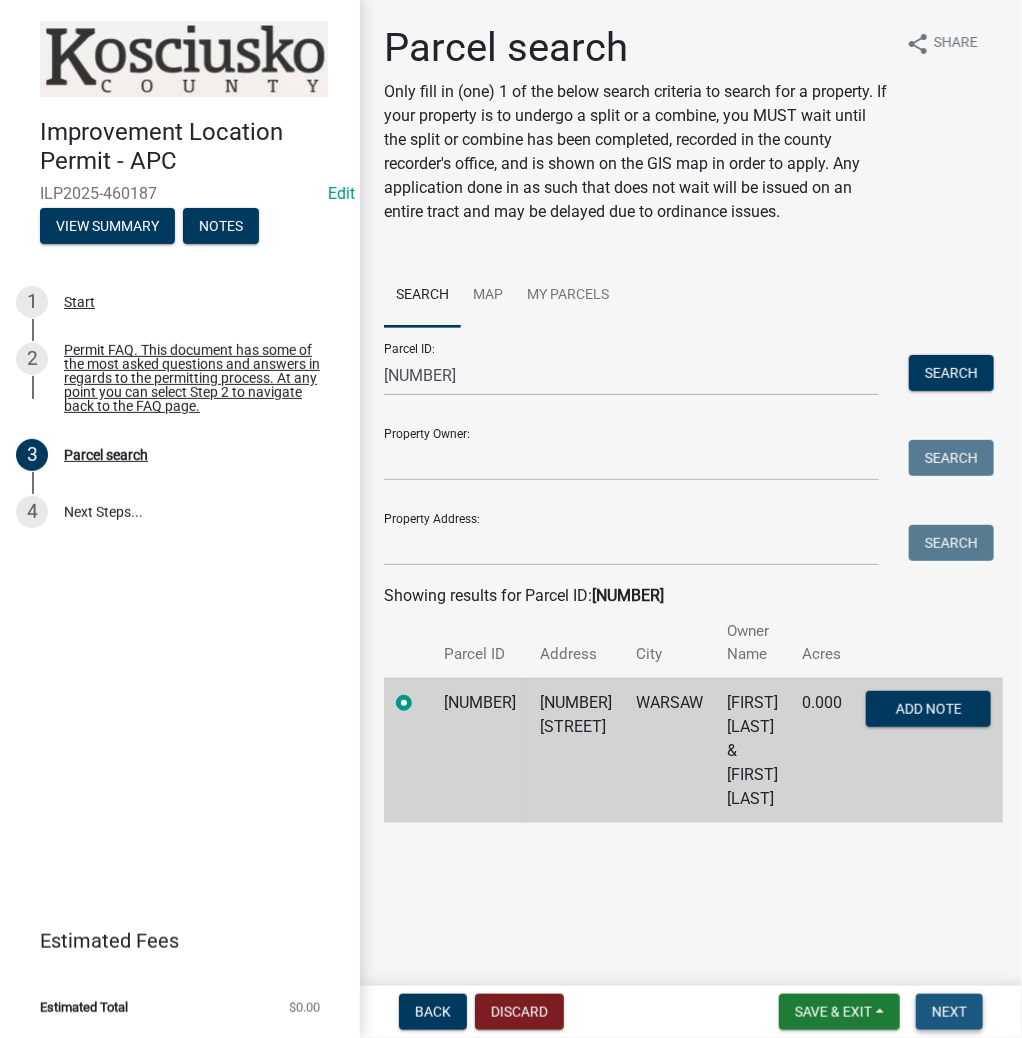 click on "Next" at bounding box center (949, 1012) 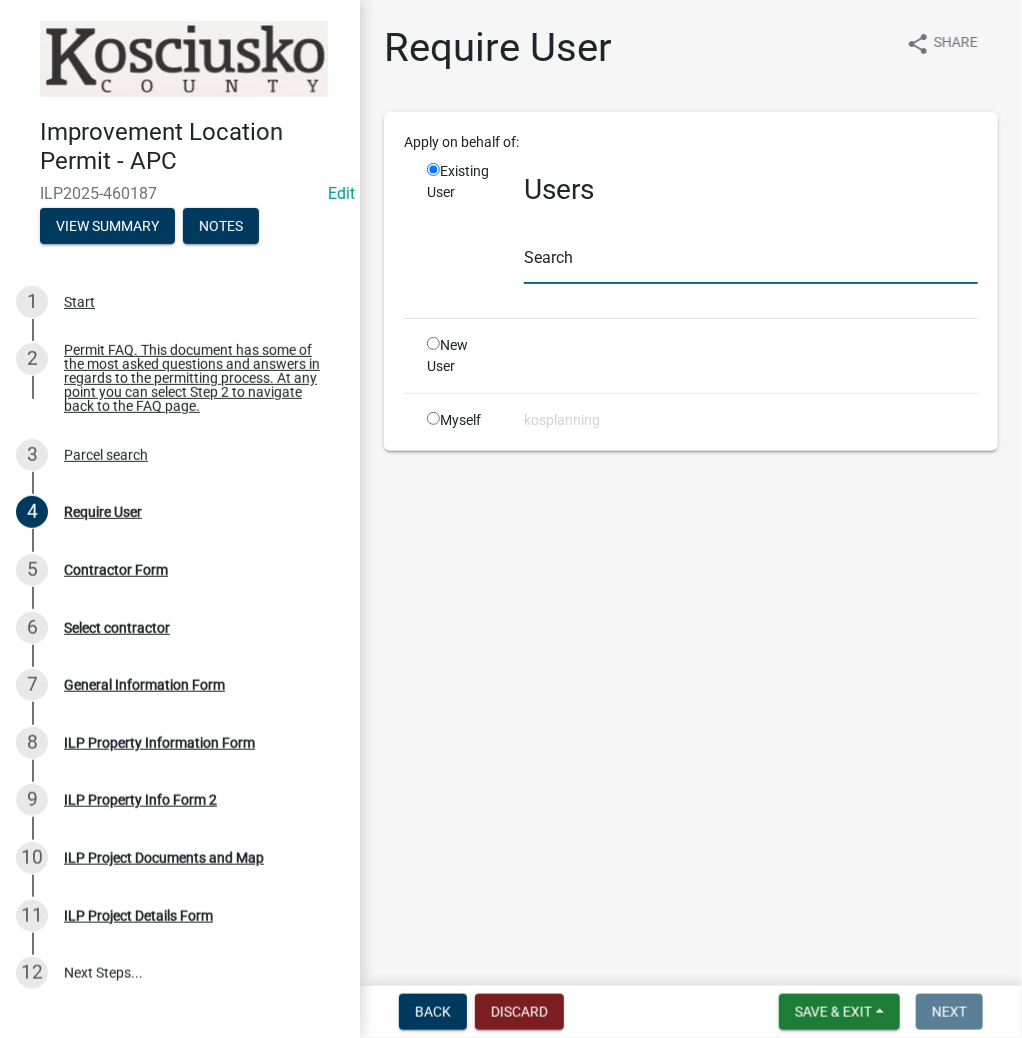 click 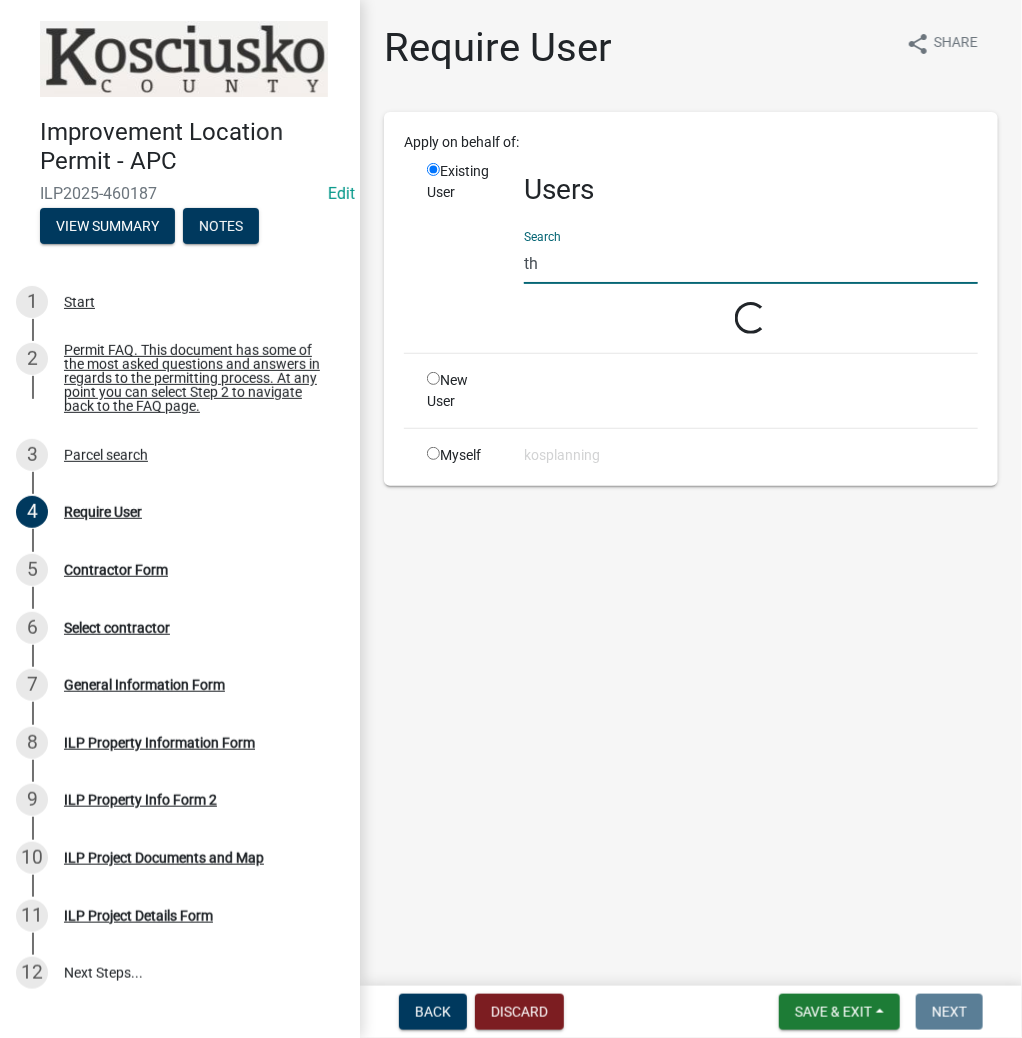 type on "t" 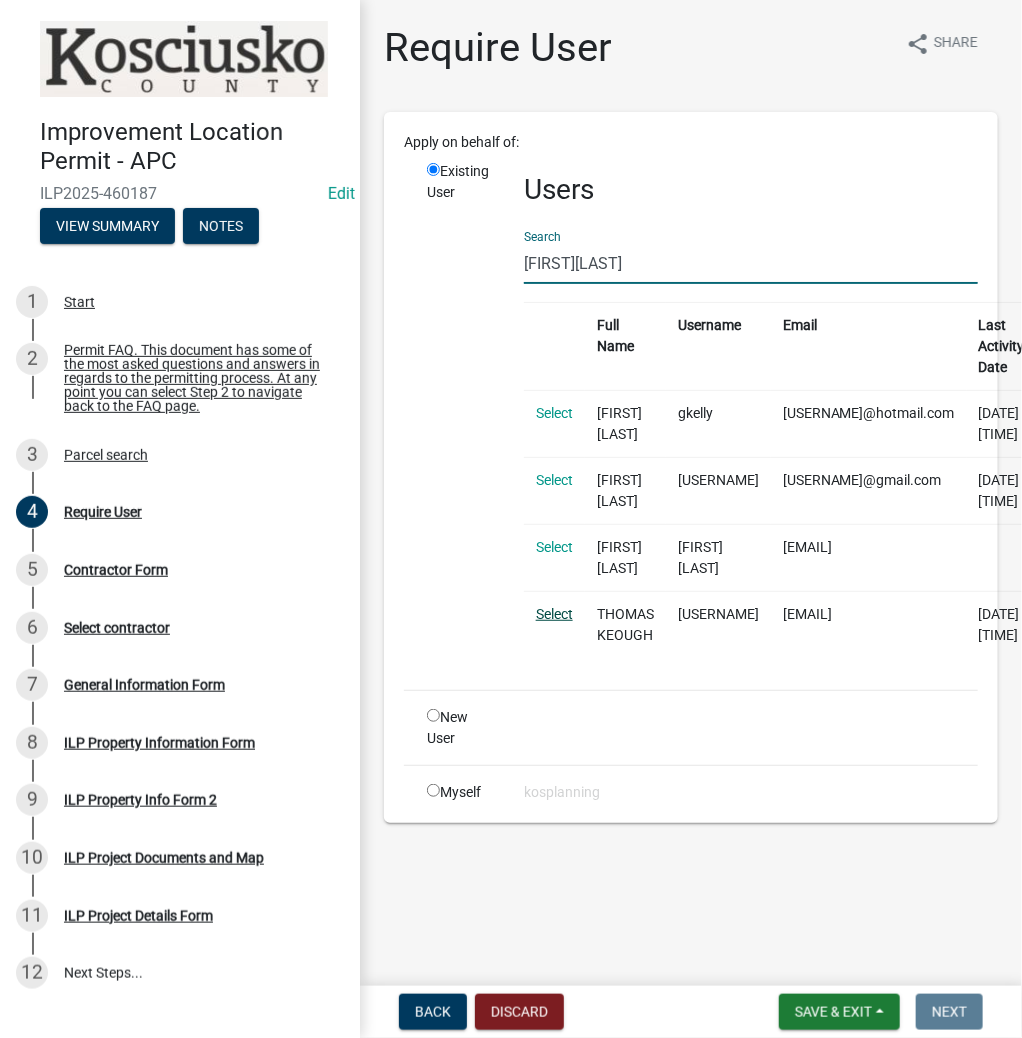 type on "[FIRST][LAST]" 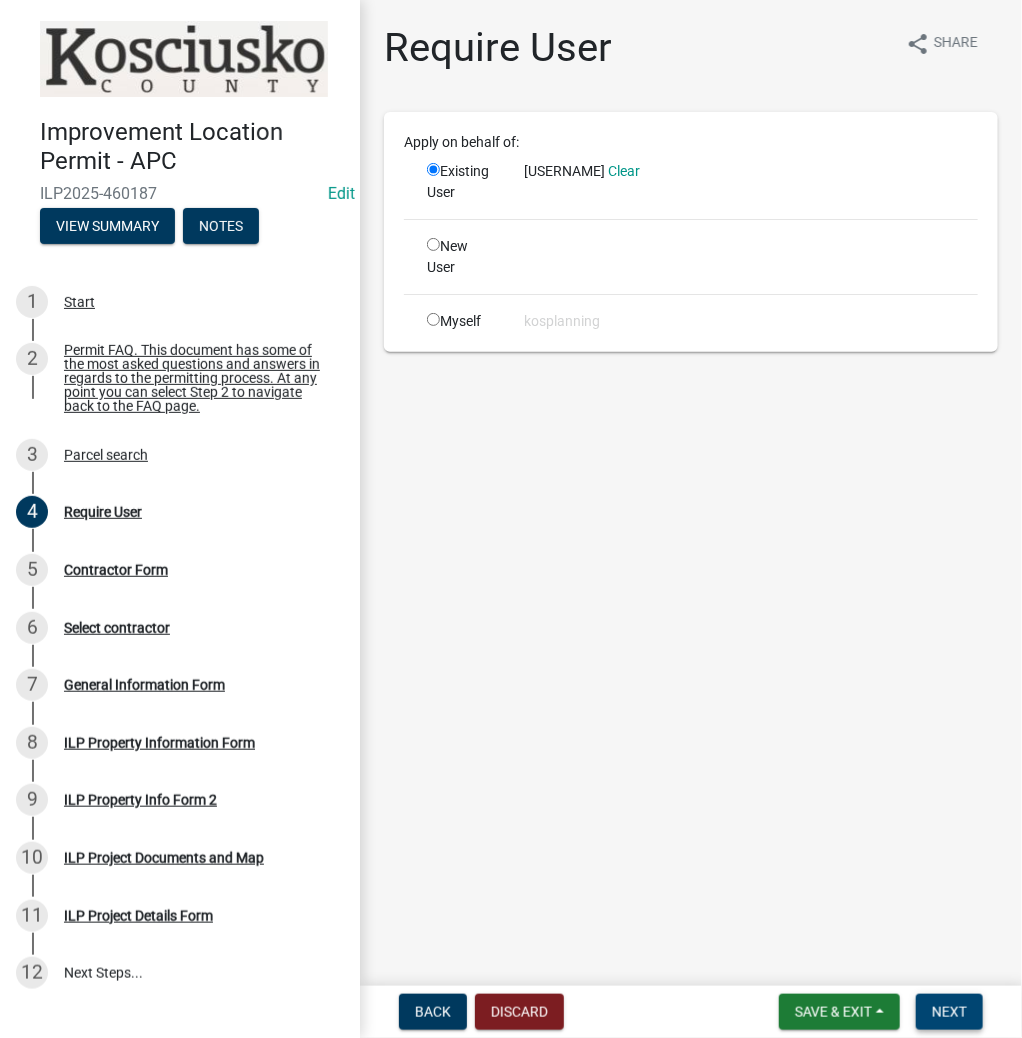click on "Next" at bounding box center [949, 1012] 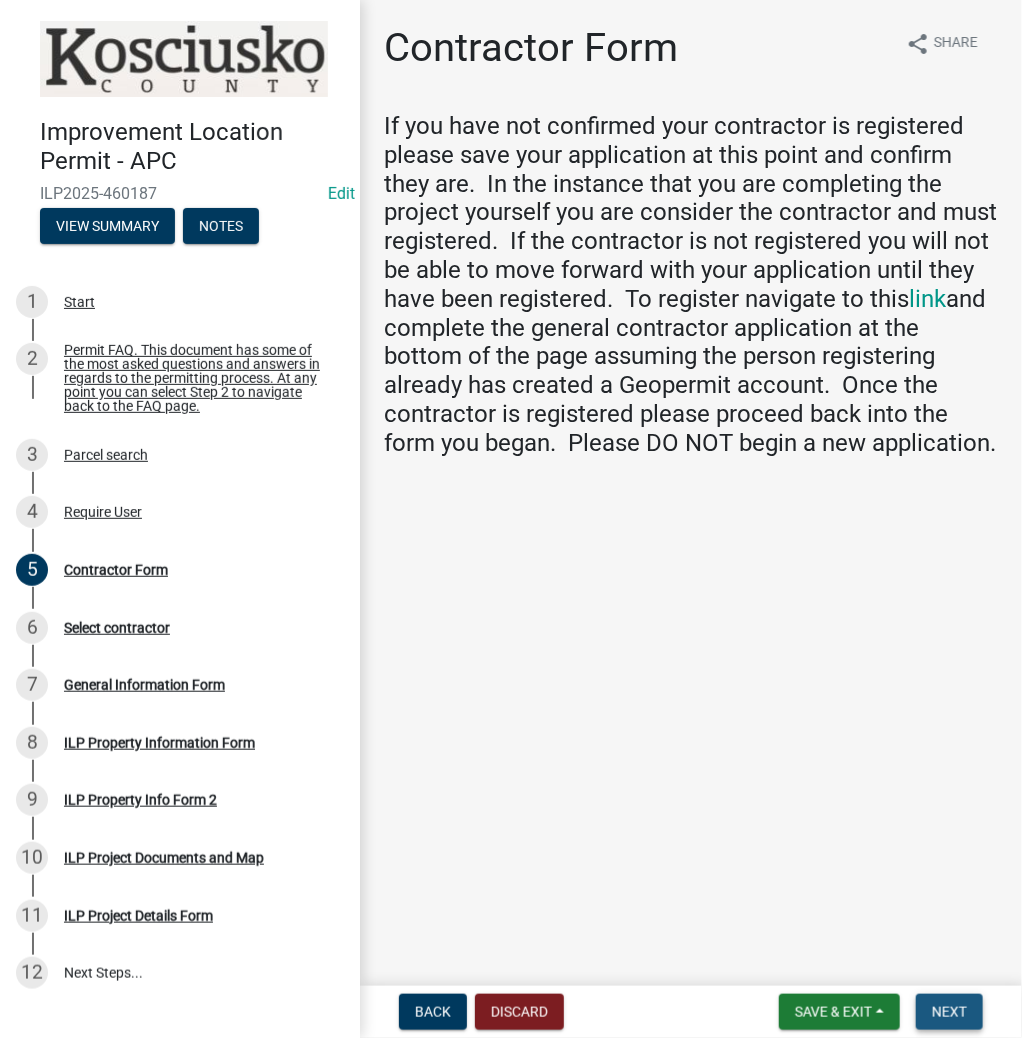 click on "Next" at bounding box center [949, 1012] 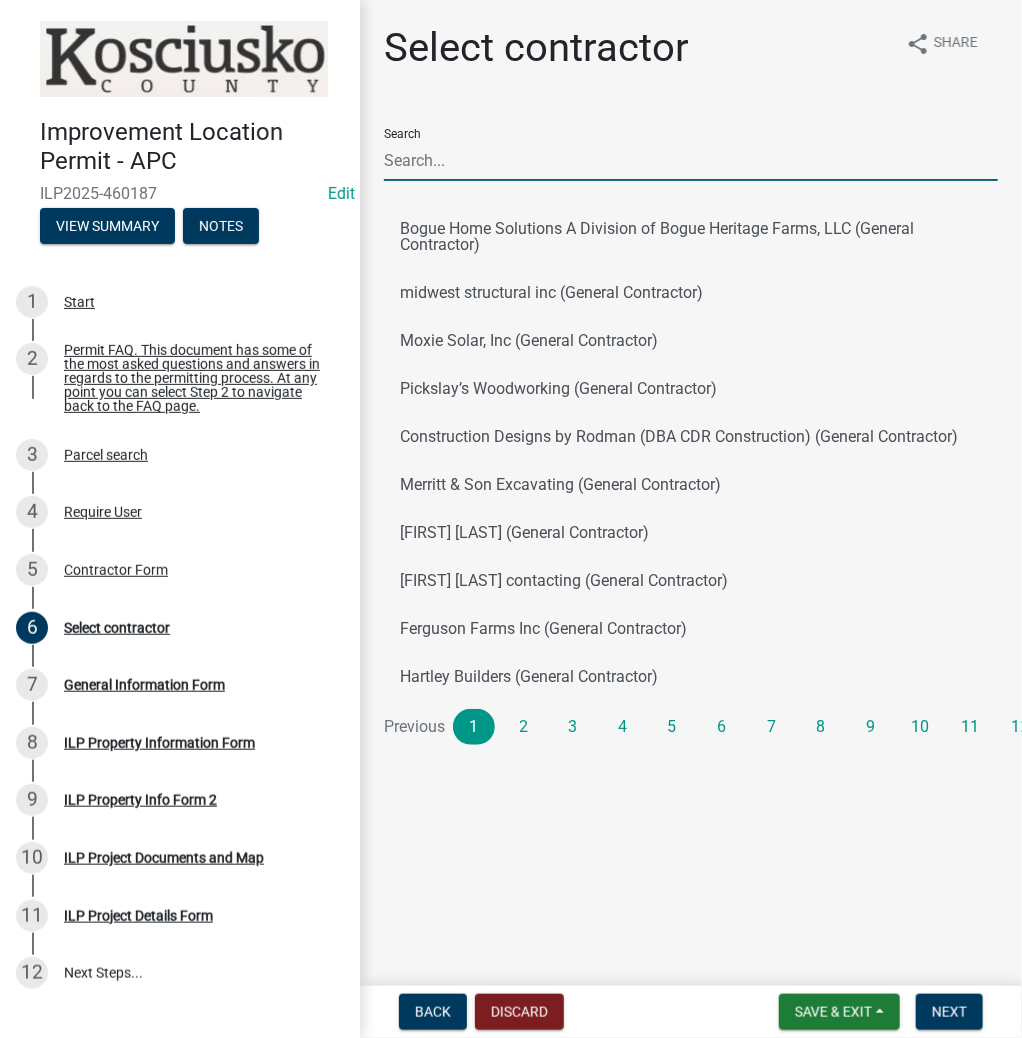 click on "Search" at bounding box center (691, 160) 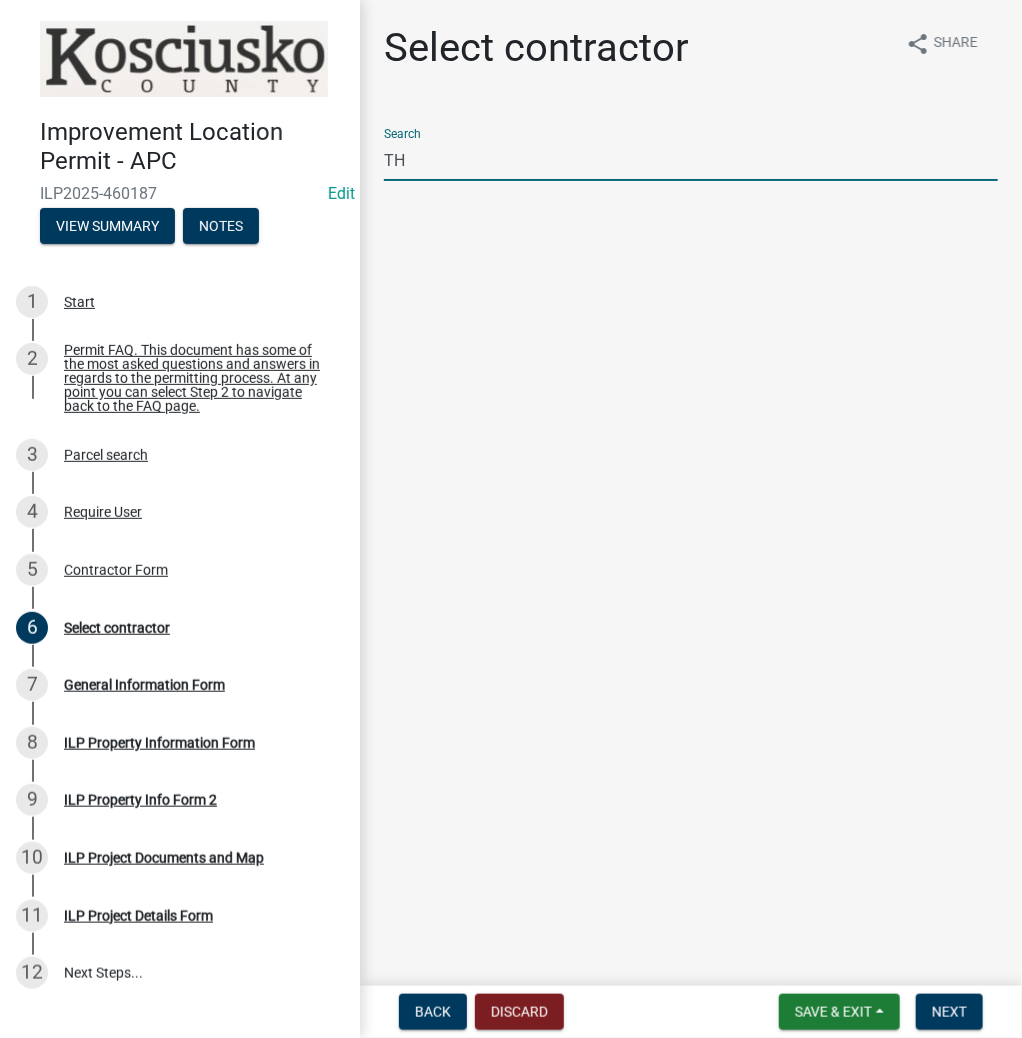 type on "T" 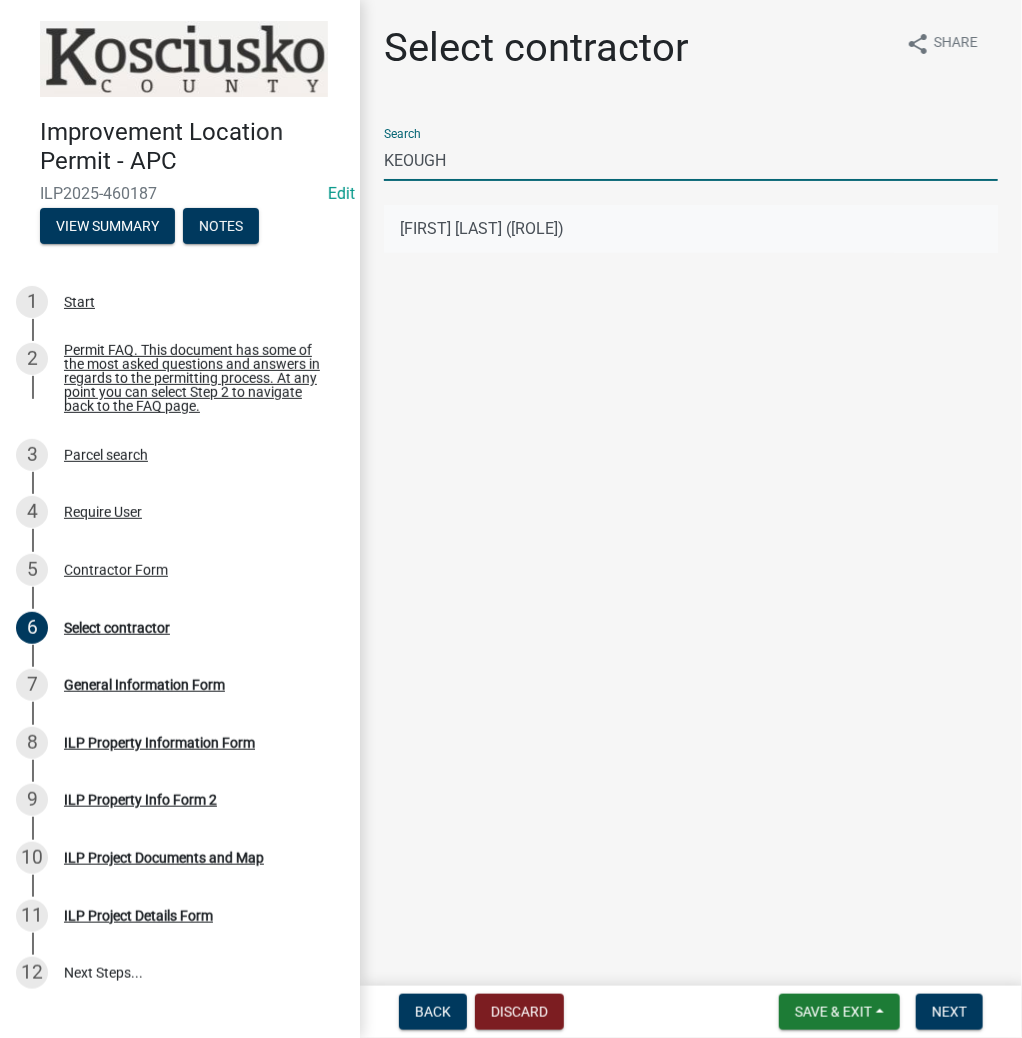 type on "KEOUGH" 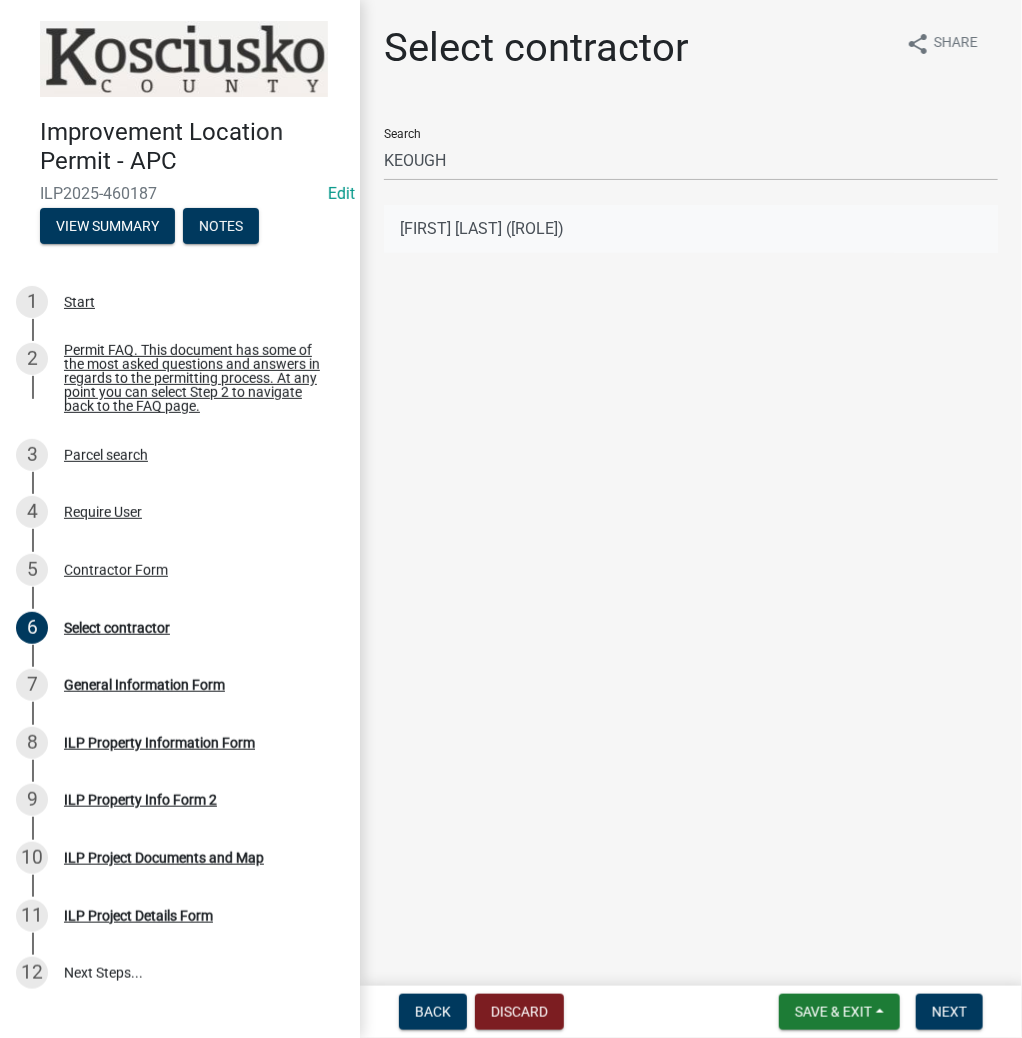 click on "[FIRST] [LAST] ([ROLE])" 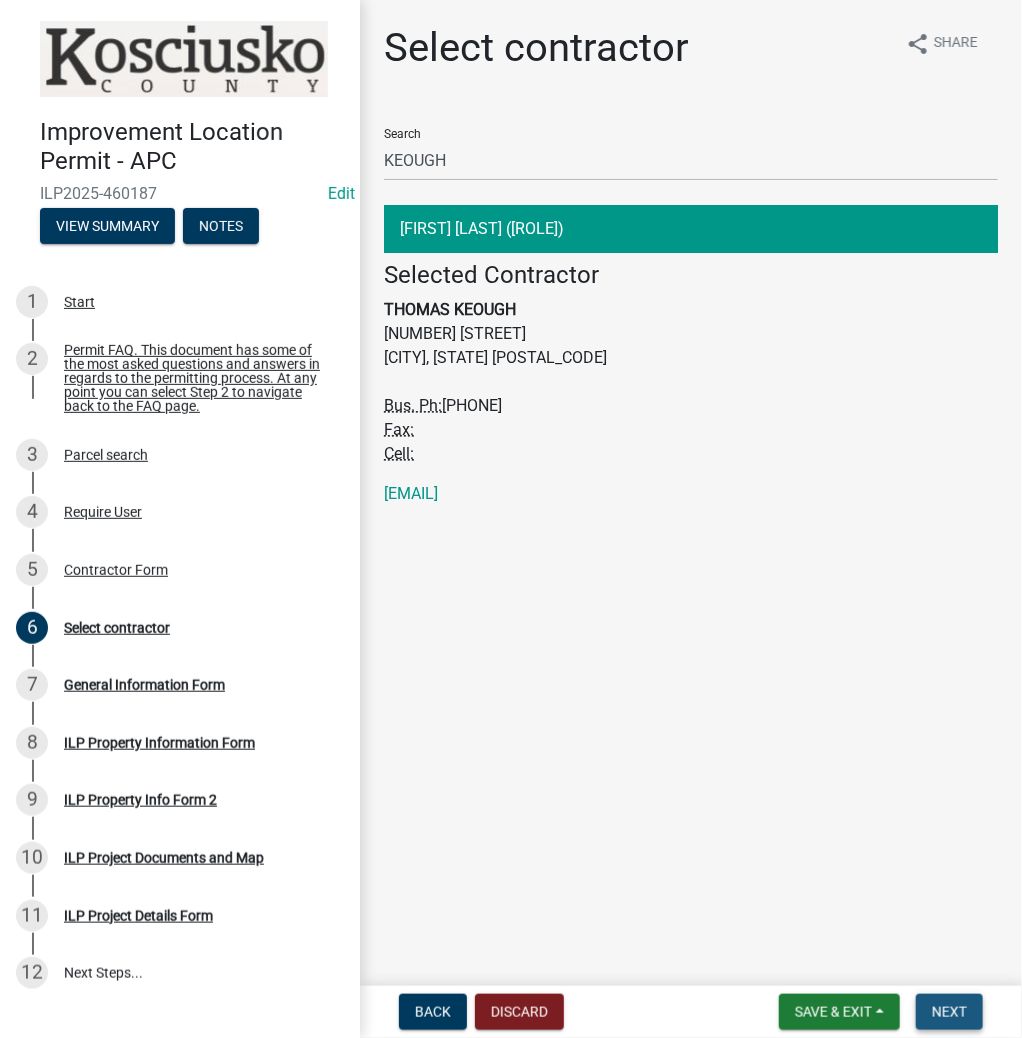 click on "Next" at bounding box center (949, 1012) 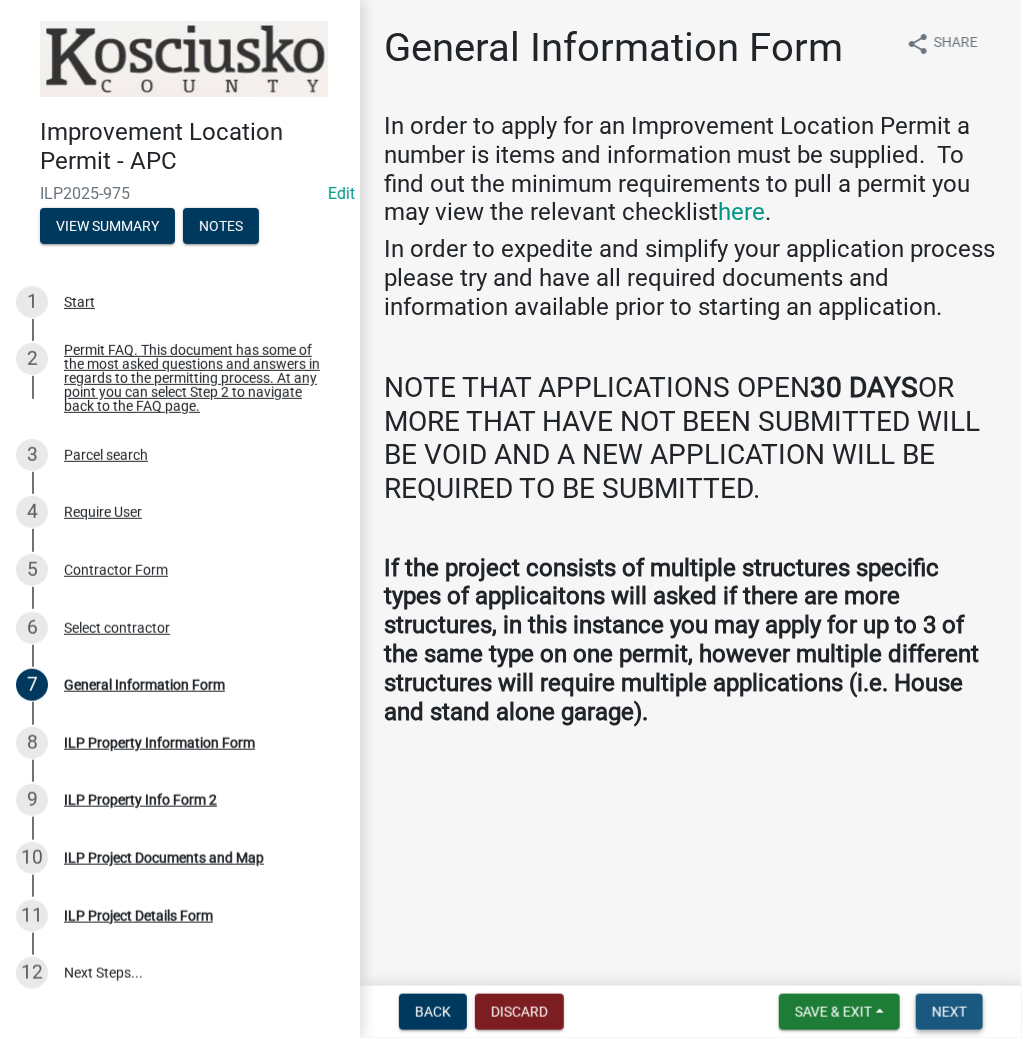 click on "Next" at bounding box center [949, 1012] 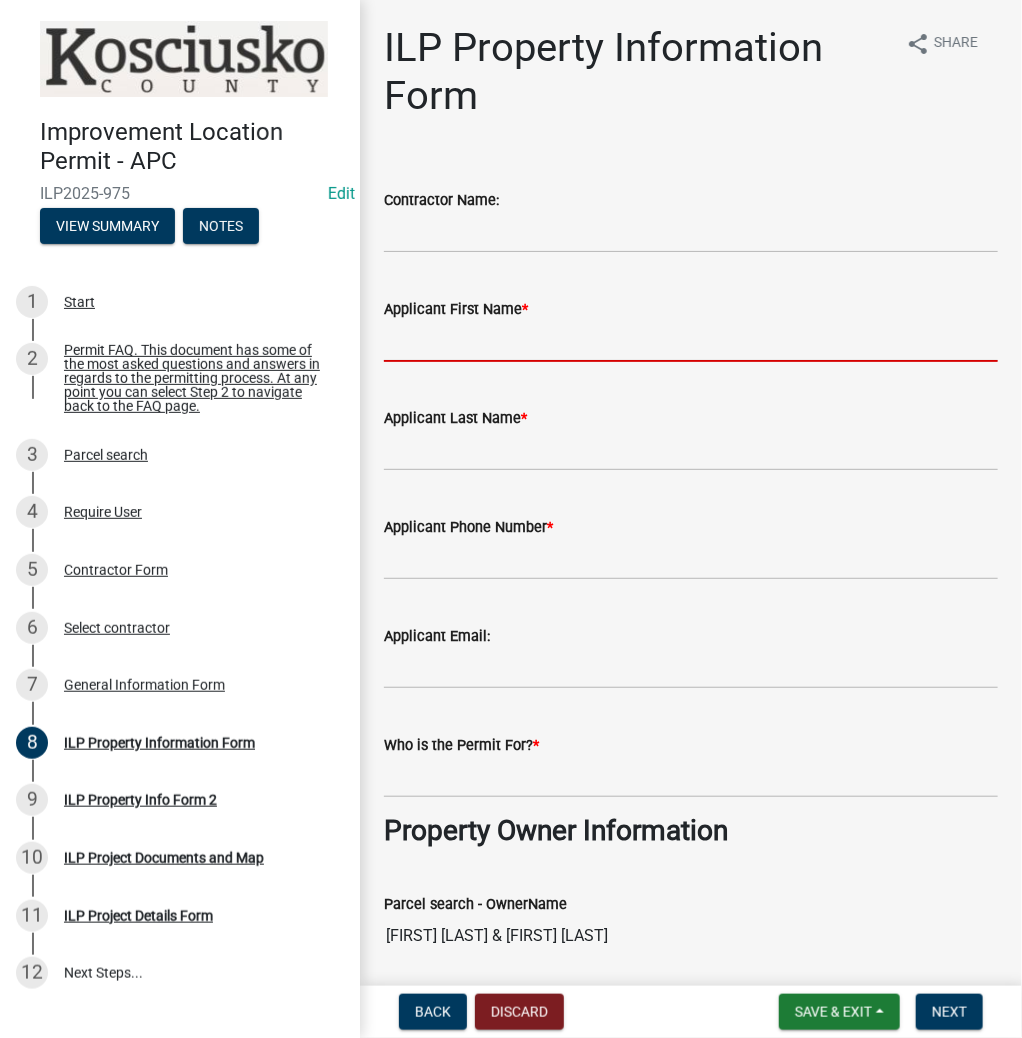 click on "Applicant First Name  *" at bounding box center [691, 341] 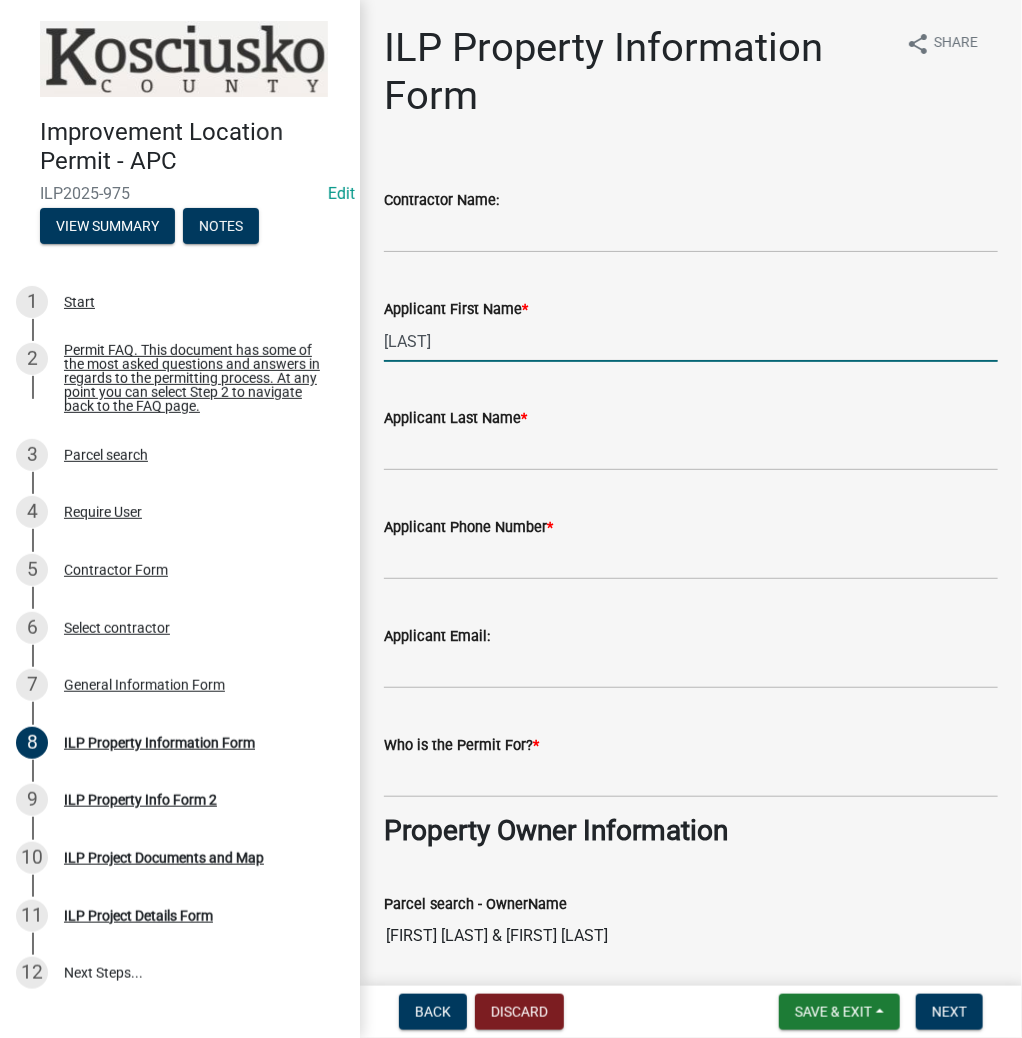 type on "[LAST]" 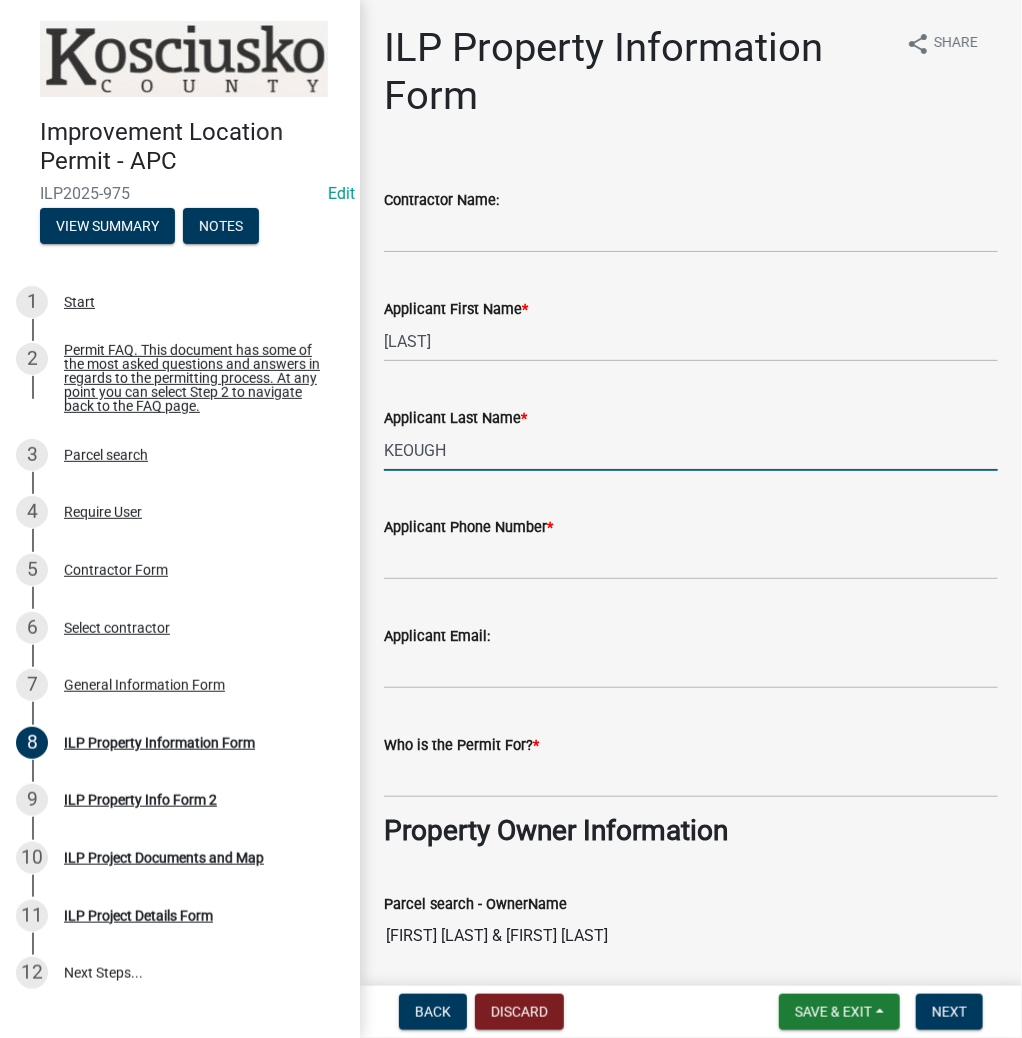 type on "KEOUGH" 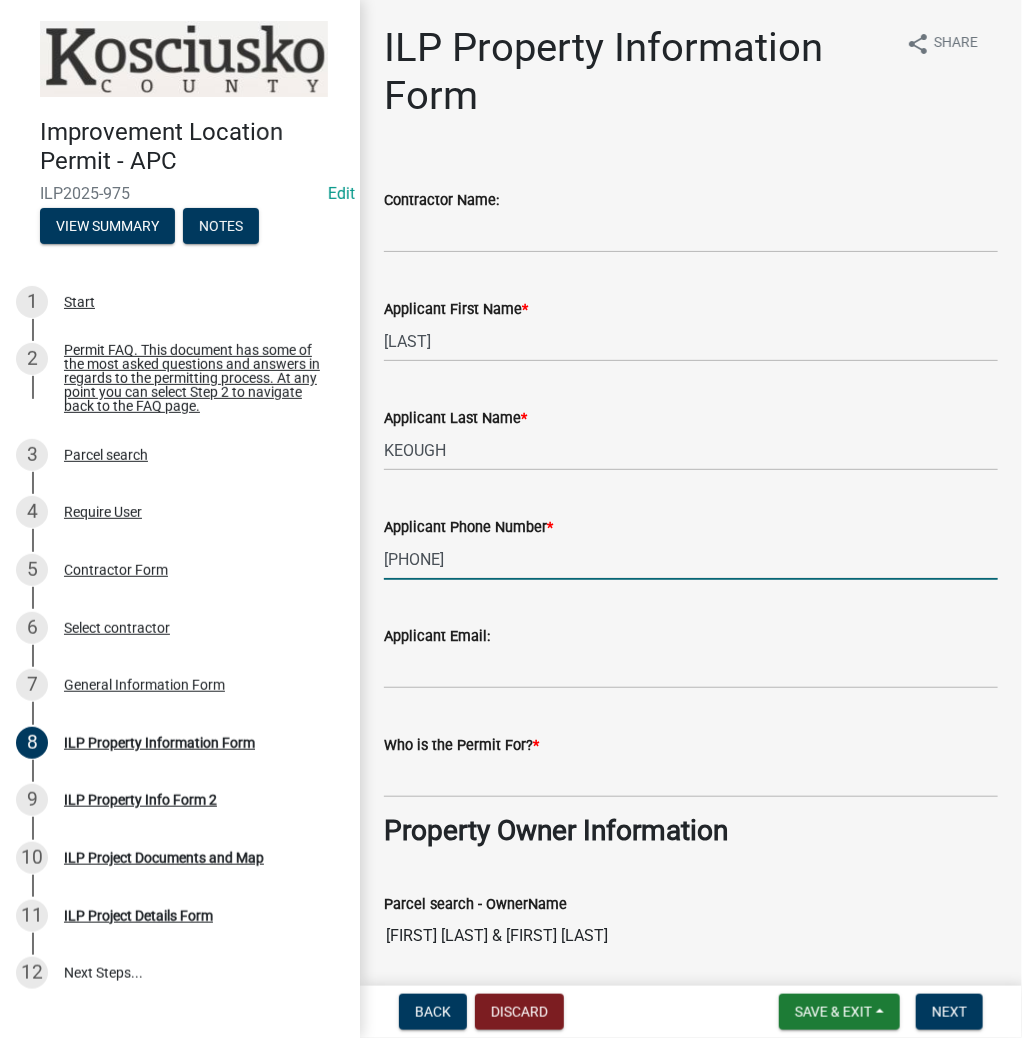 type on "[PHONE]" 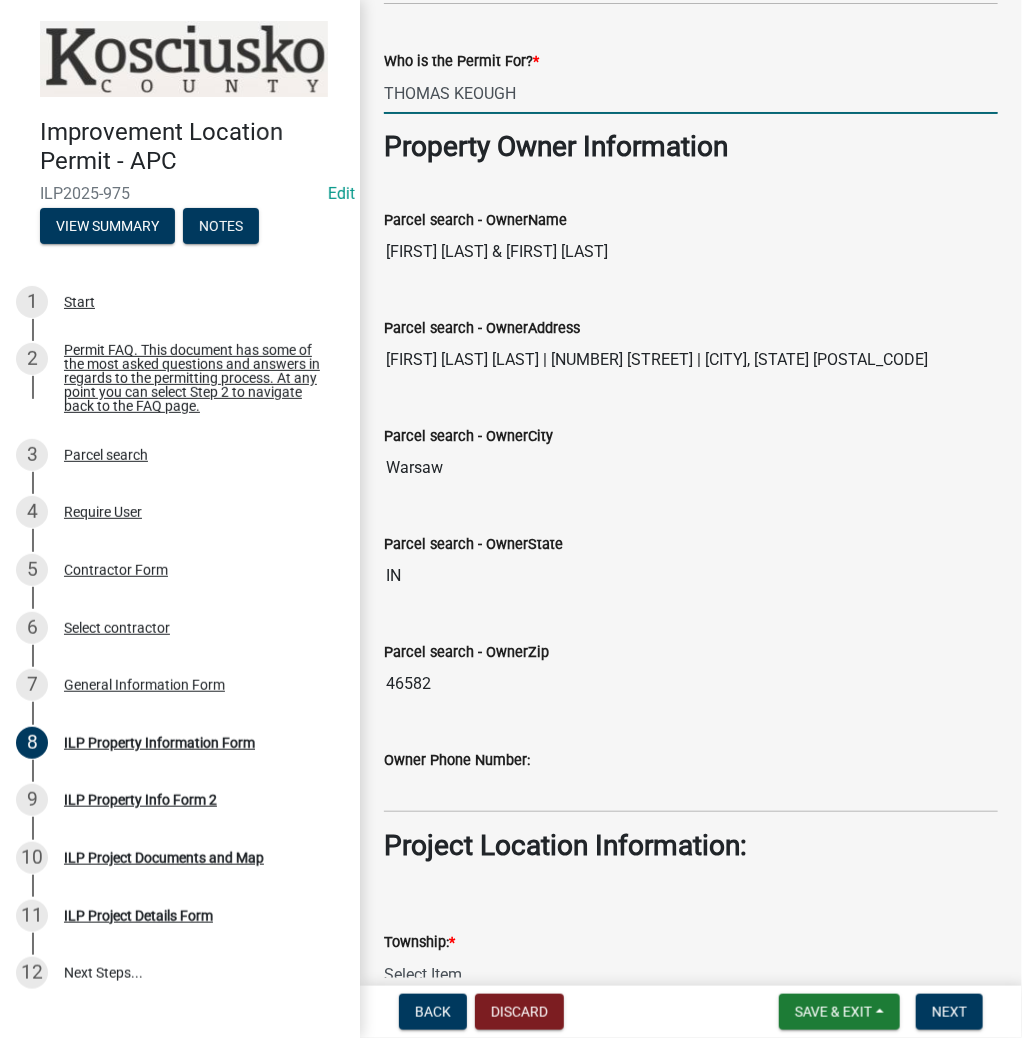 scroll, scrollTop: 800, scrollLeft: 0, axis: vertical 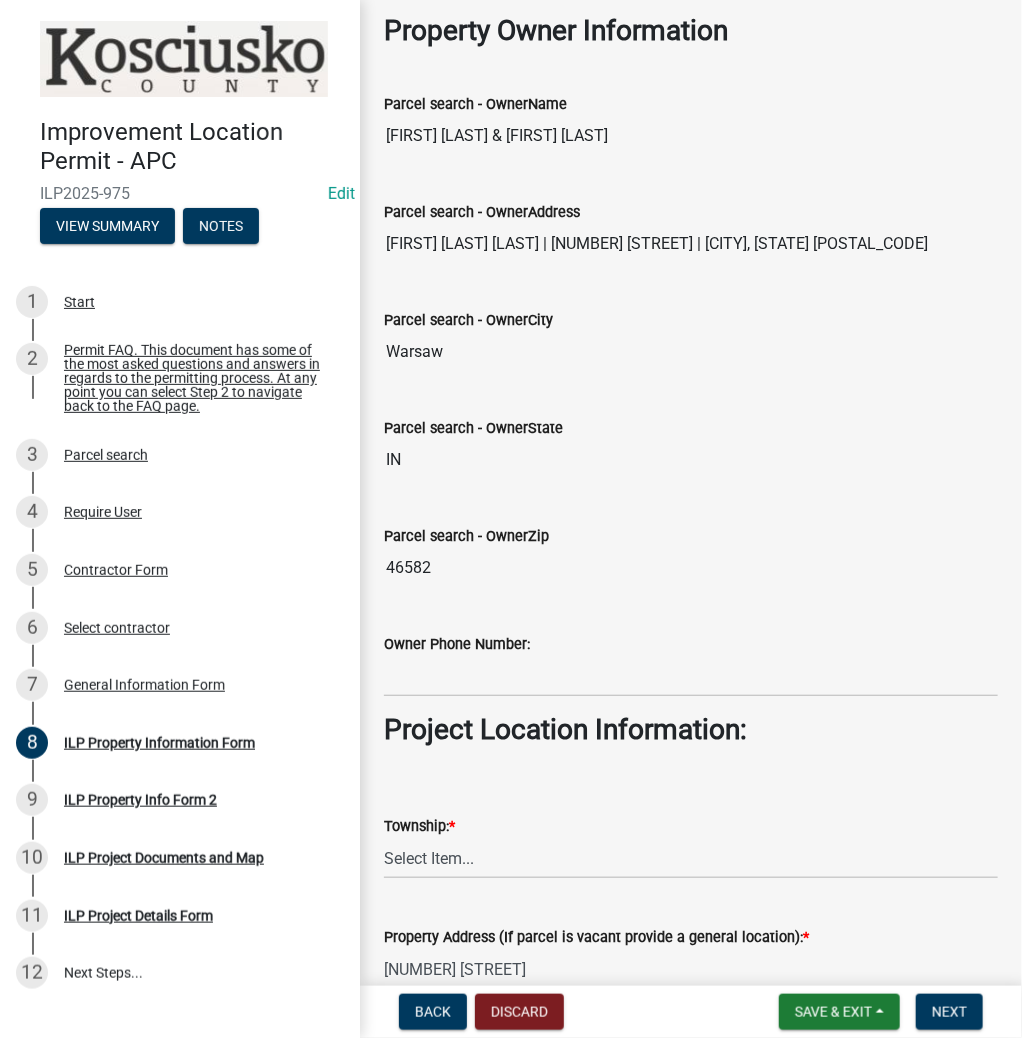 type on "THOMAS KEOUGH" 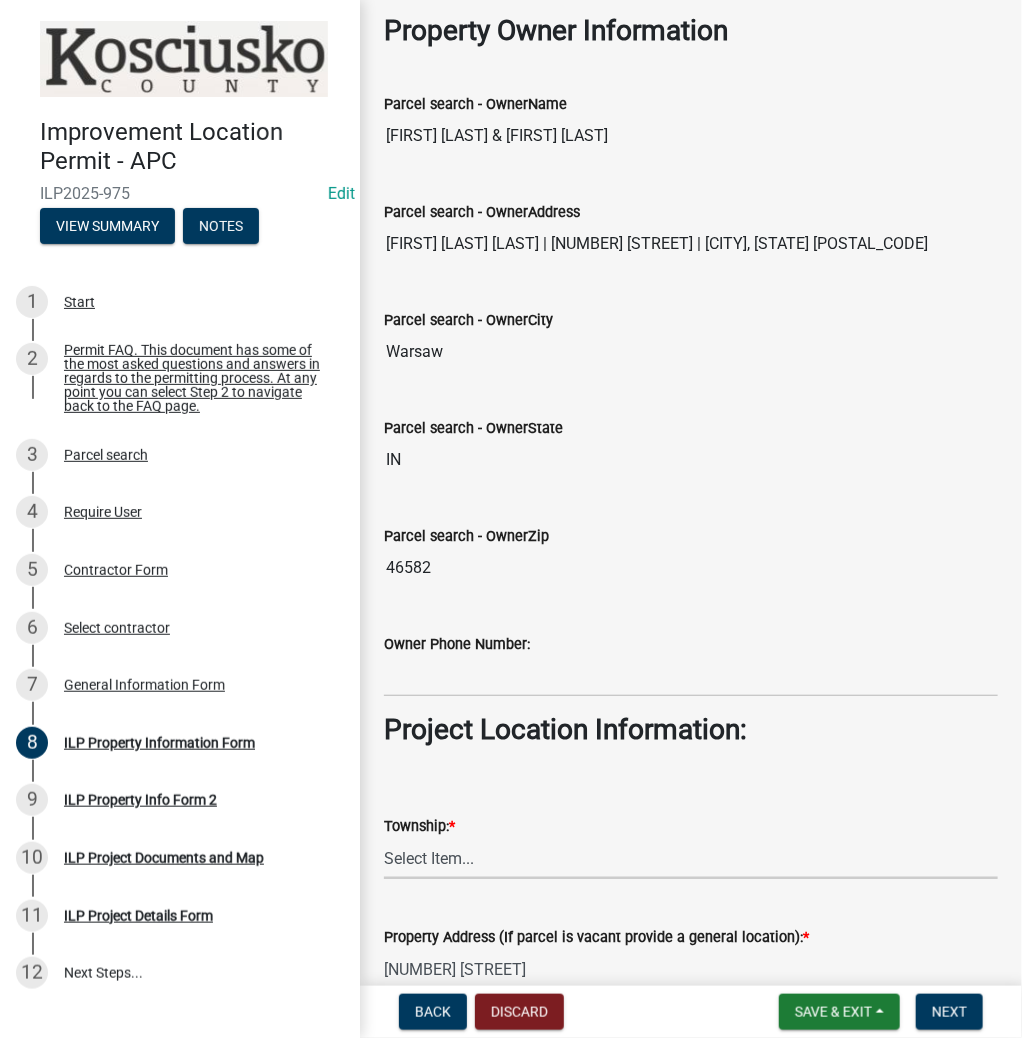 click on "Select Item...   Benton - Elkhart Co   Clay   Etna   Franklin   Harrison   Jackson   Jefferson   Lake   Monroe   Plain   Prairie   Scott   Seward   Tippecanoe   Turkey Creek   Van Buren   Washington   Wayne" at bounding box center (691, 858) 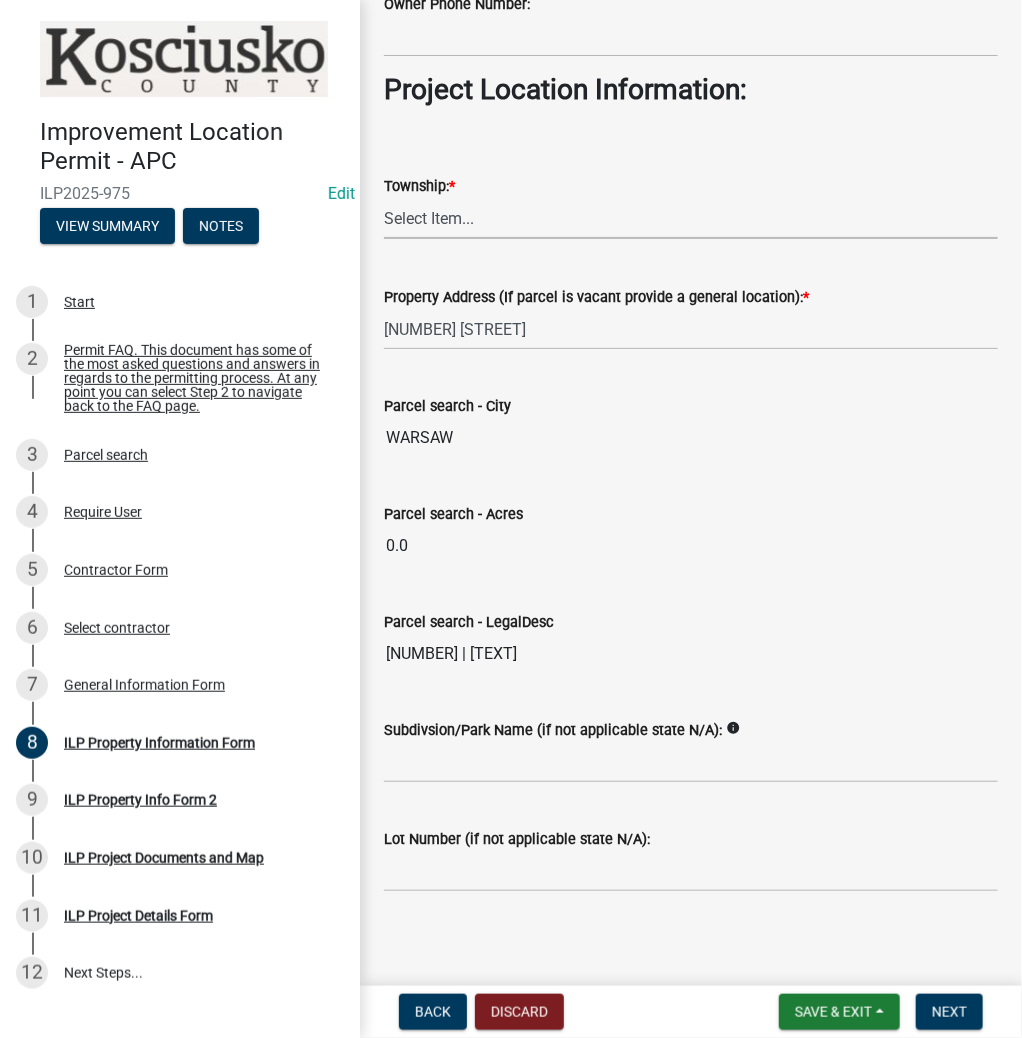 scroll, scrollTop: 1445, scrollLeft: 0, axis: vertical 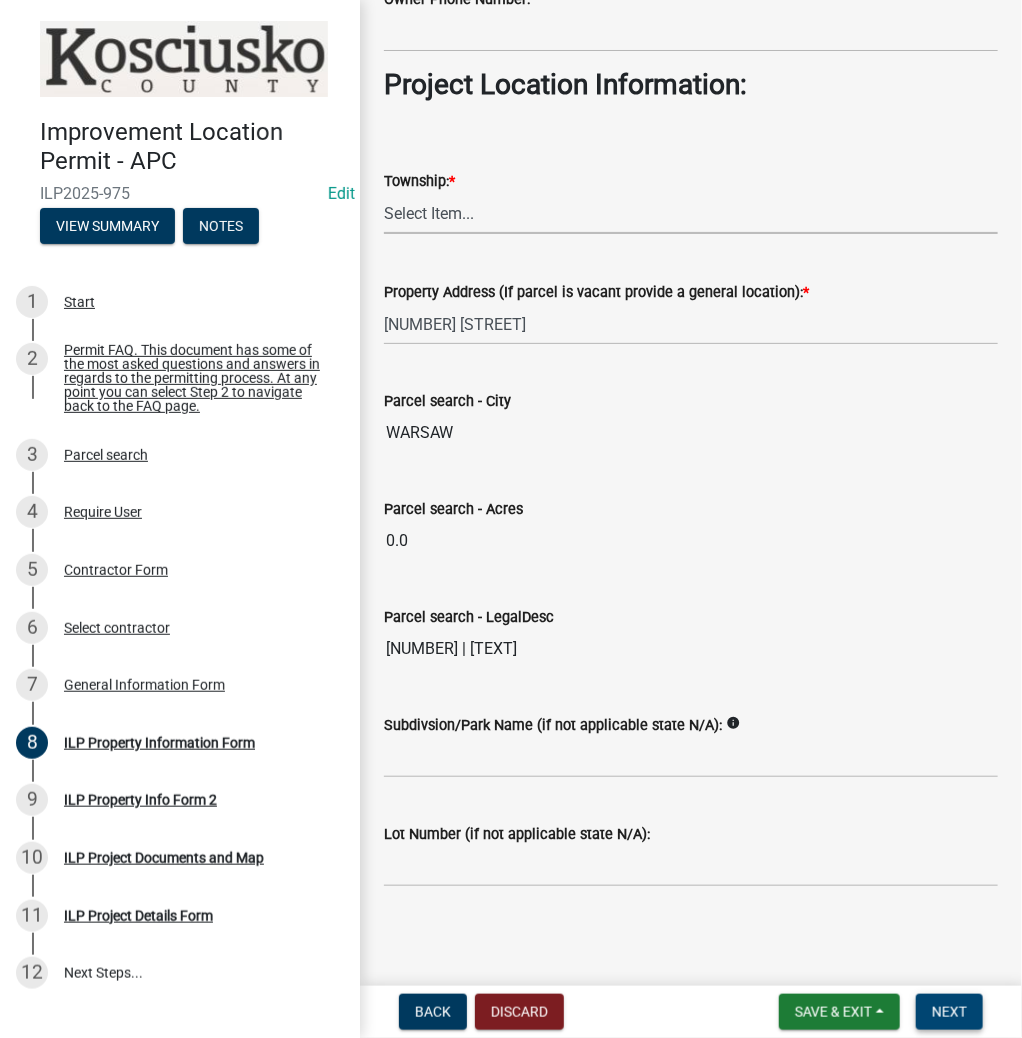 click on "Next" at bounding box center (949, 1012) 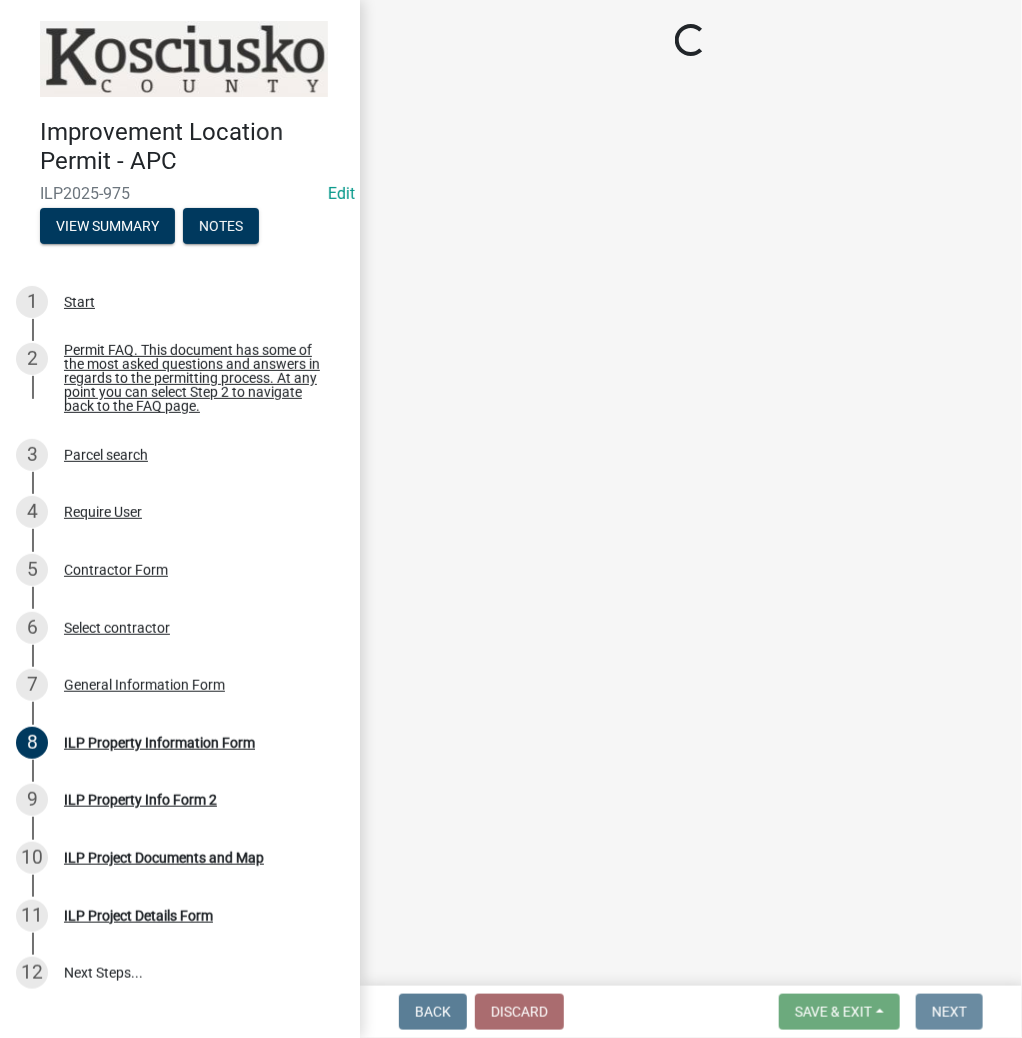 scroll, scrollTop: 0, scrollLeft: 0, axis: both 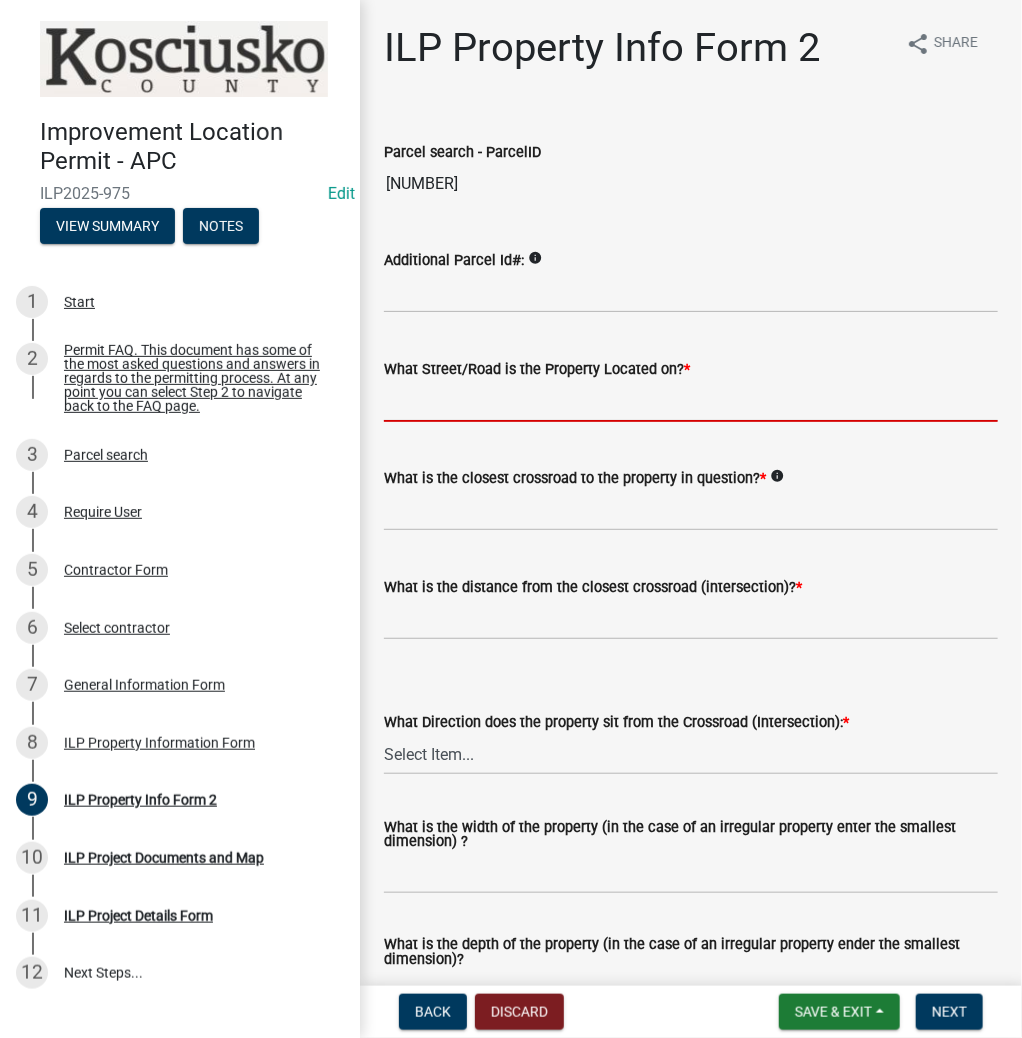 click on "What Street/Road is the Property Located on?  *" at bounding box center (691, 401) 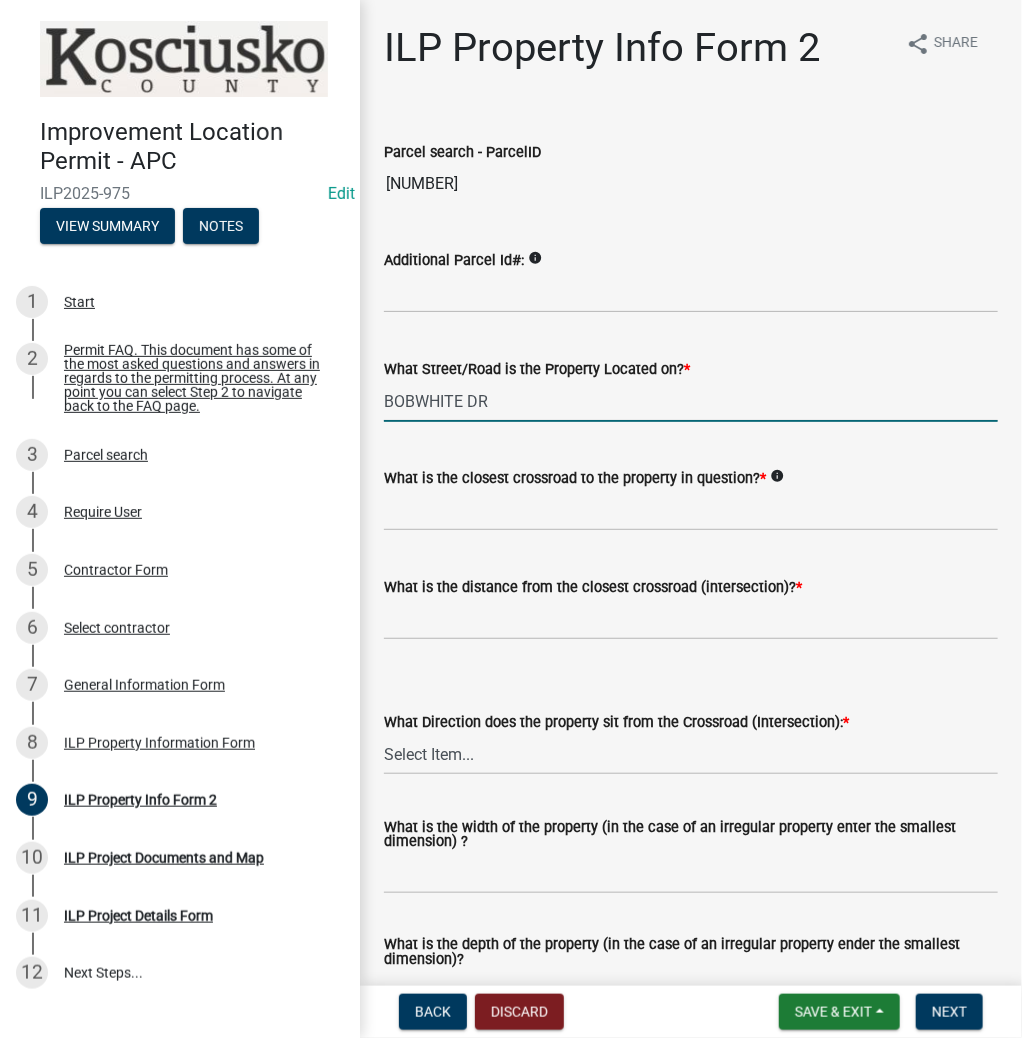 type on "BOBWHITE DR" 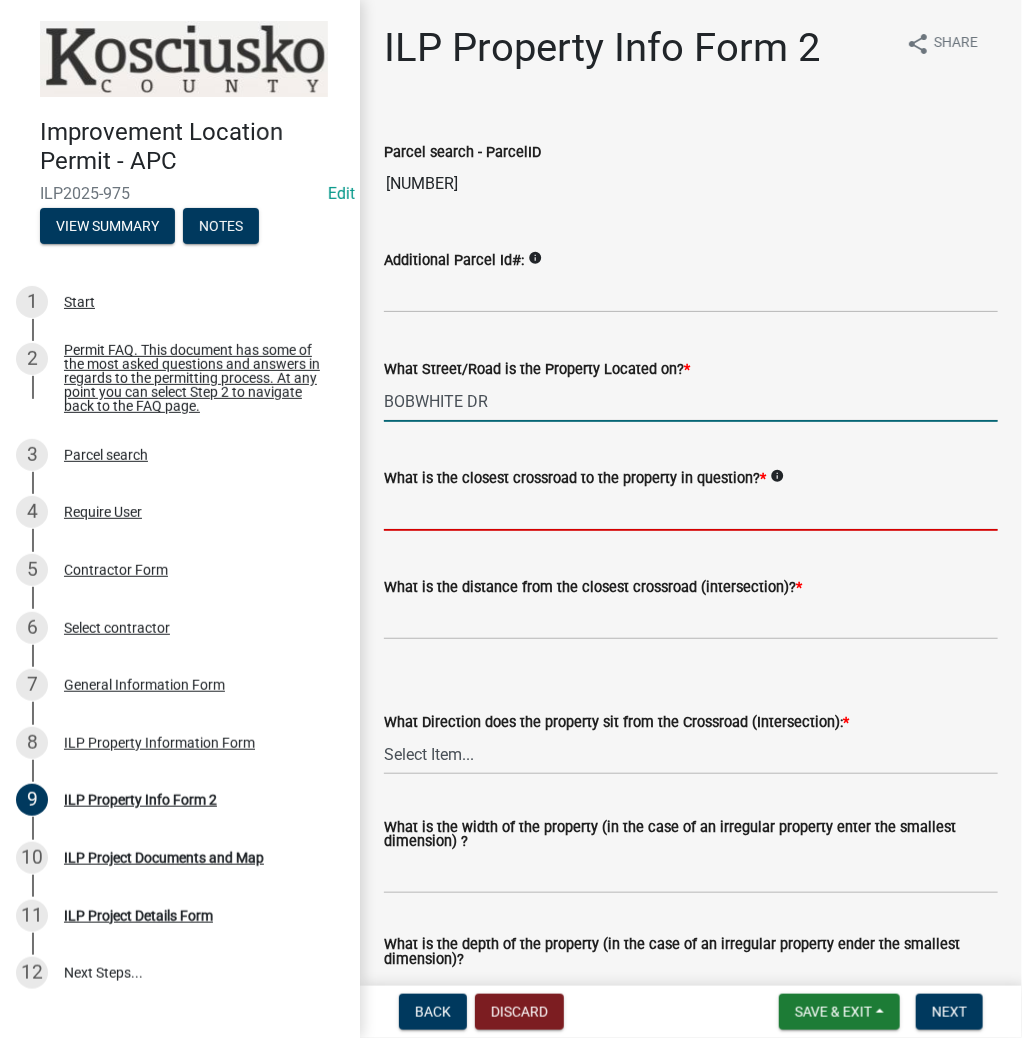 drag, startPoint x: 433, startPoint y: 517, endPoint x: 419, endPoint y: 519, distance: 14.142136 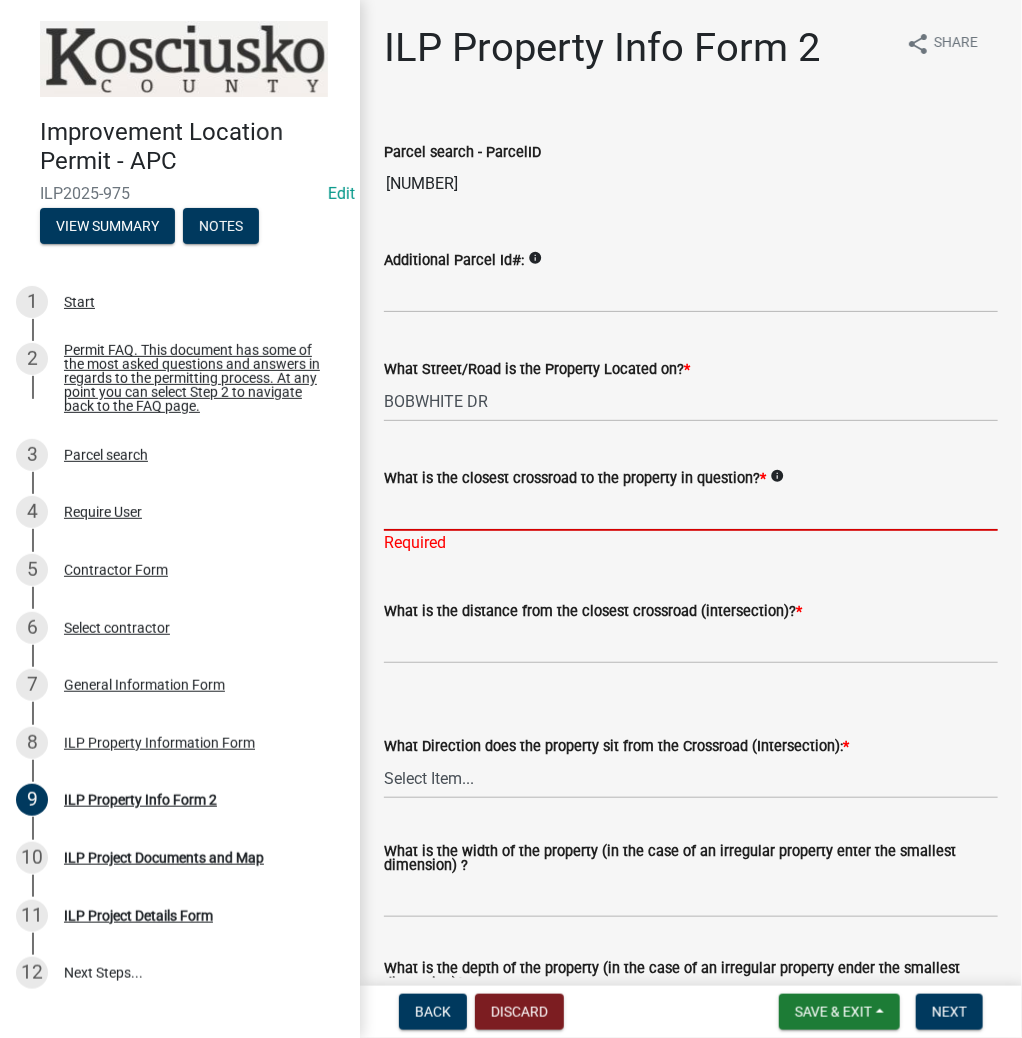 click on "What is the closest crossroad to the property in question?  *" at bounding box center (691, 510) 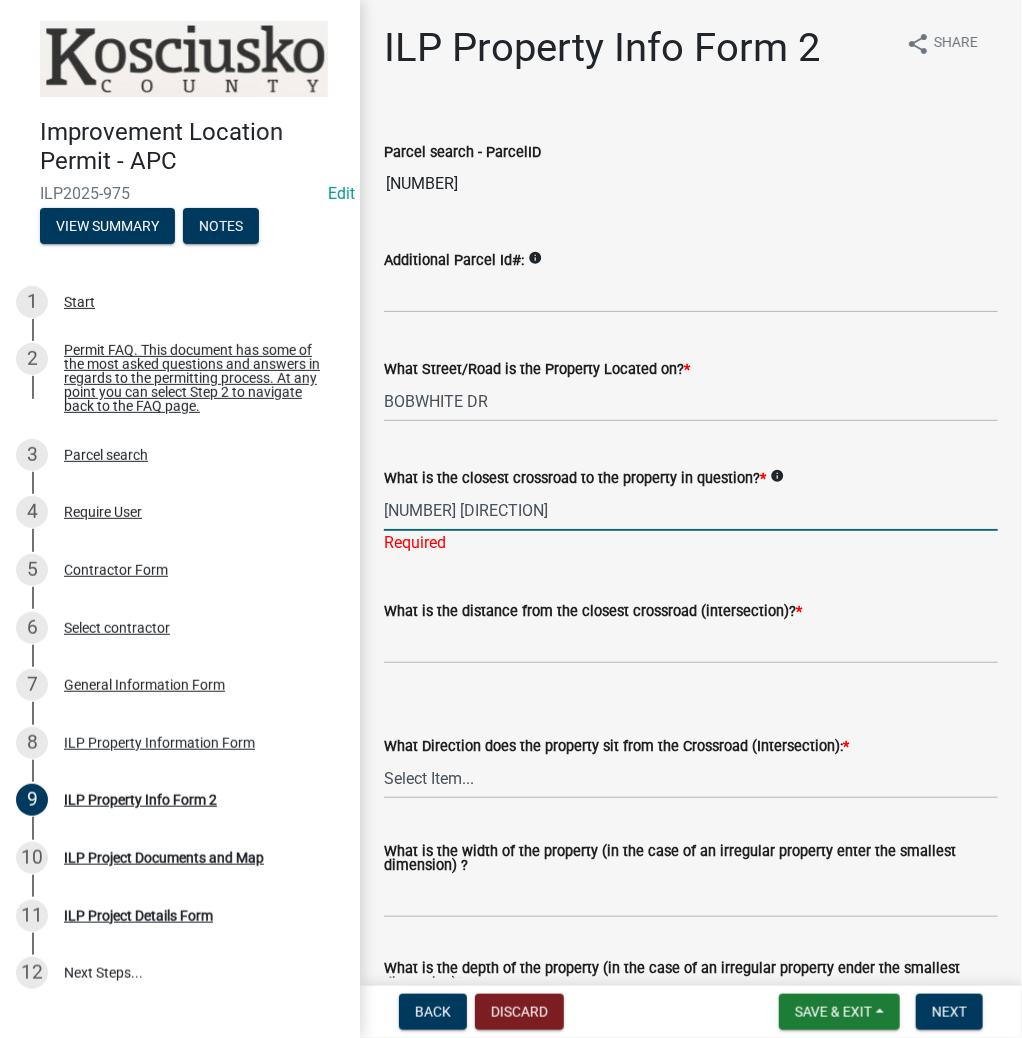 type on "[NUMBER] [DIRECTION]" 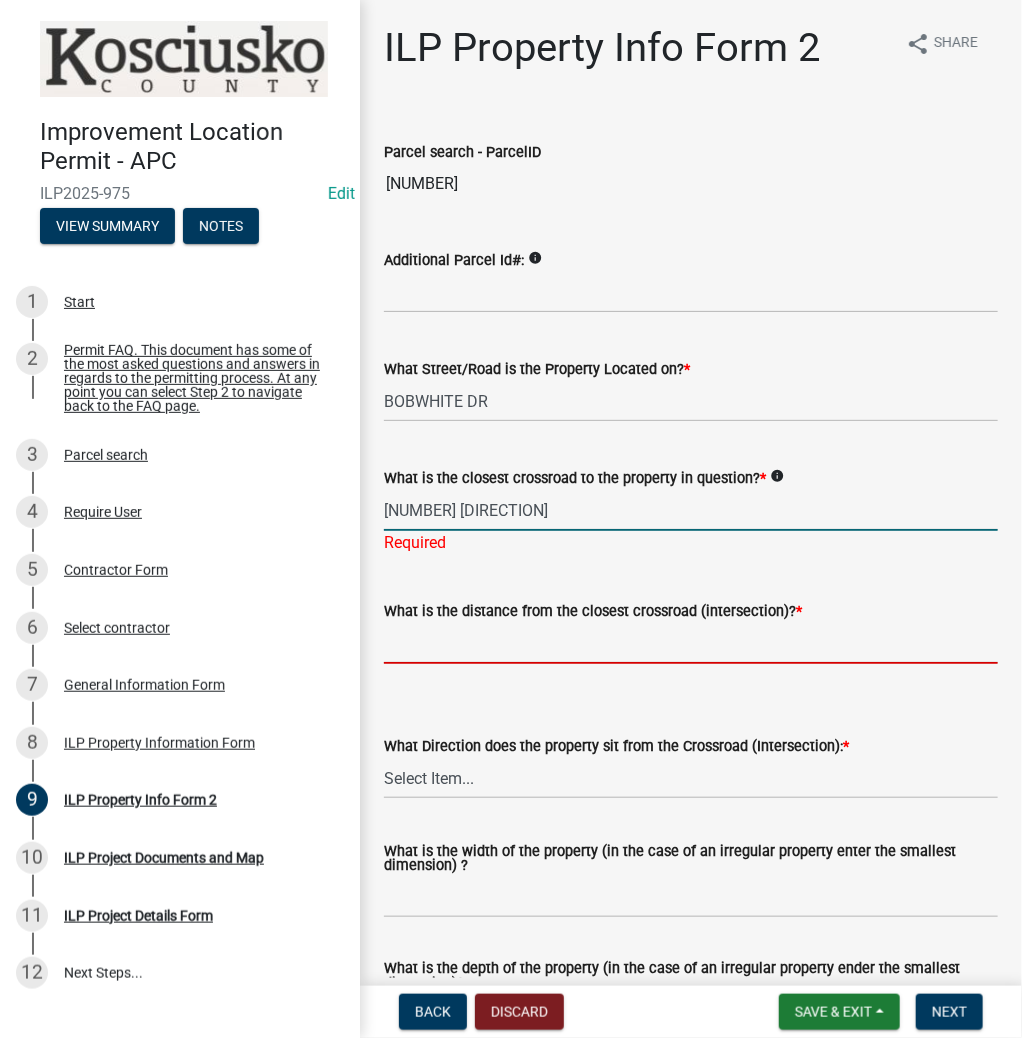 click 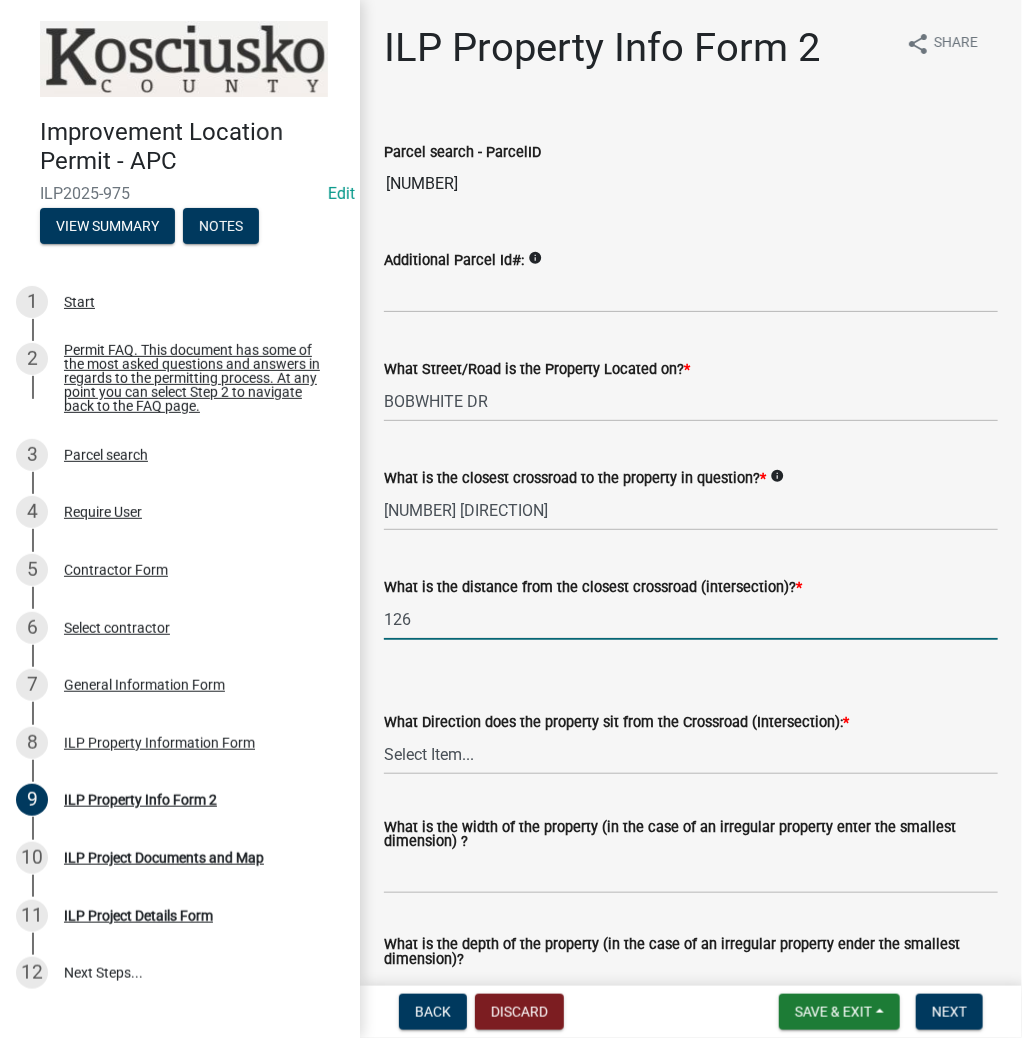 type on "126" 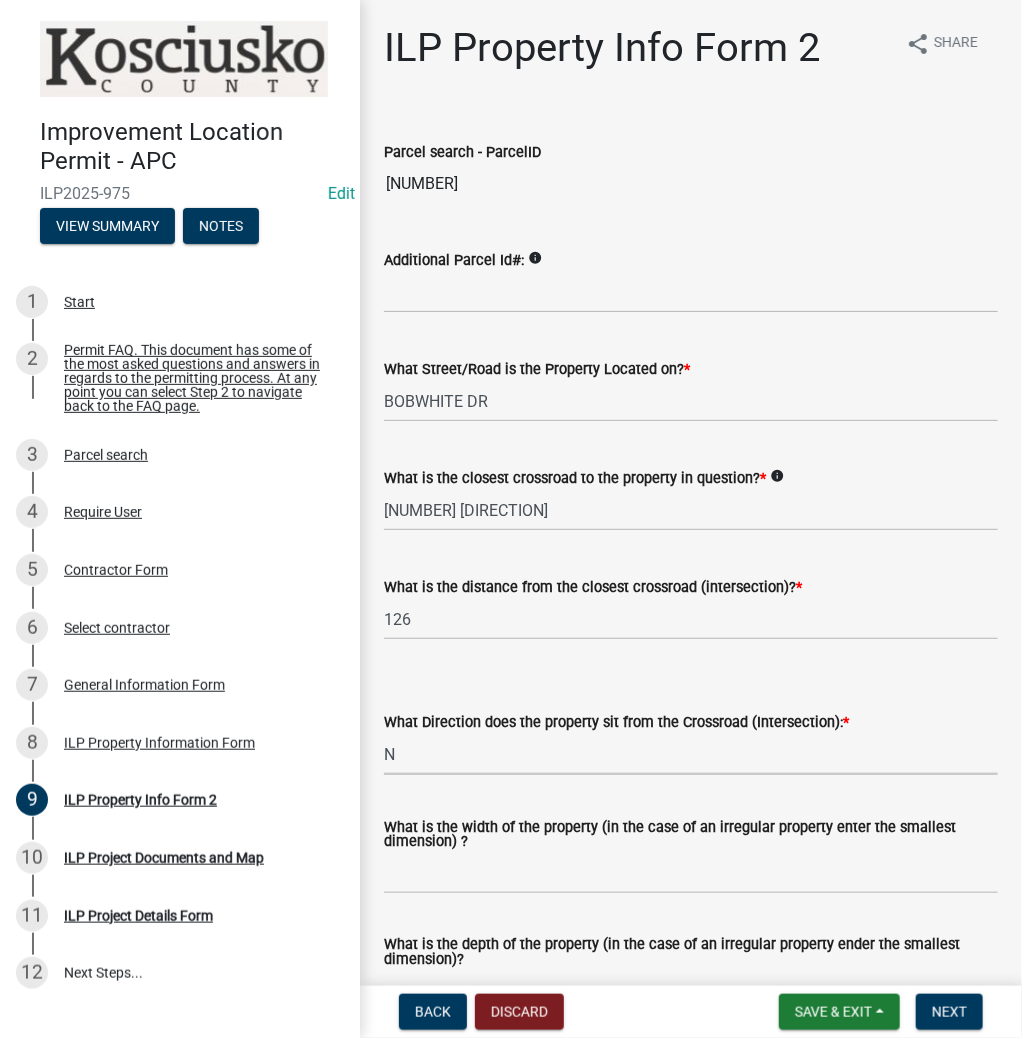select on "0609af41-fe40-4fa2-880d-6f54f567ae8e" 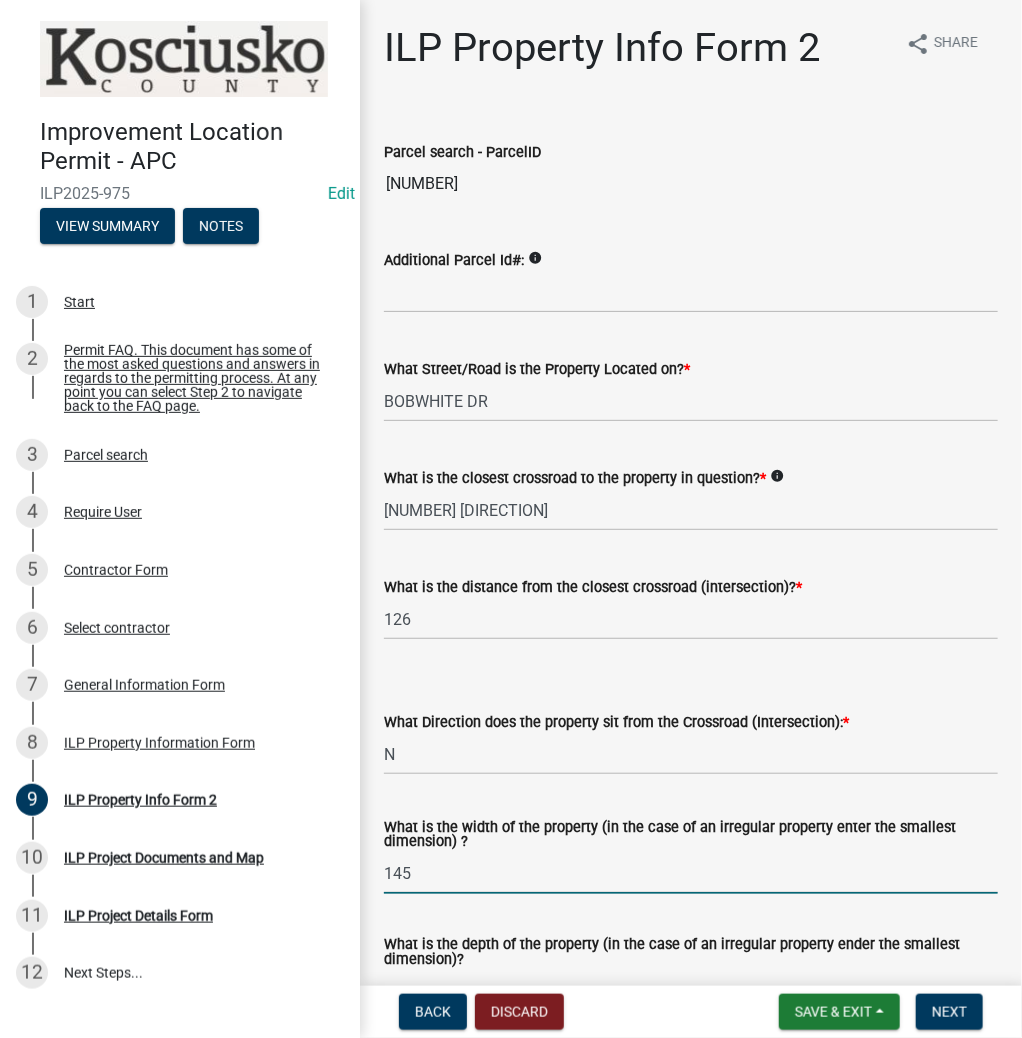 type on "145" 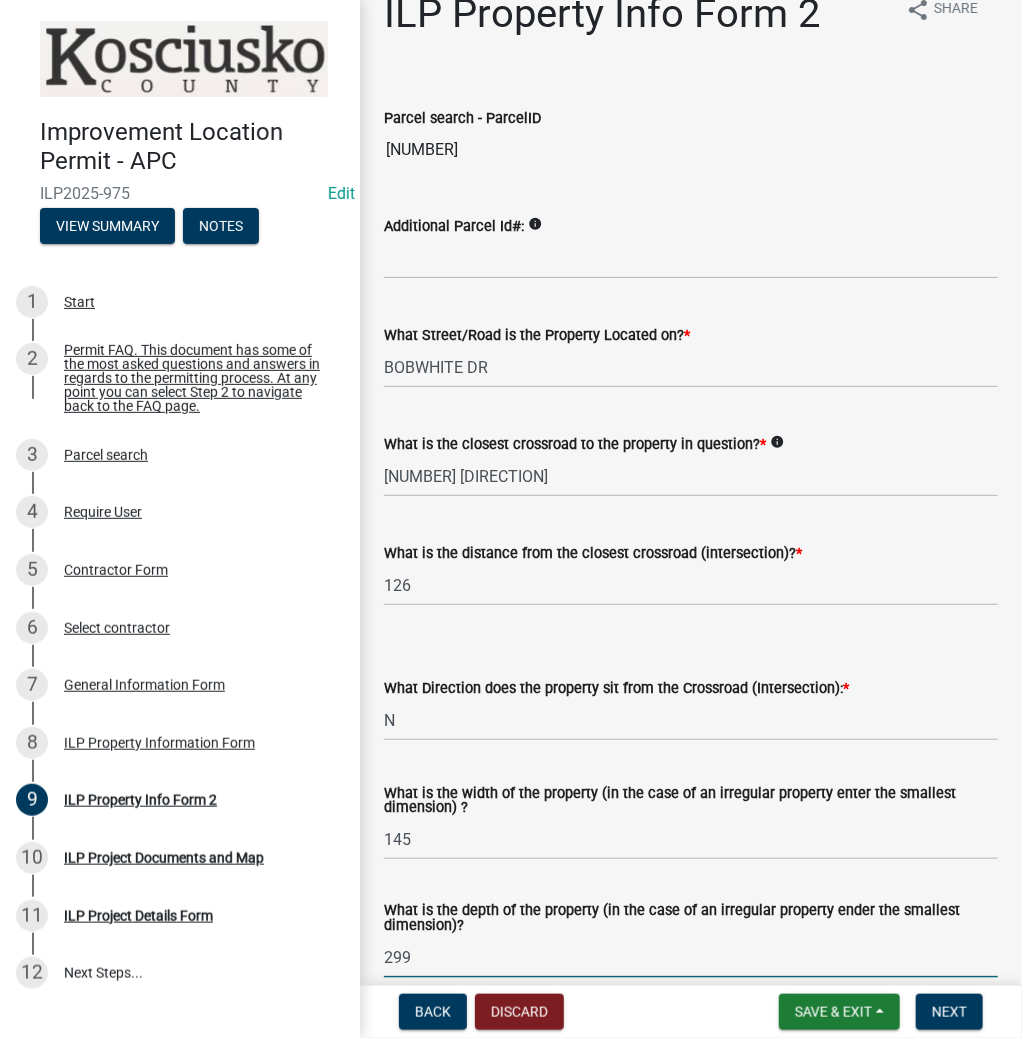 type on "299" 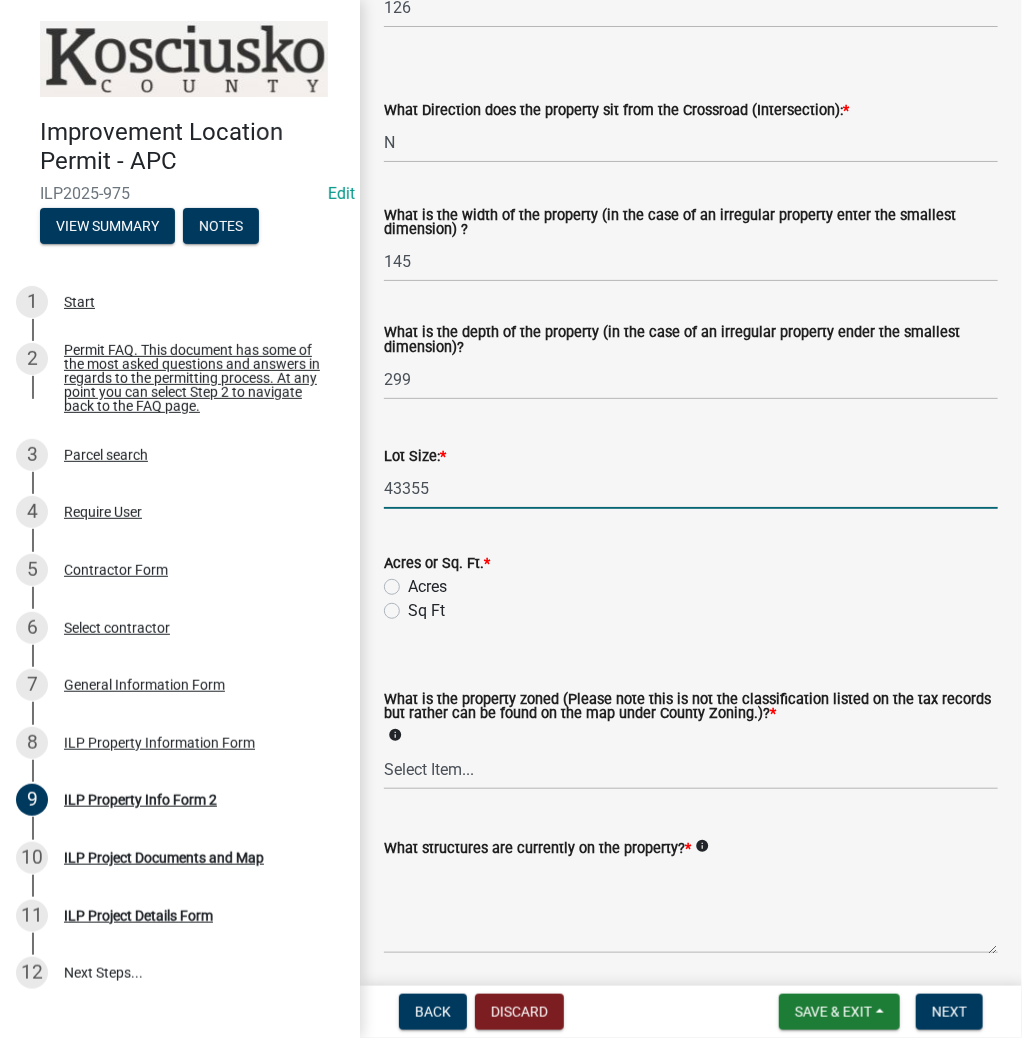 type on "43355" 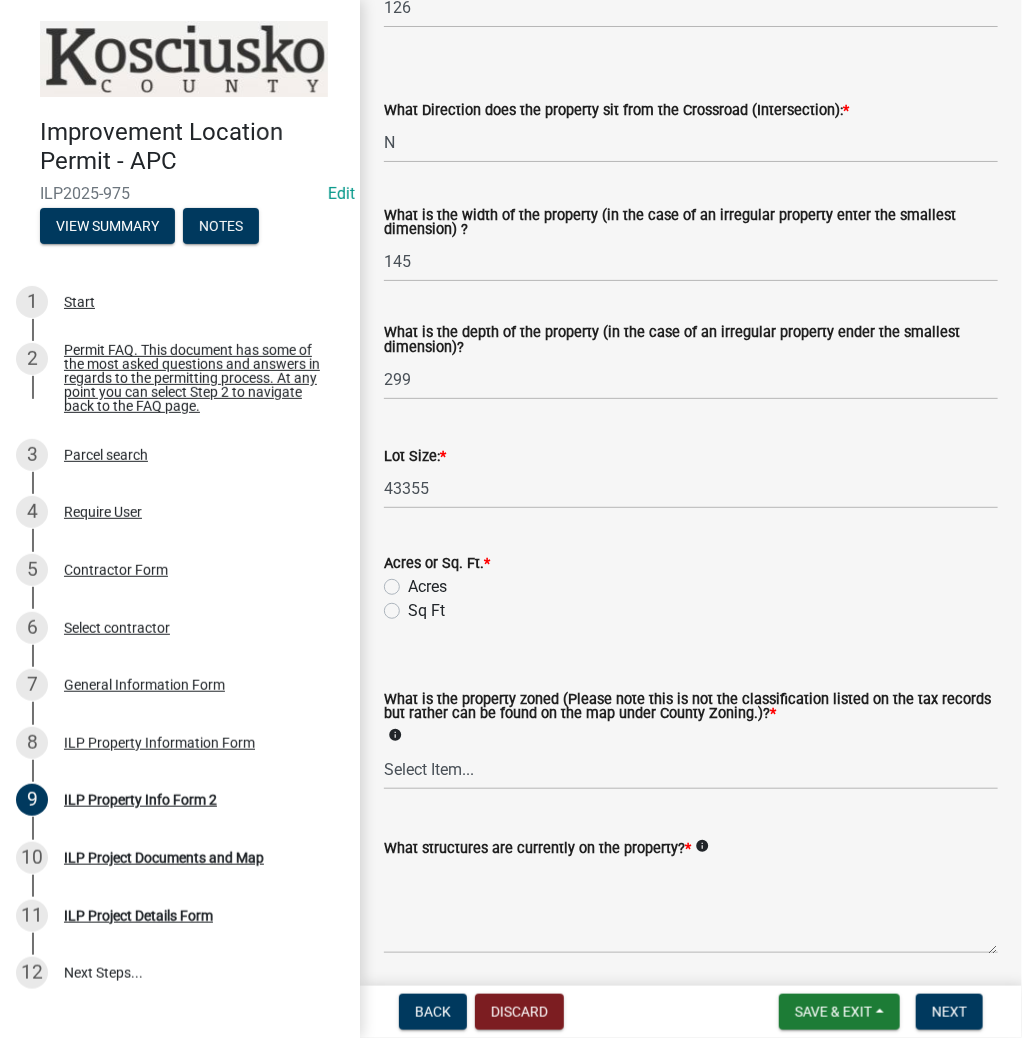 click on "Sq Ft" 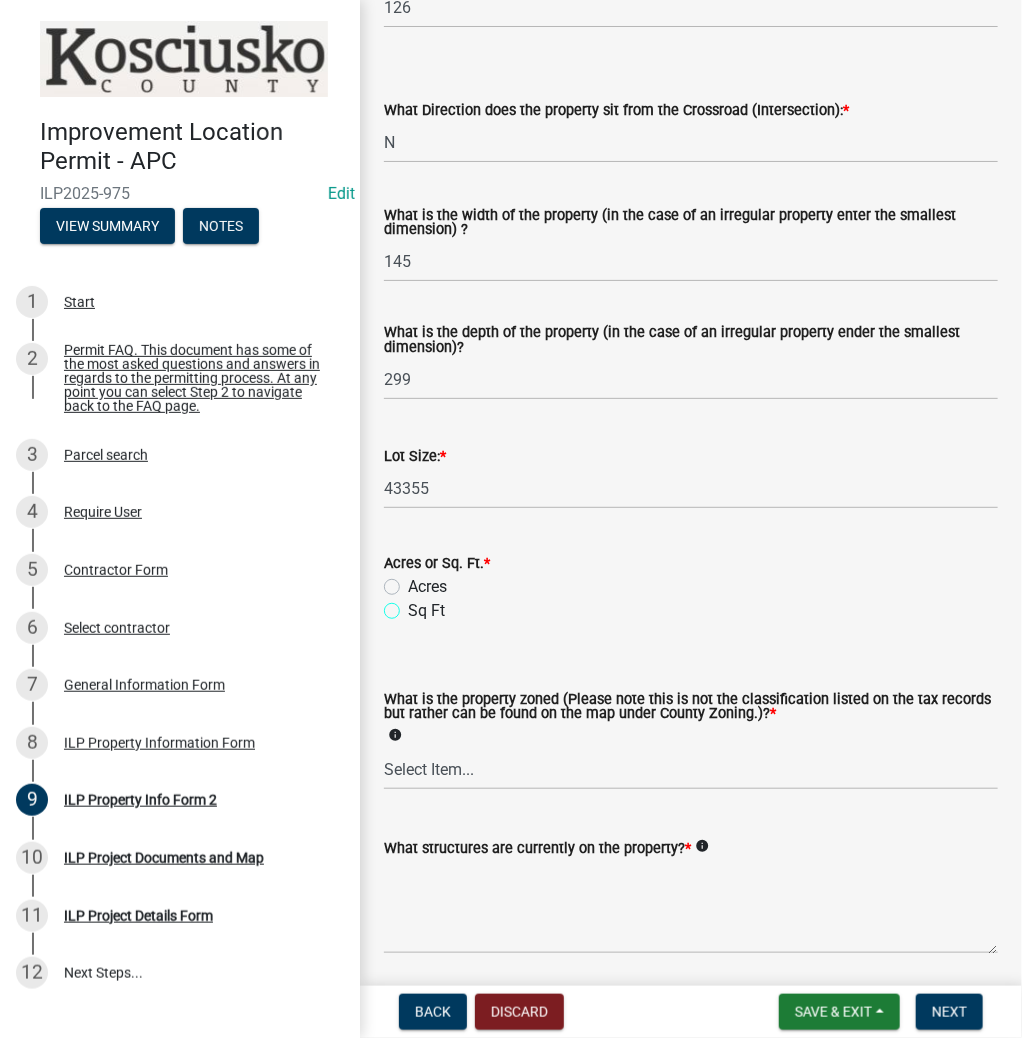 click on "Sq Ft" at bounding box center (414, 605) 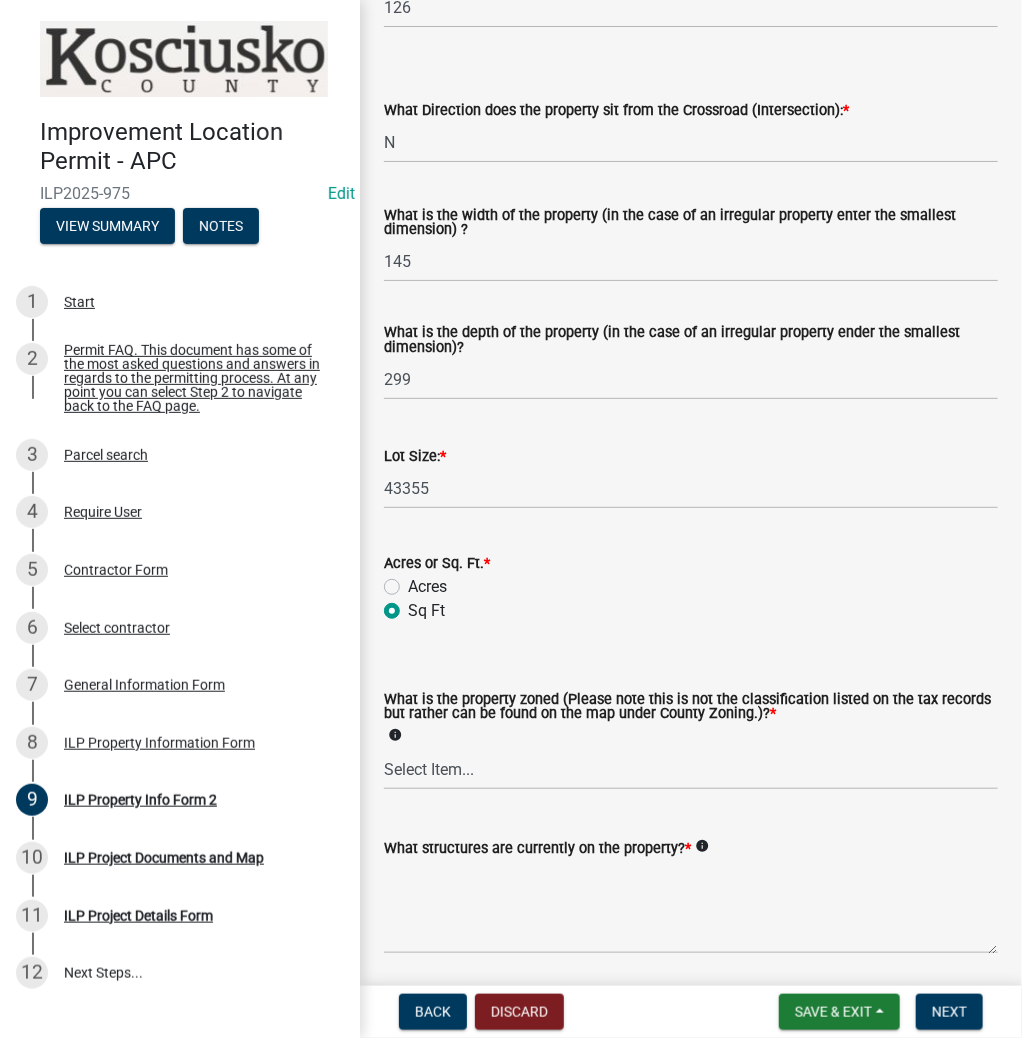 radio on "true" 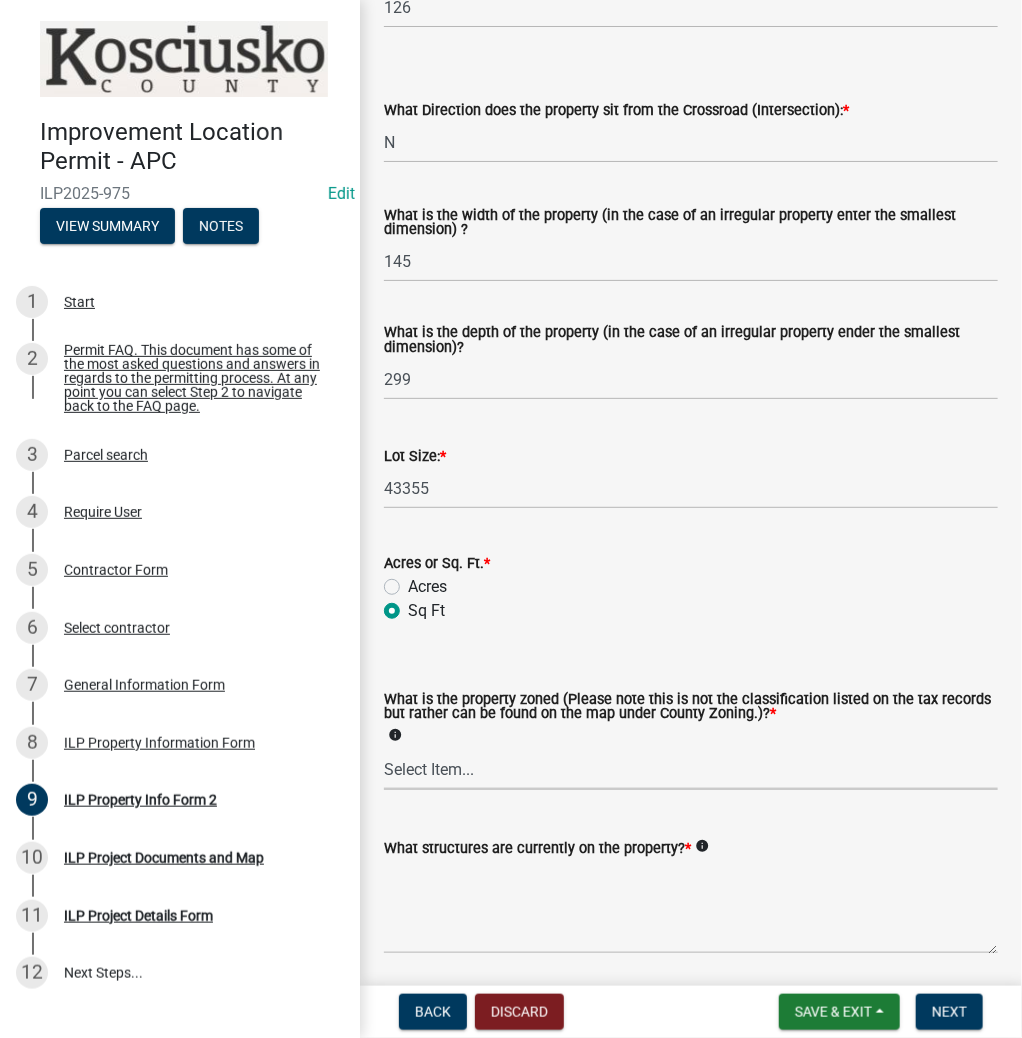 click on "Select Item...   Agricultural   Agricultural 2   Commercial   Environmental   Industrial 1   Industrial 2   Industrial 3   Public Use   Residential" at bounding box center (691, 769) 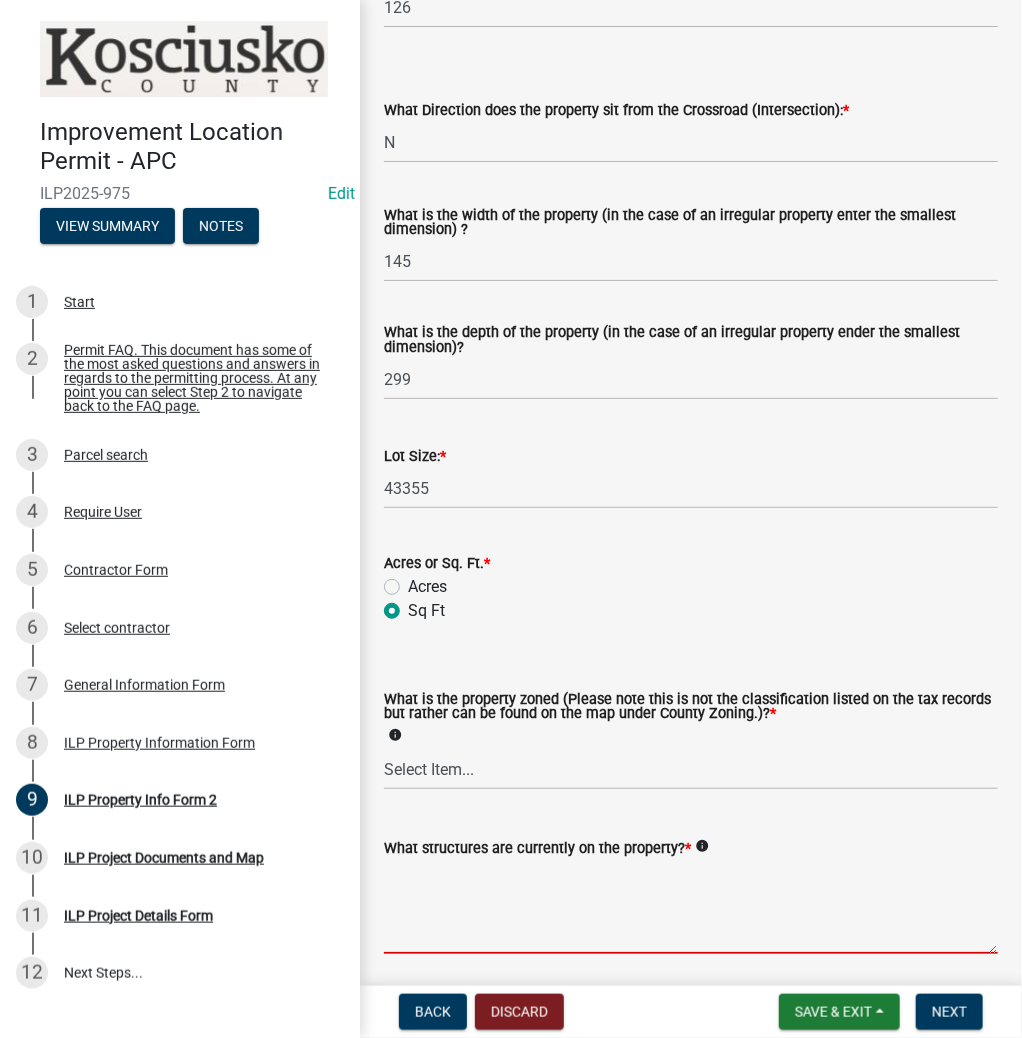 click on "What structures are currently on the property?  *" at bounding box center (691, 907) 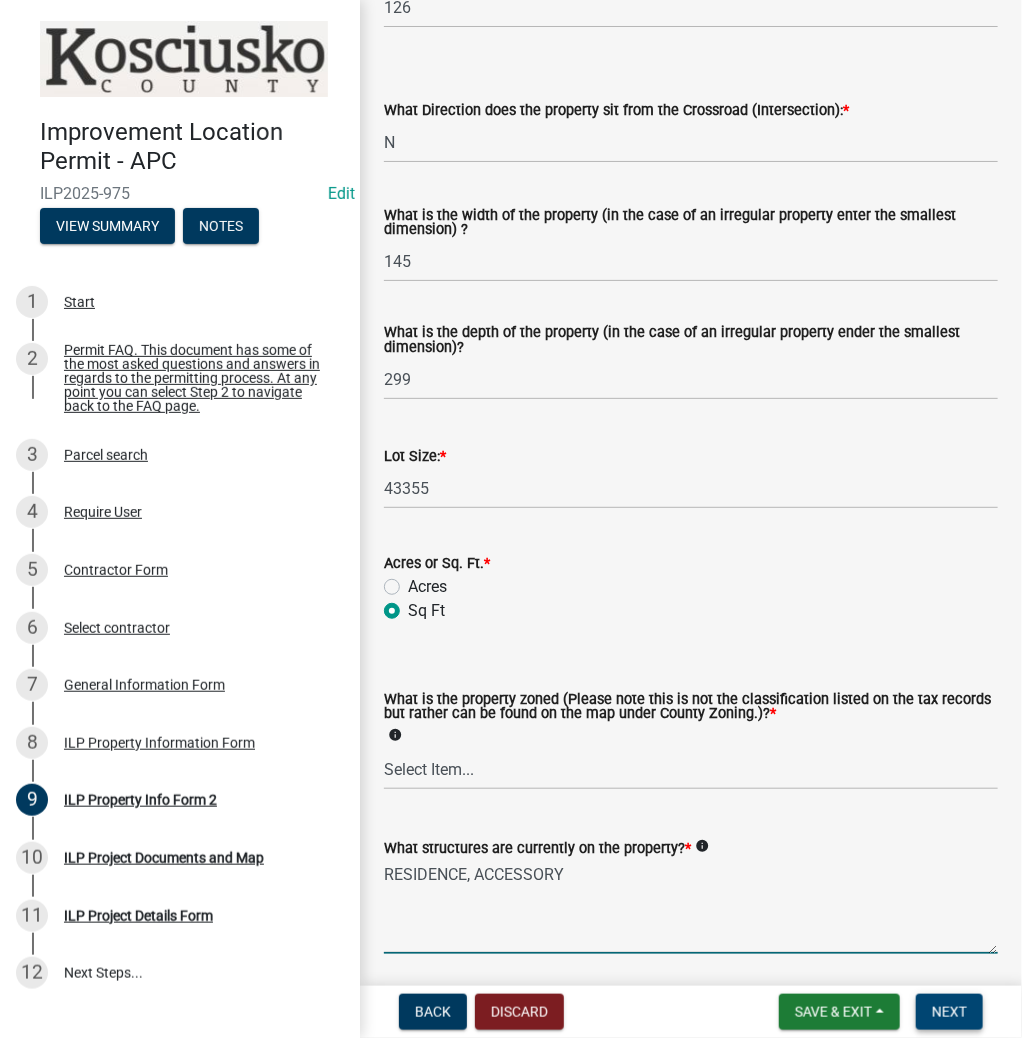 type on "RESIDENCE, ACCESSORY" 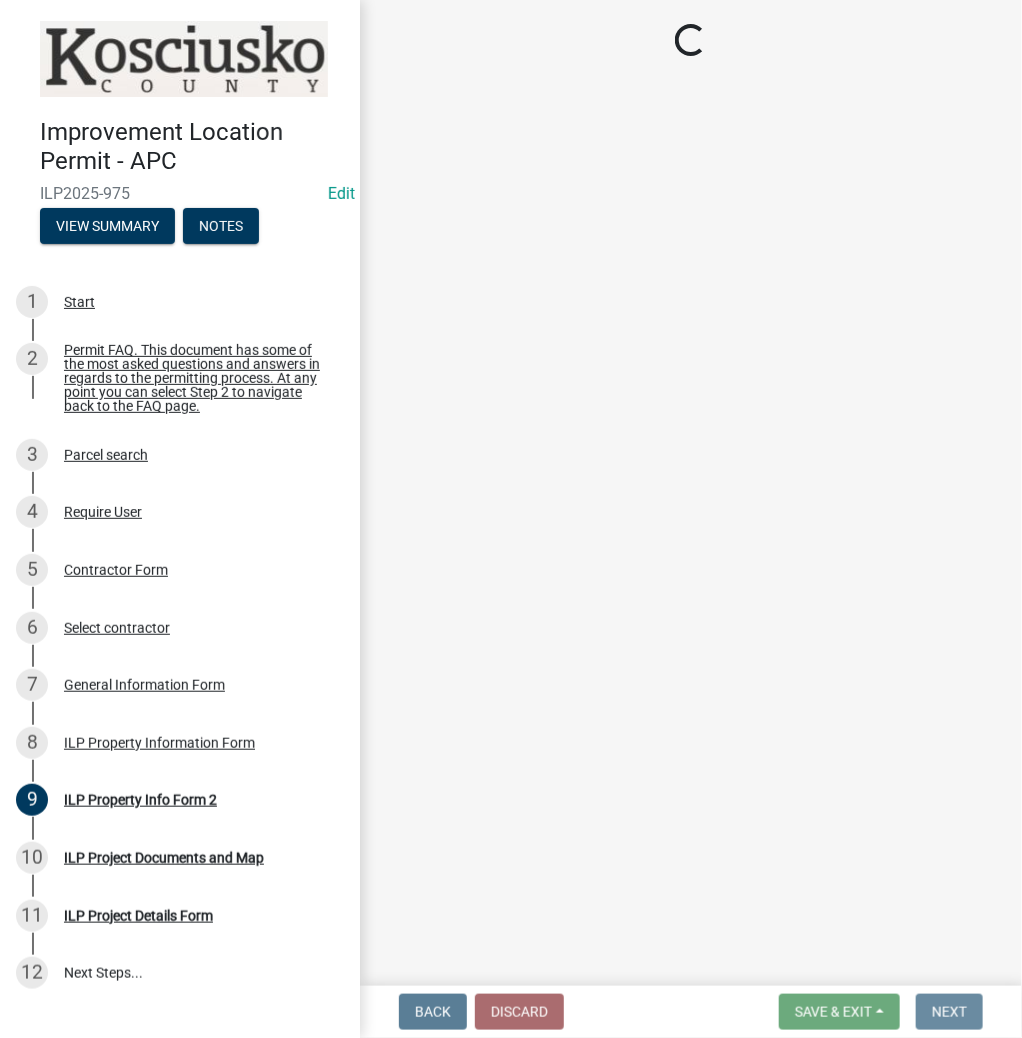 scroll, scrollTop: 0, scrollLeft: 0, axis: both 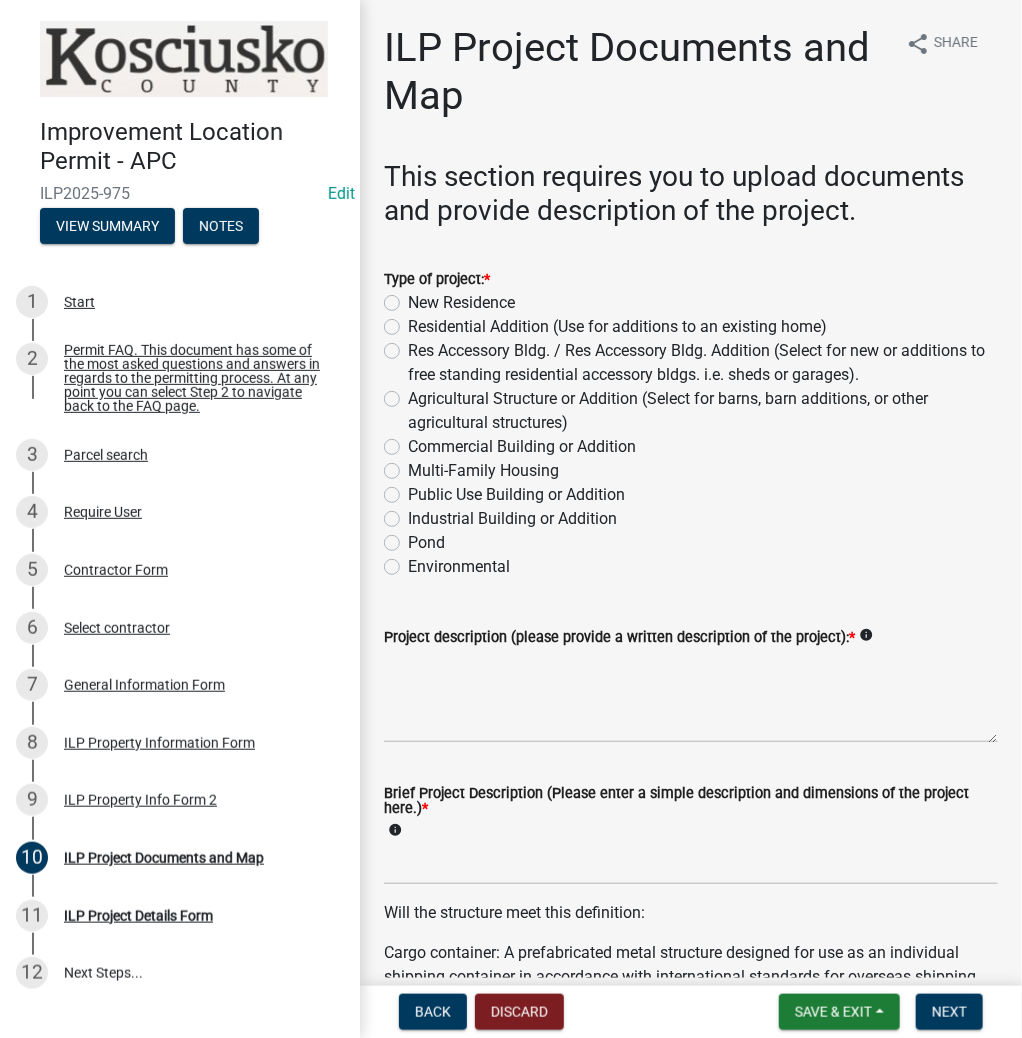 click on "Residential Addition (Use for additions to an existing home)" 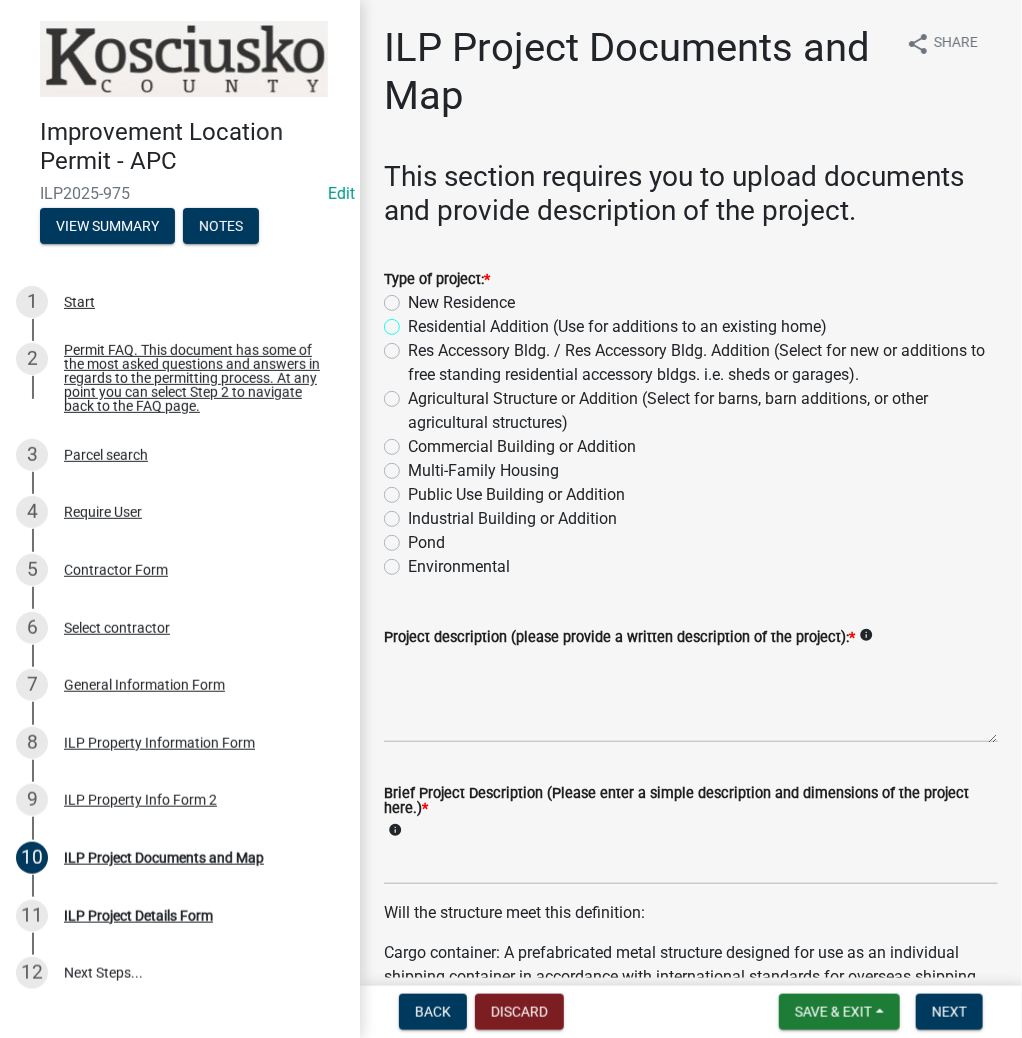 click on "Residential Addition (Use for additions to an existing home)" at bounding box center [414, 321] 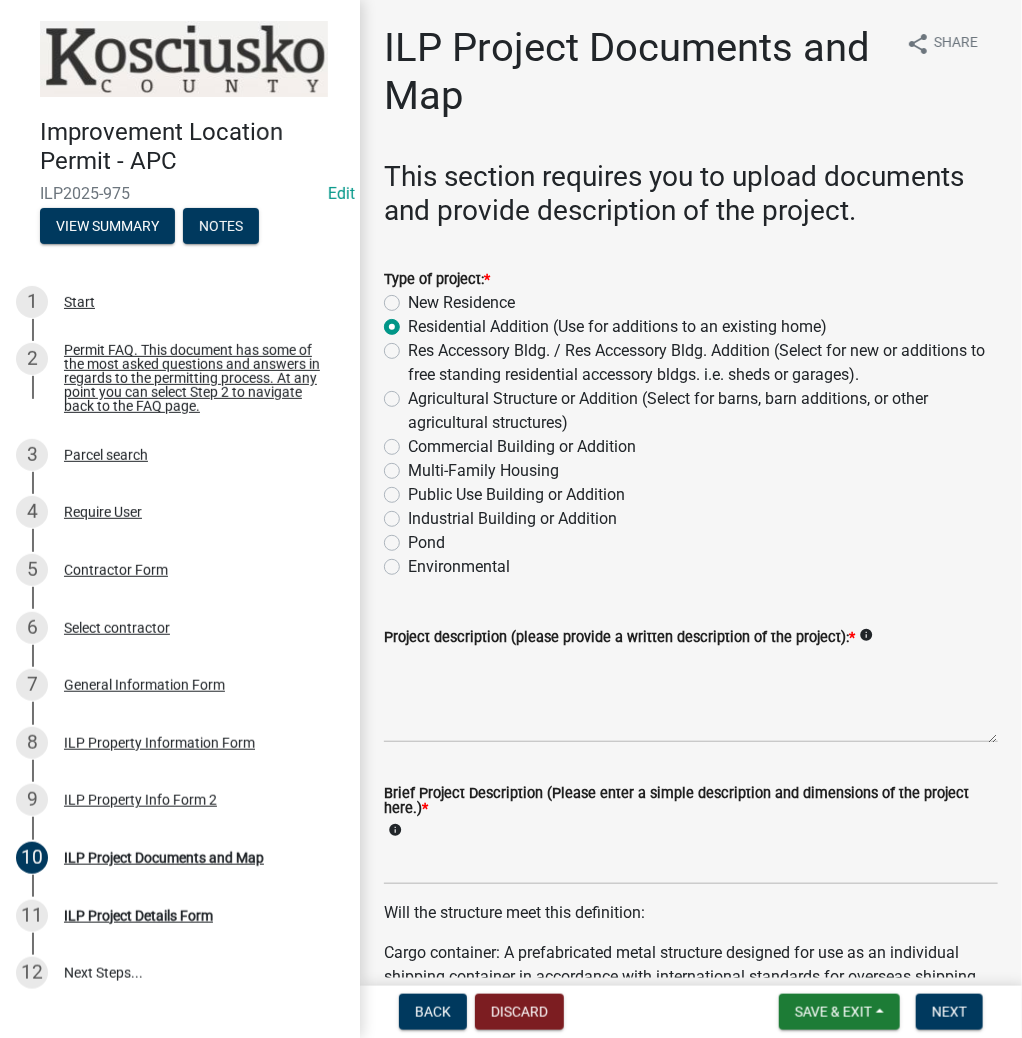 radio on "true" 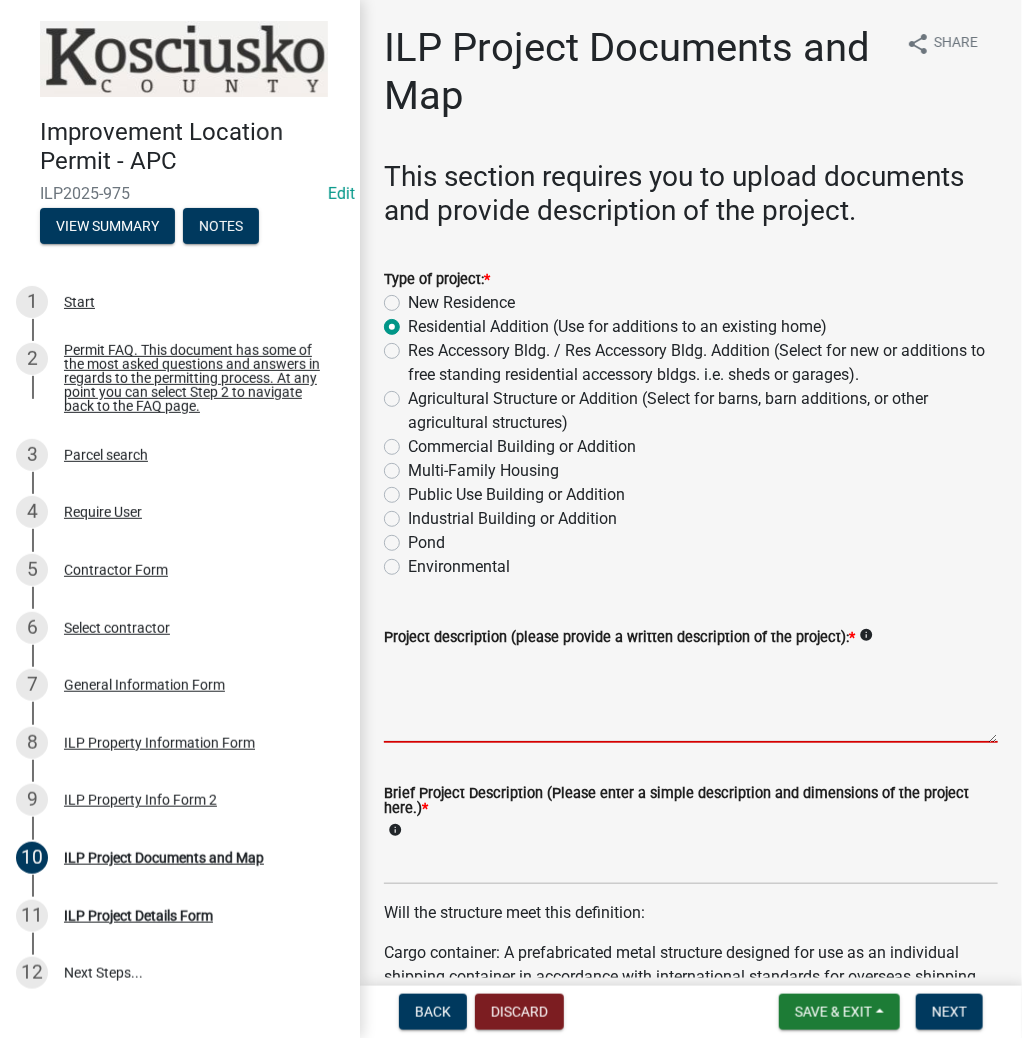 click on "Project description (please provide a written description of the project):  *" at bounding box center (691, 696) 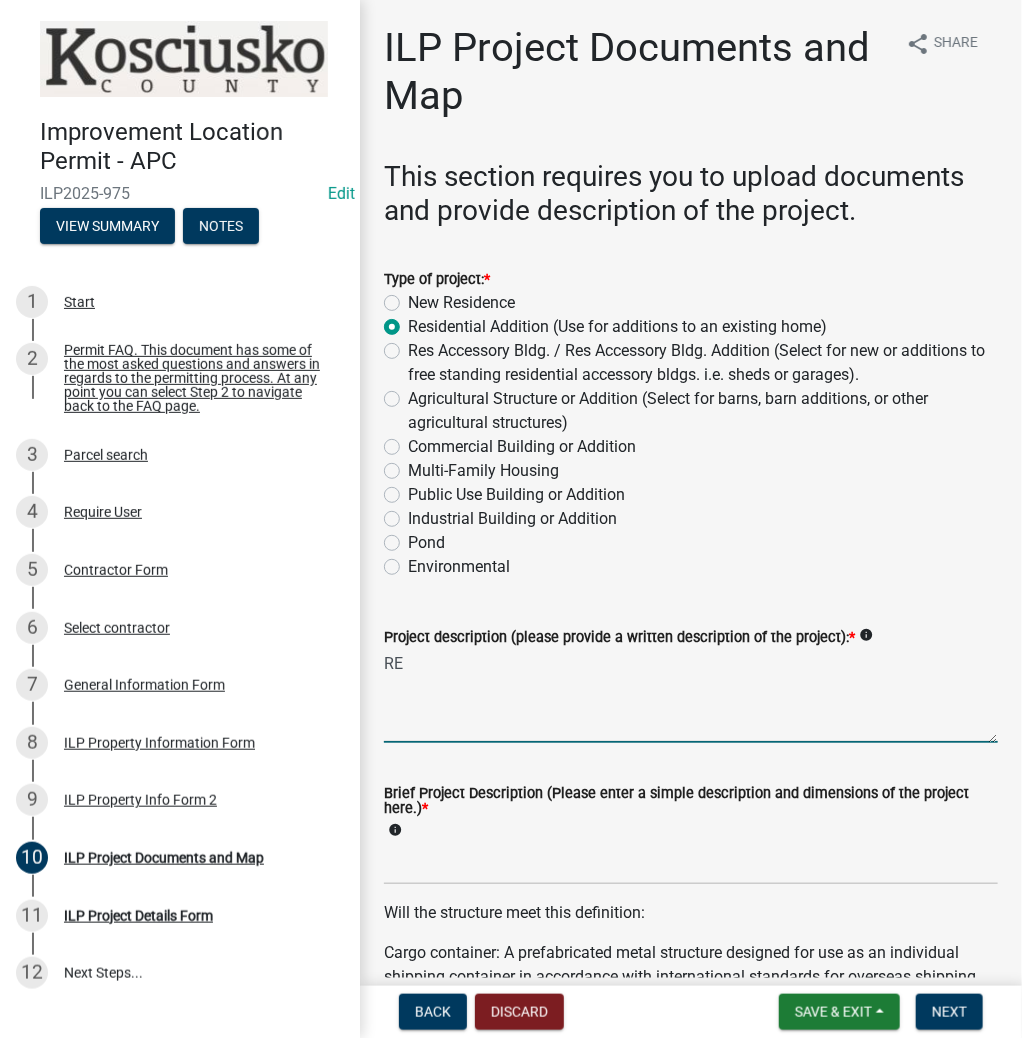 type on "R" 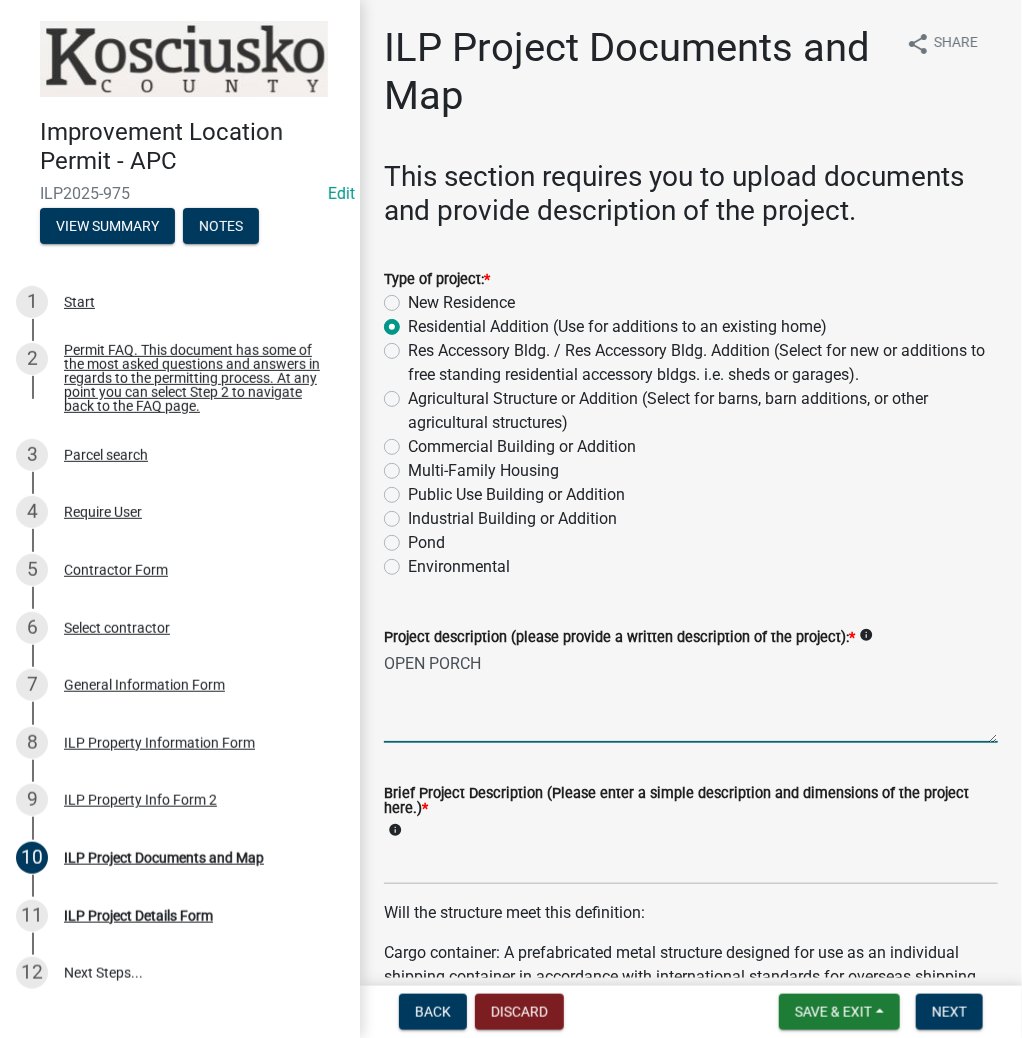 type on "OPEN PORCH" 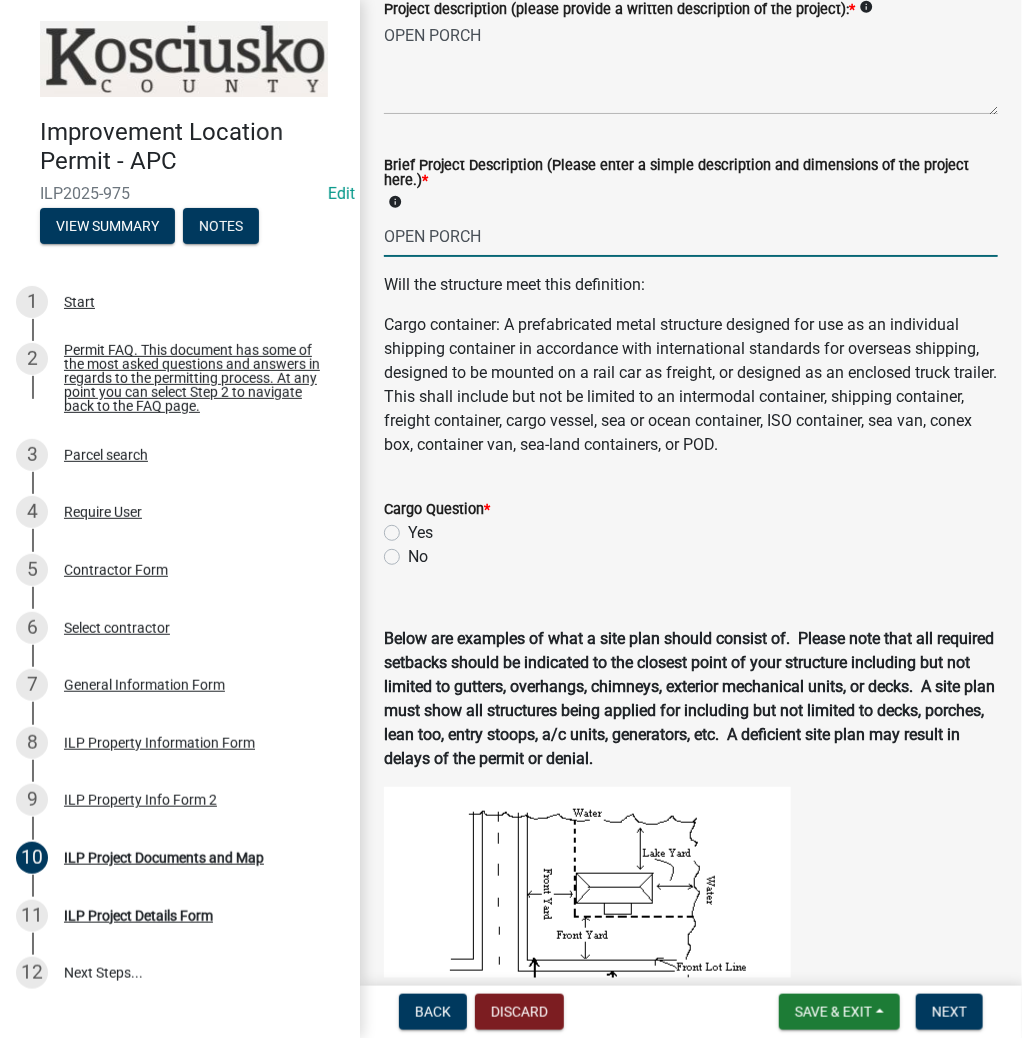 scroll, scrollTop: 640, scrollLeft: 0, axis: vertical 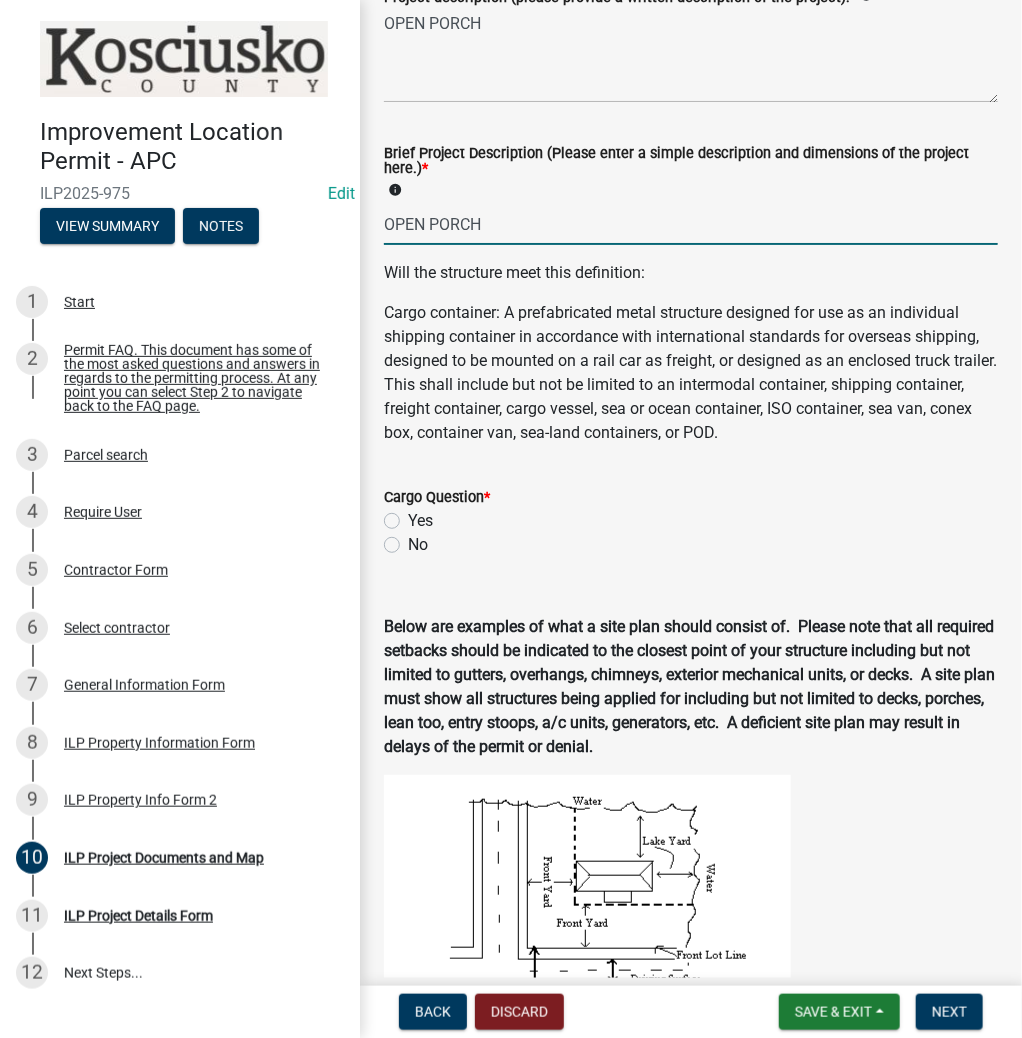 type on "OPEN PORCH" 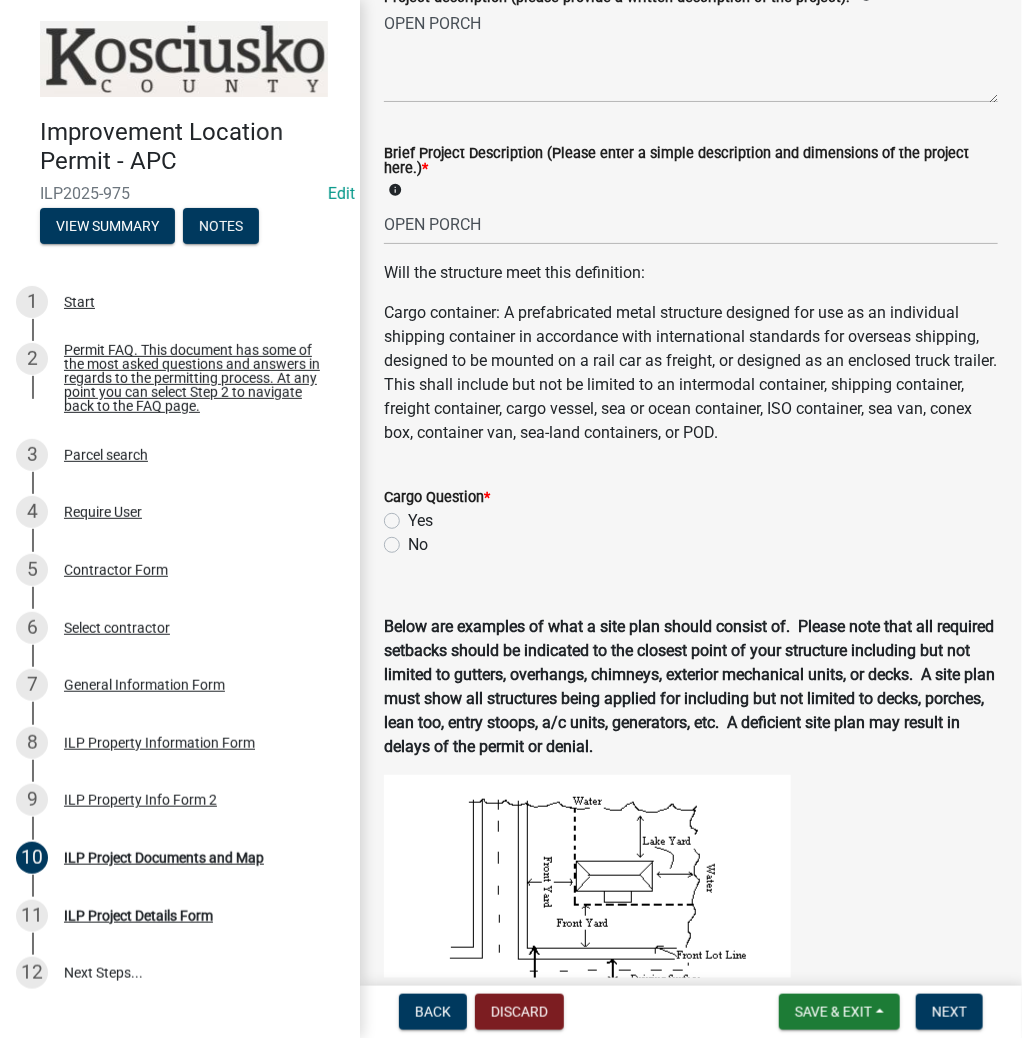 click on "No" 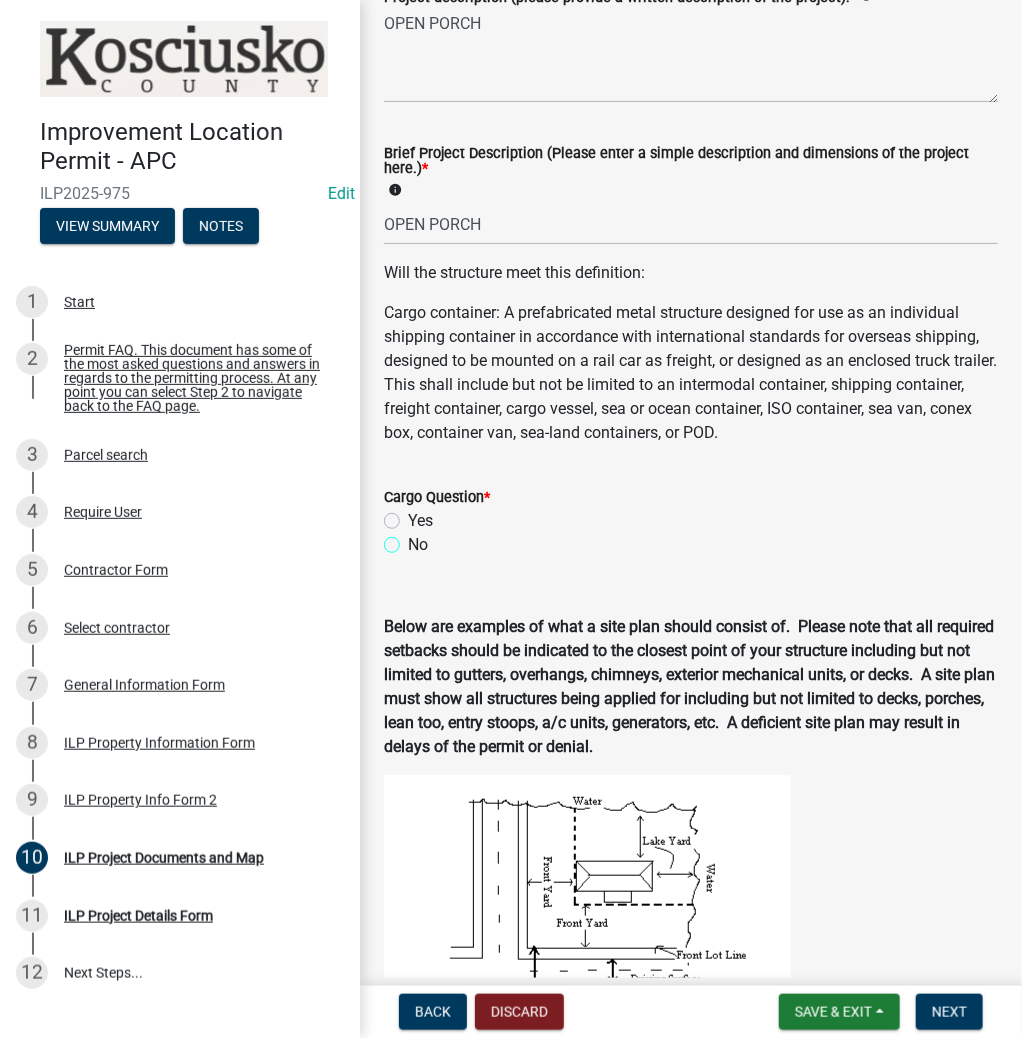 click on "No" at bounding box center (414, 539) 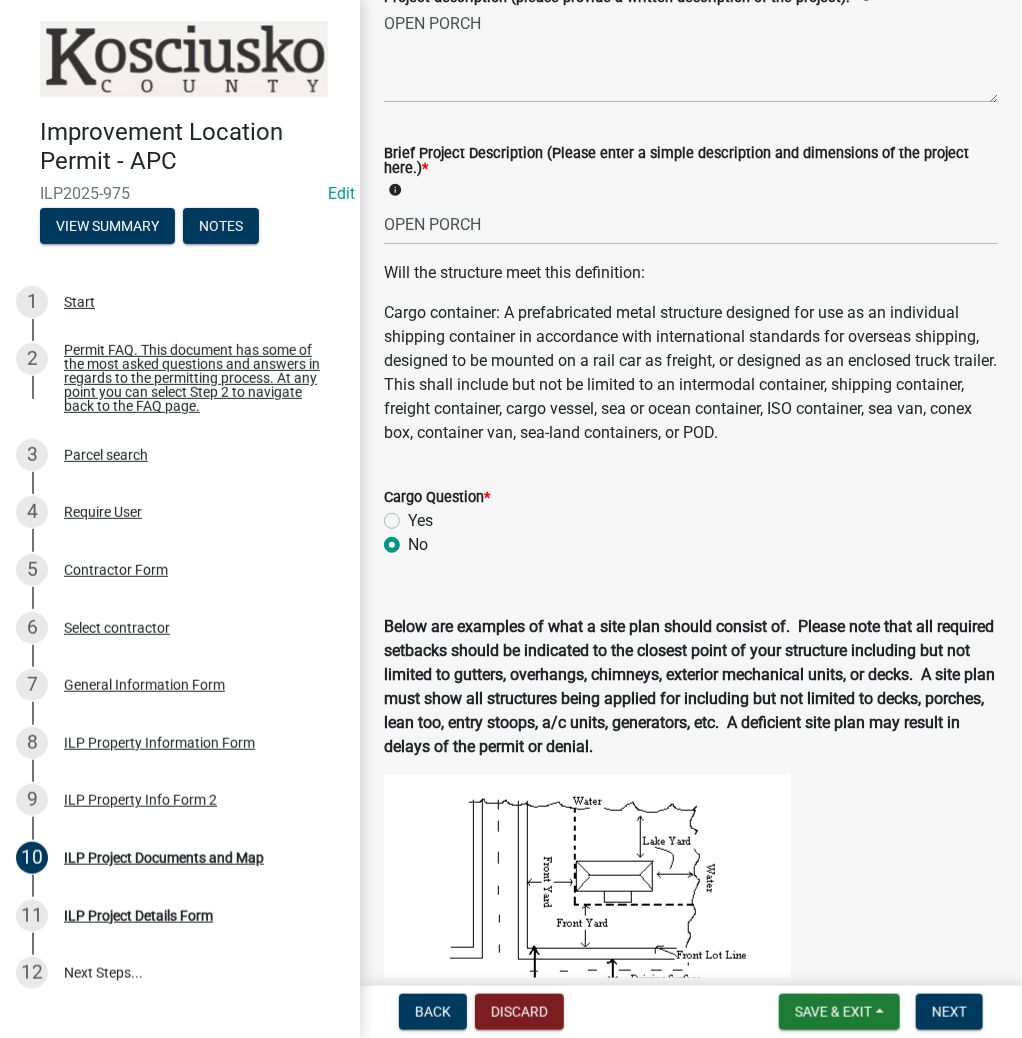 radio on "true" 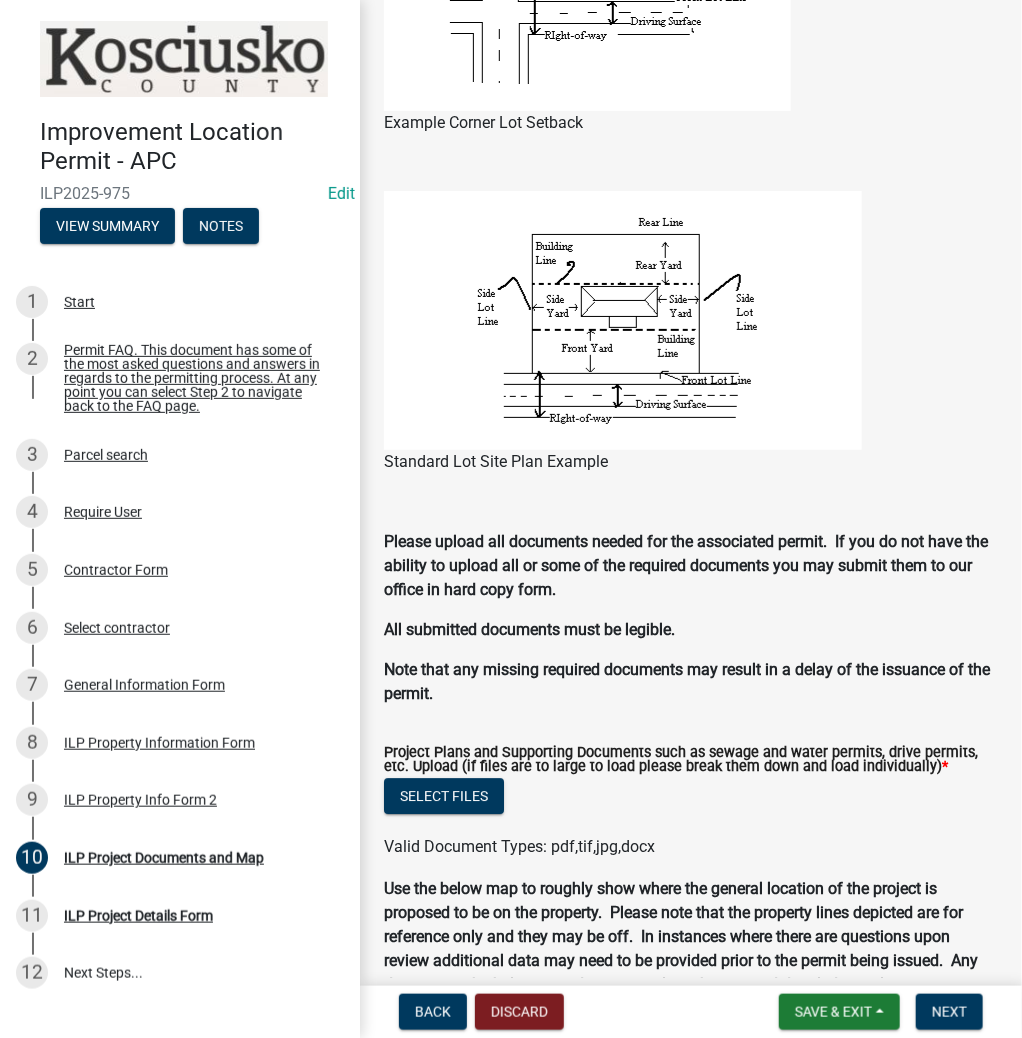 scroll, scrollTop: 1760, scrollLeft: 0, axis: vertical 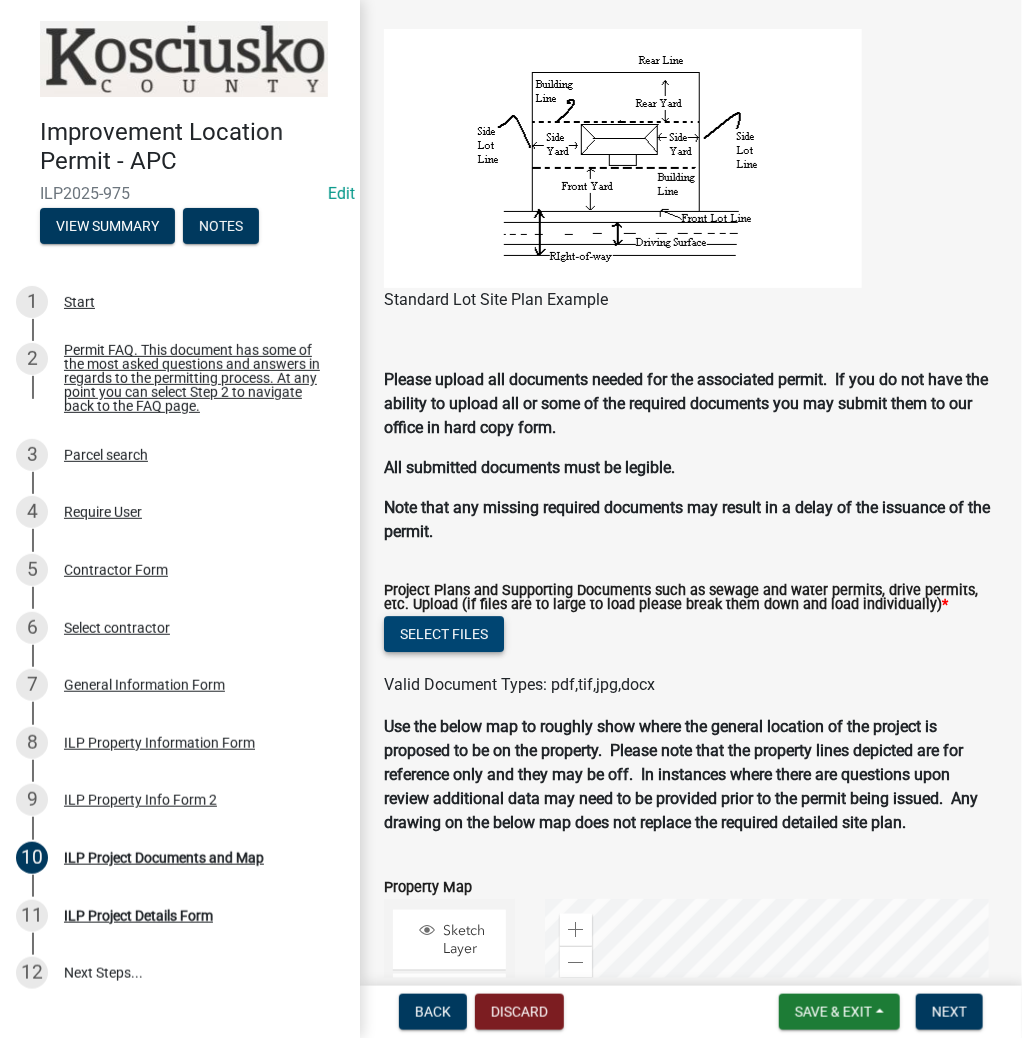 click on "Select files" 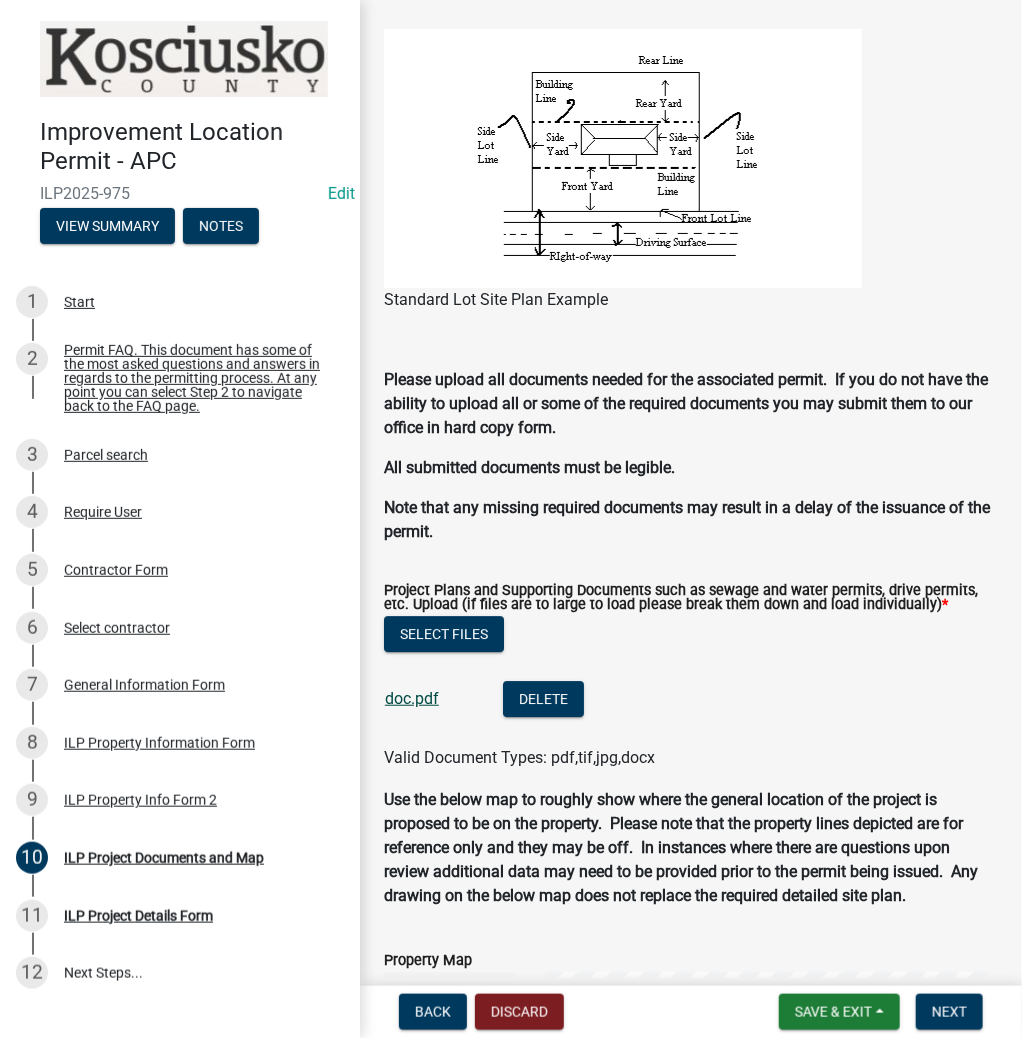 click on "doc.pdf" 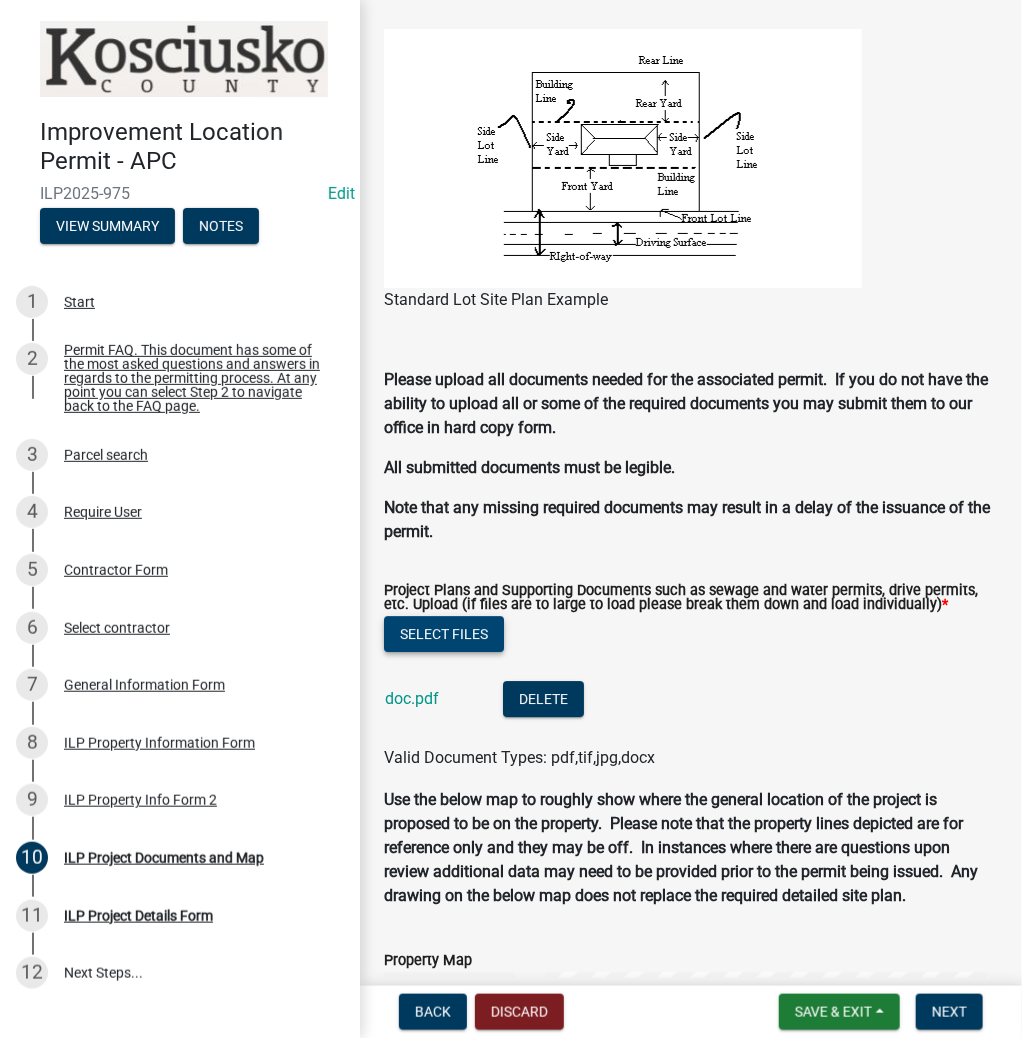 click on "Select files" 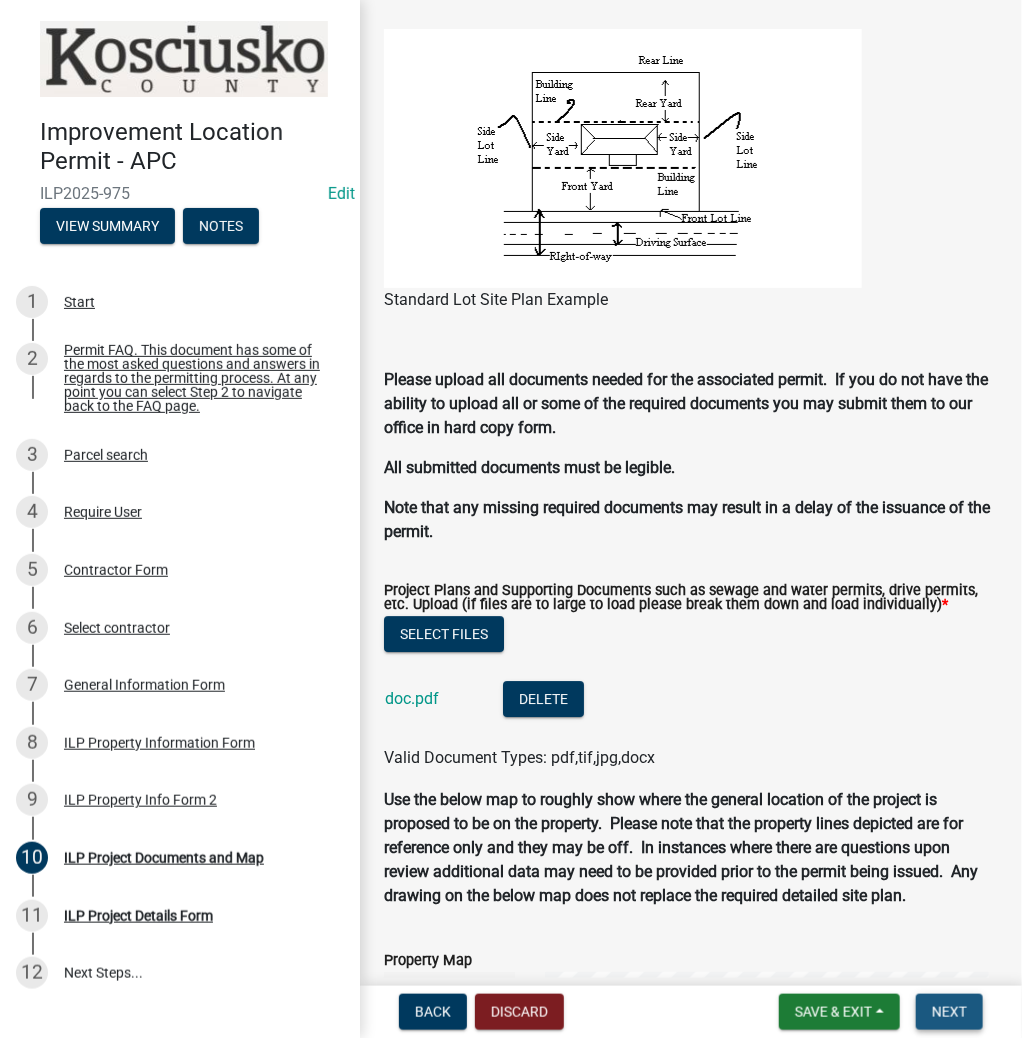 click on "Next" at bounding box center (949, 1012) 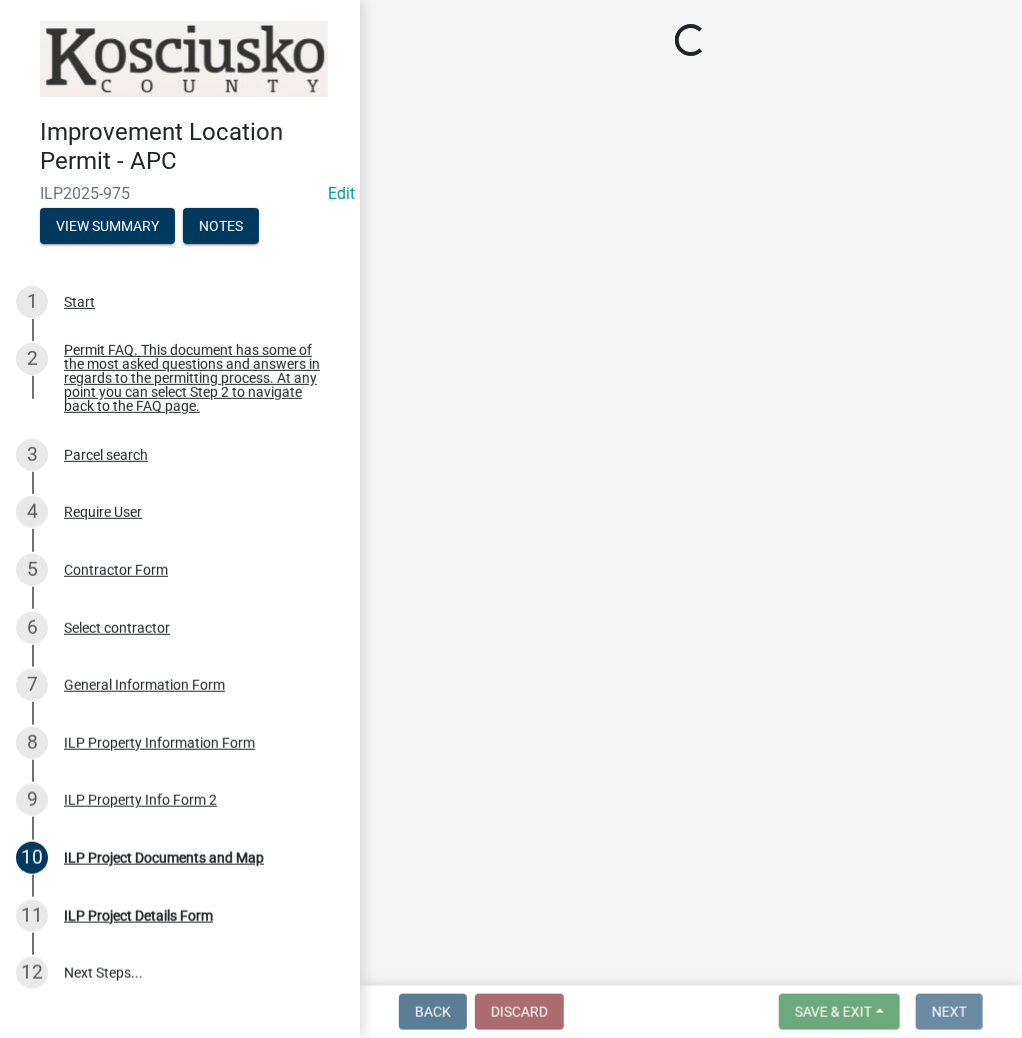 scroll, scrollTop: 0, scrollLeft: 0, axis: both 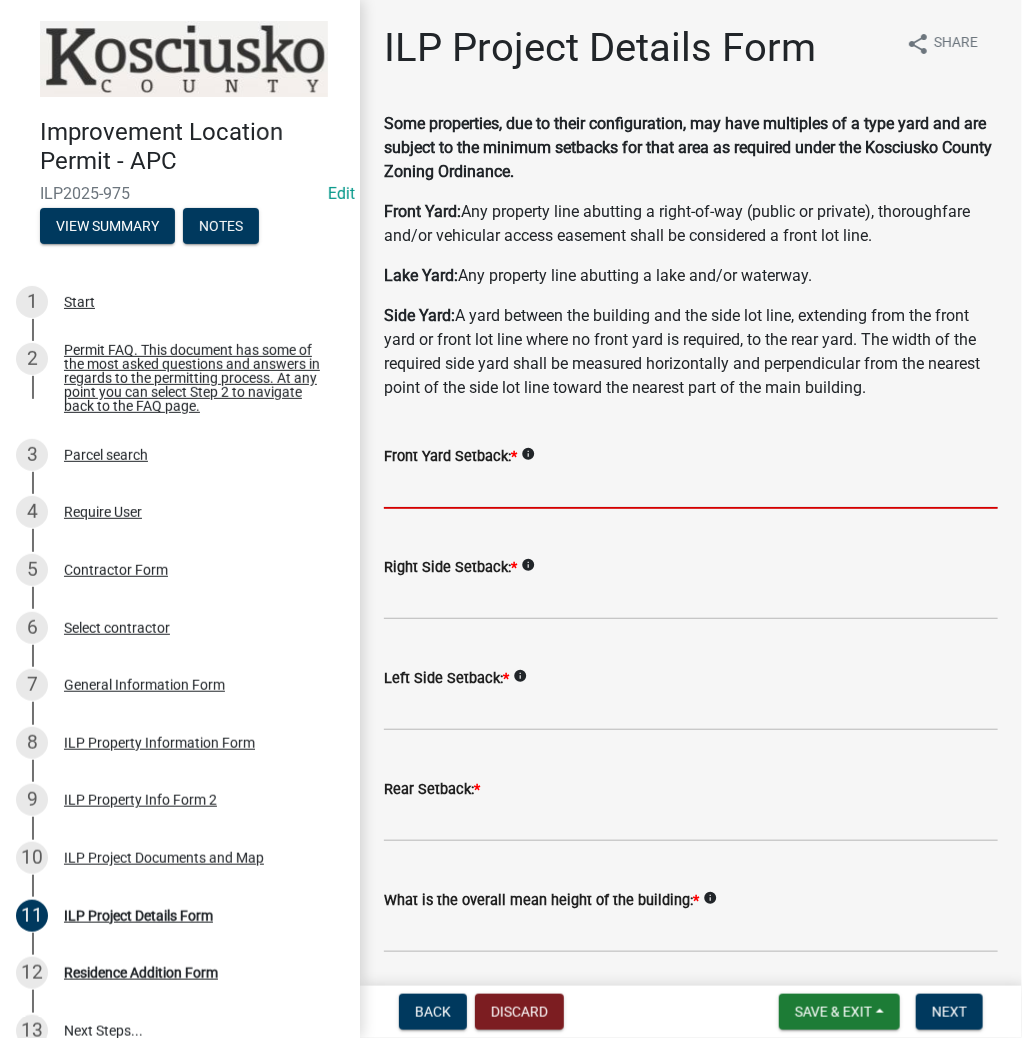 click 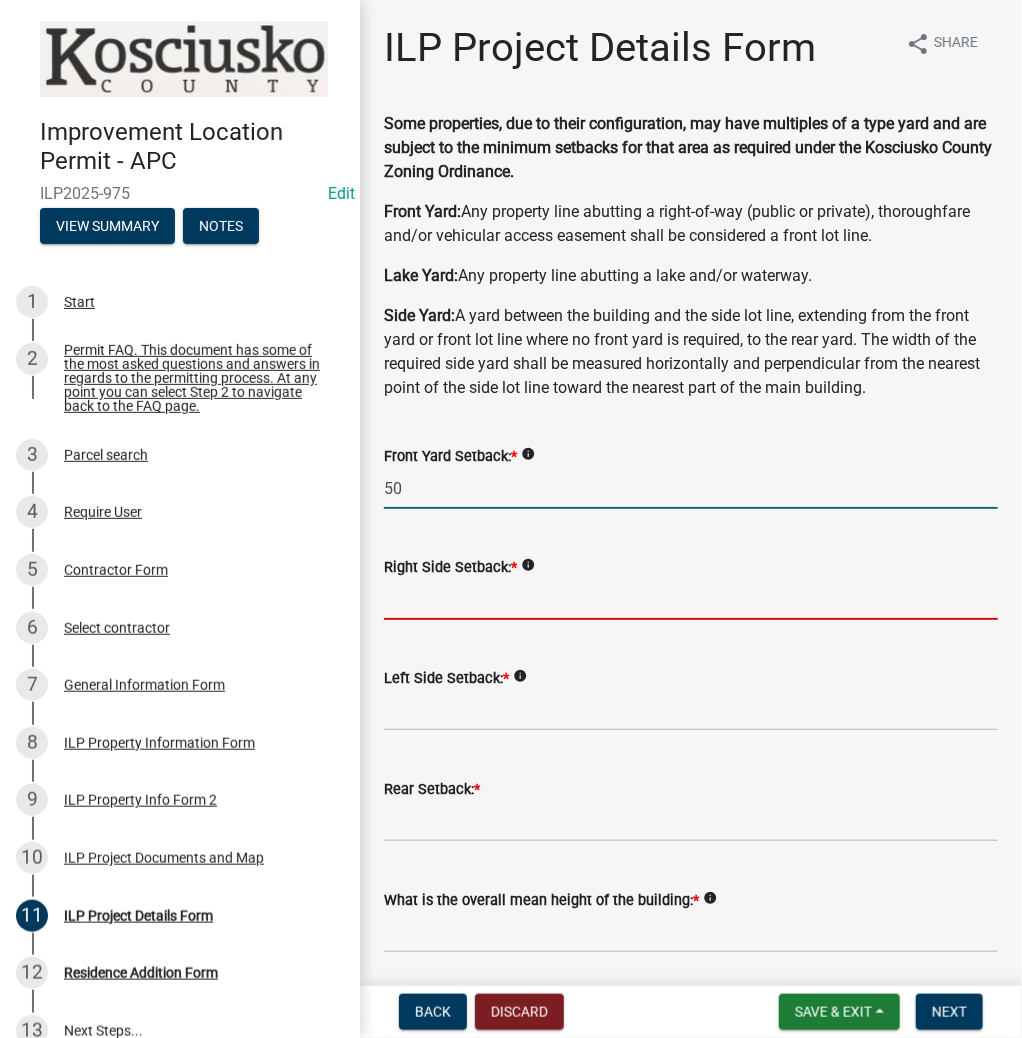 type on "50.0" 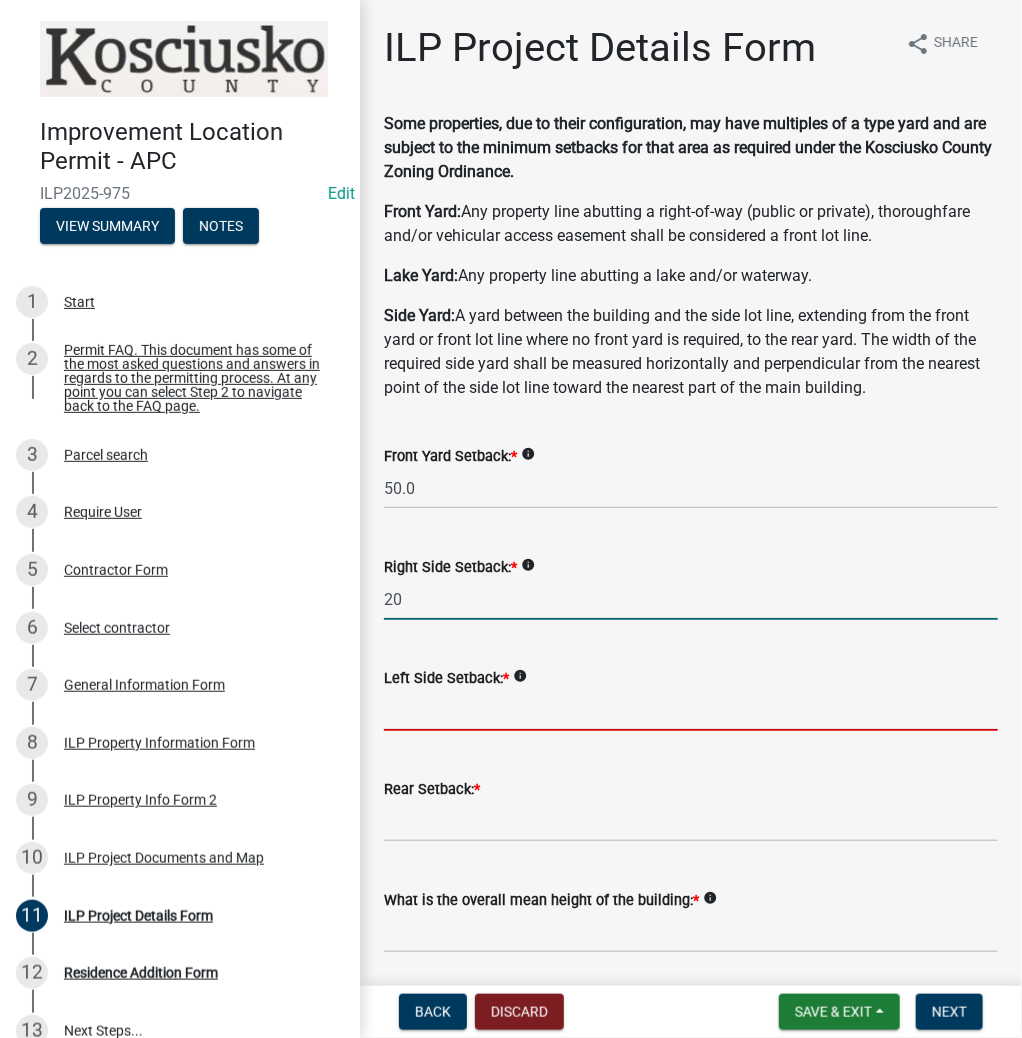 type on "20.0" 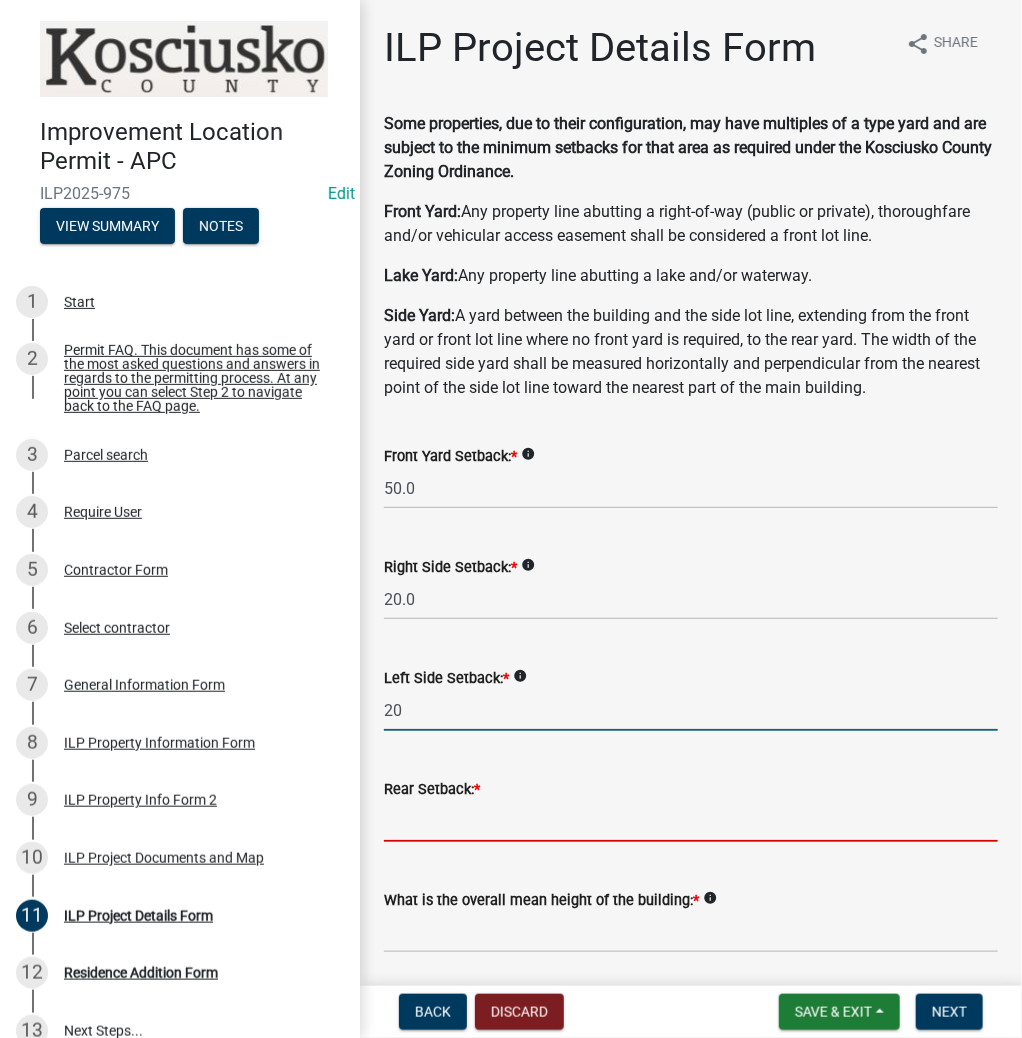 type on "20.0" 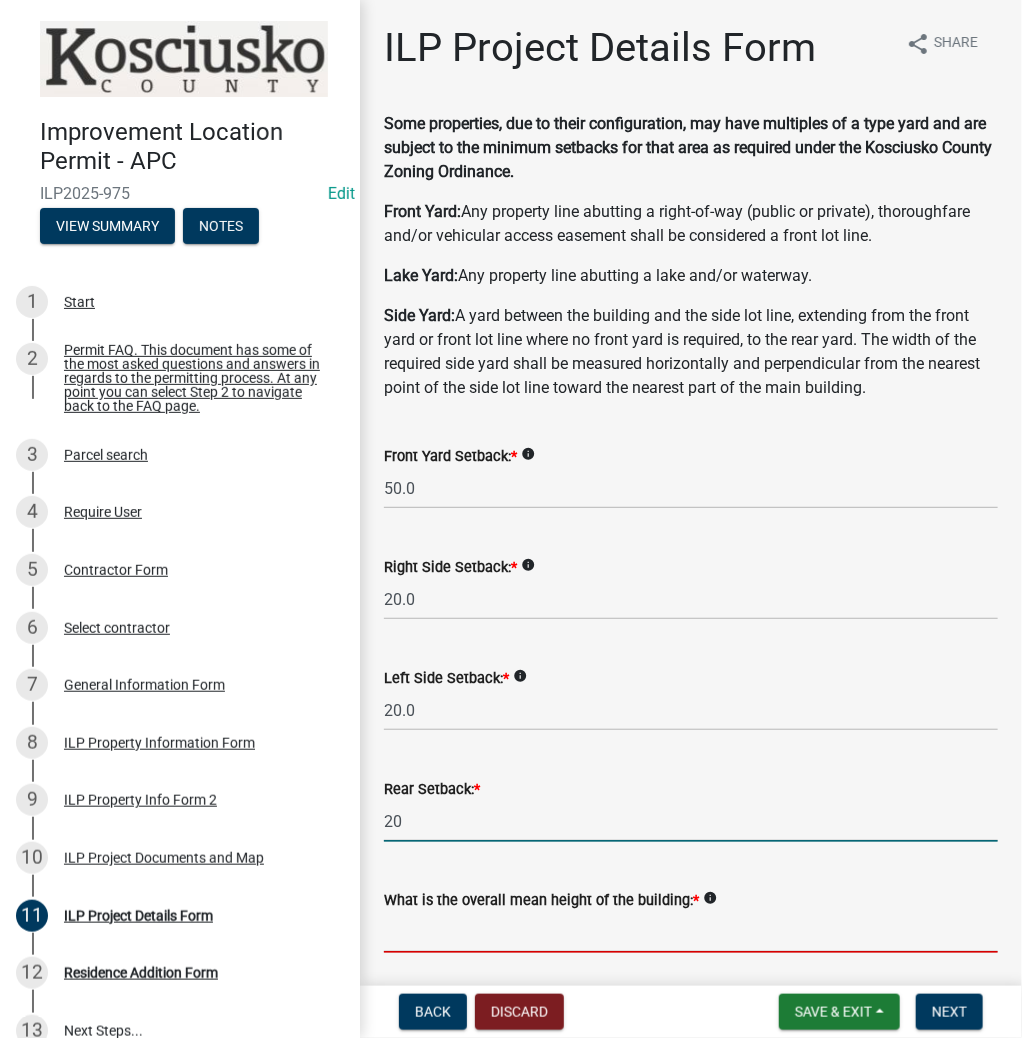 type on "20.0" 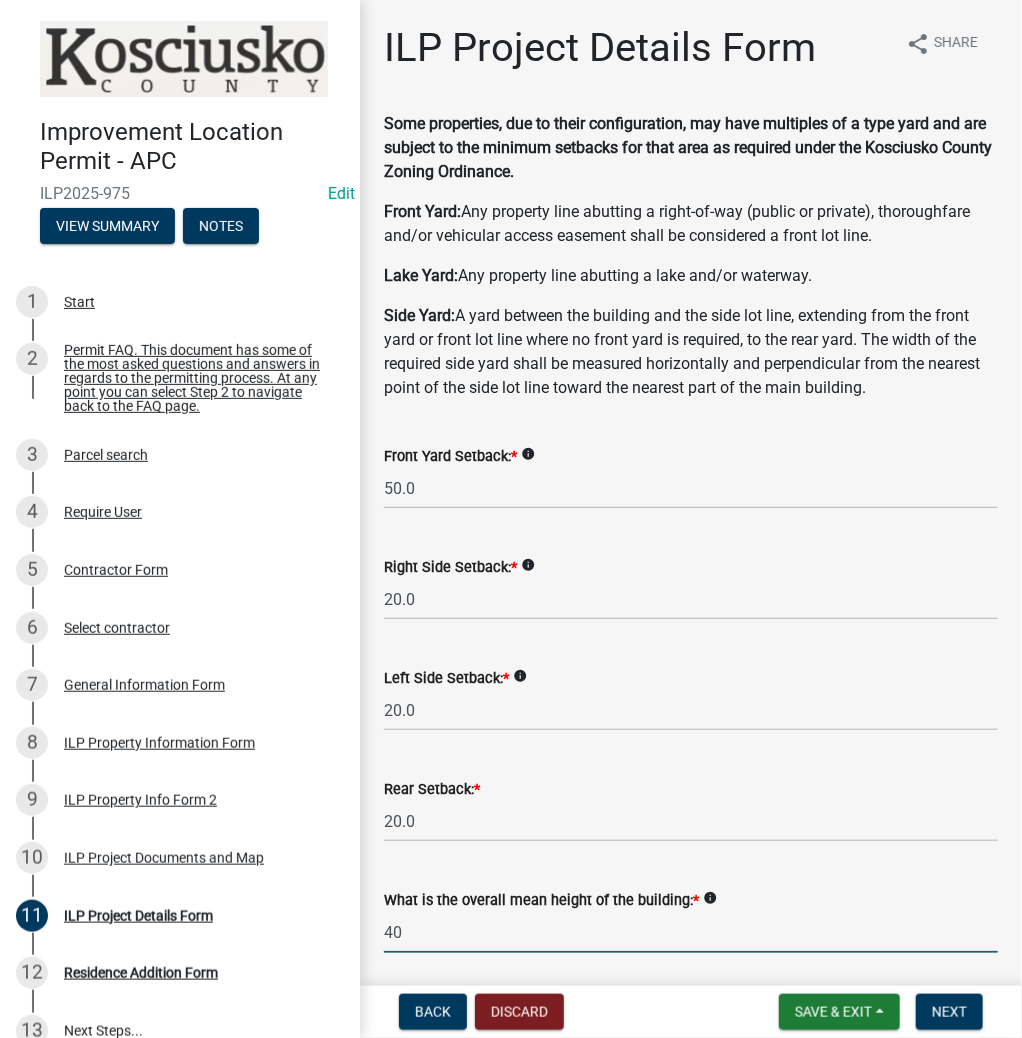 type on "40.0" 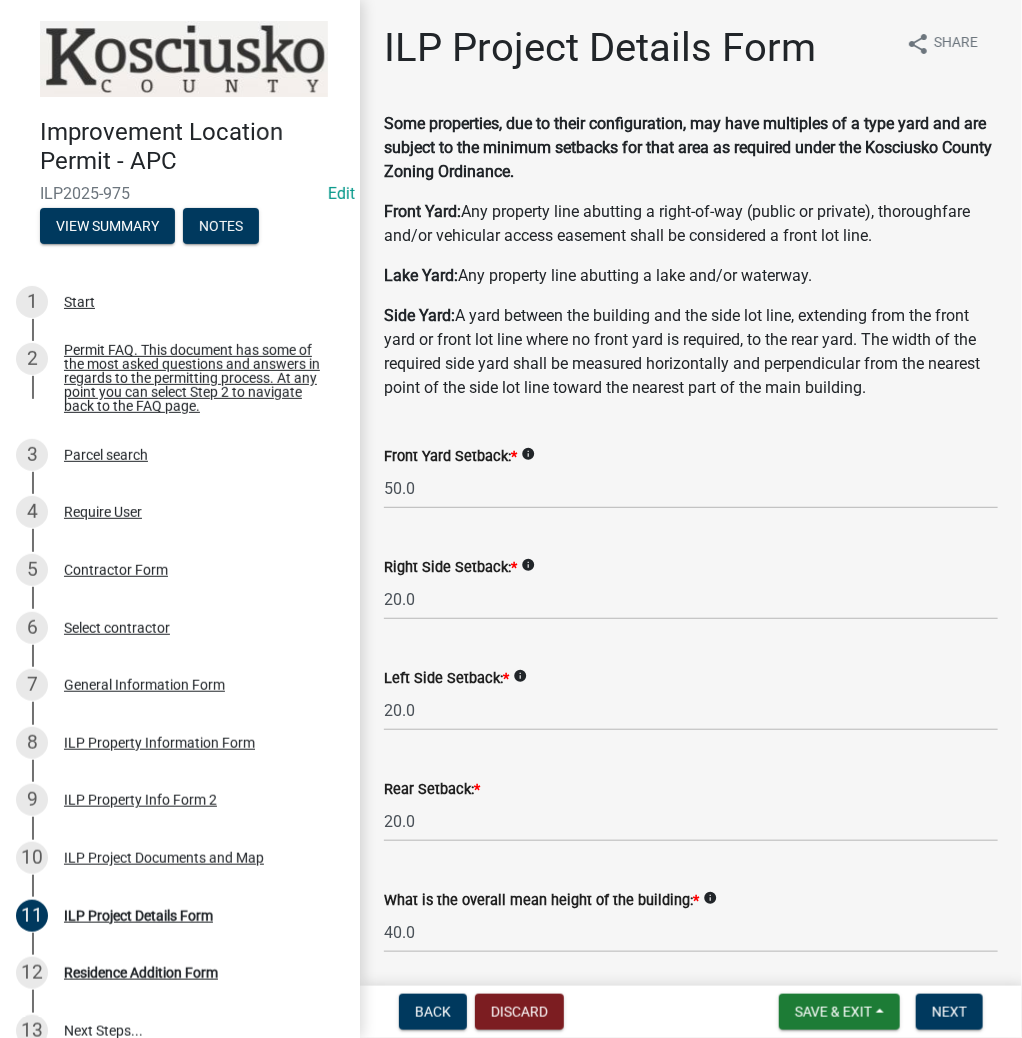 scroll, scrollTop: 554, scrollLeft: 0, axis: vertical 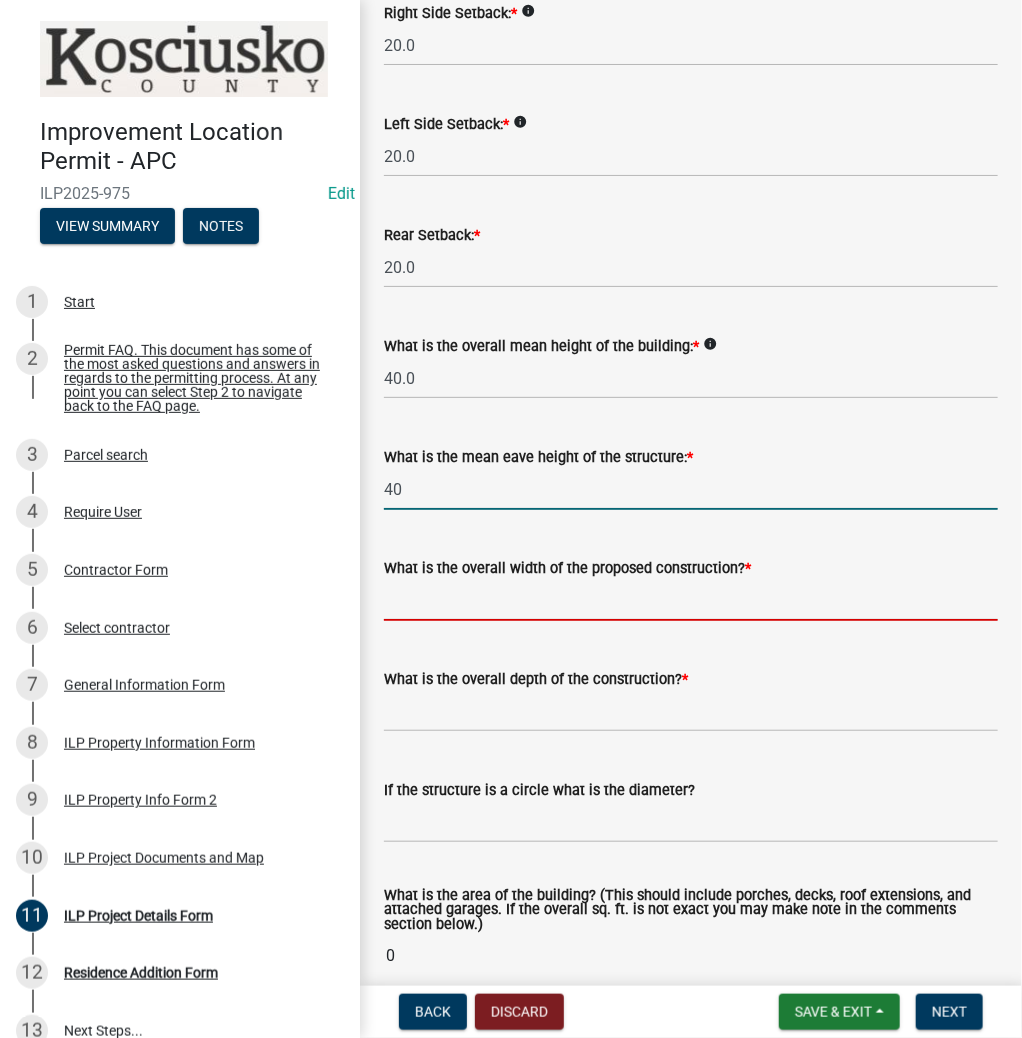 type on "40.0" 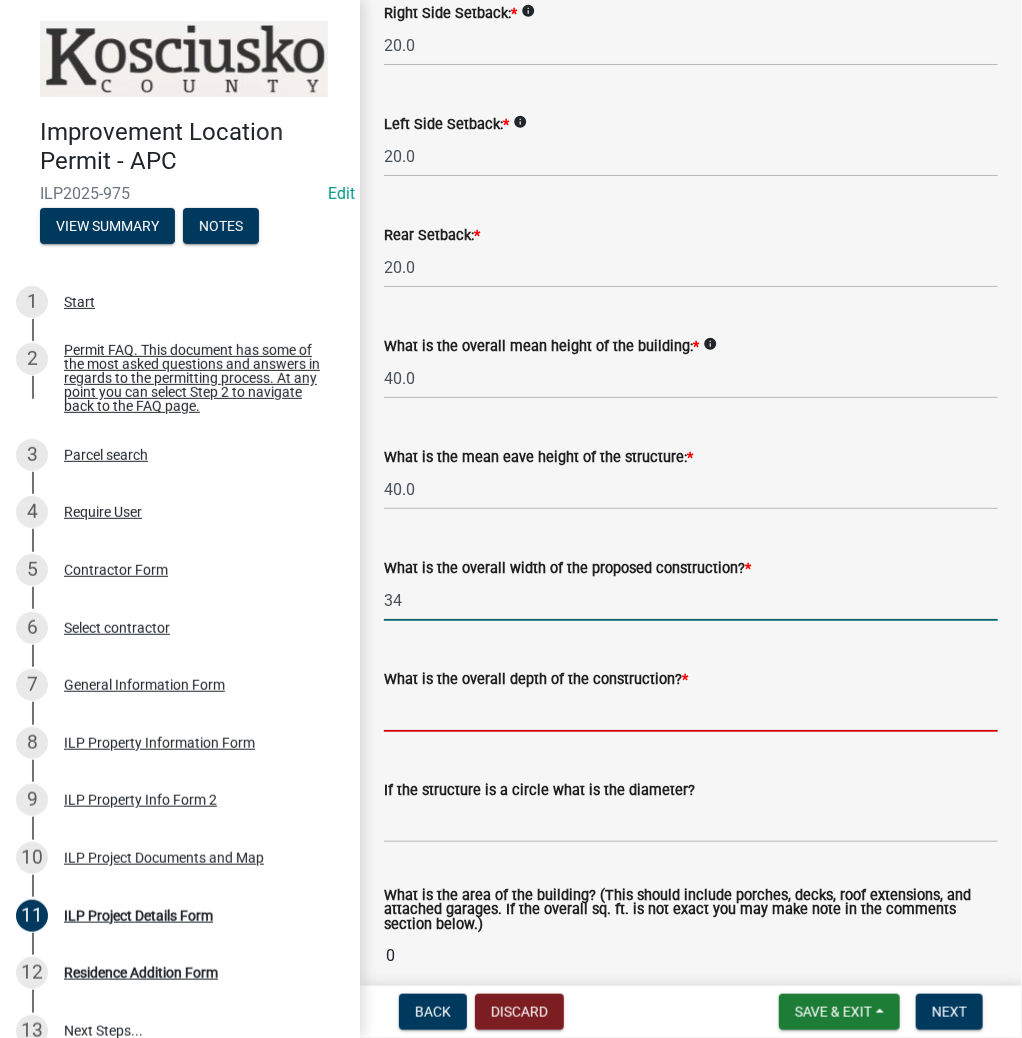 type on "34.00" 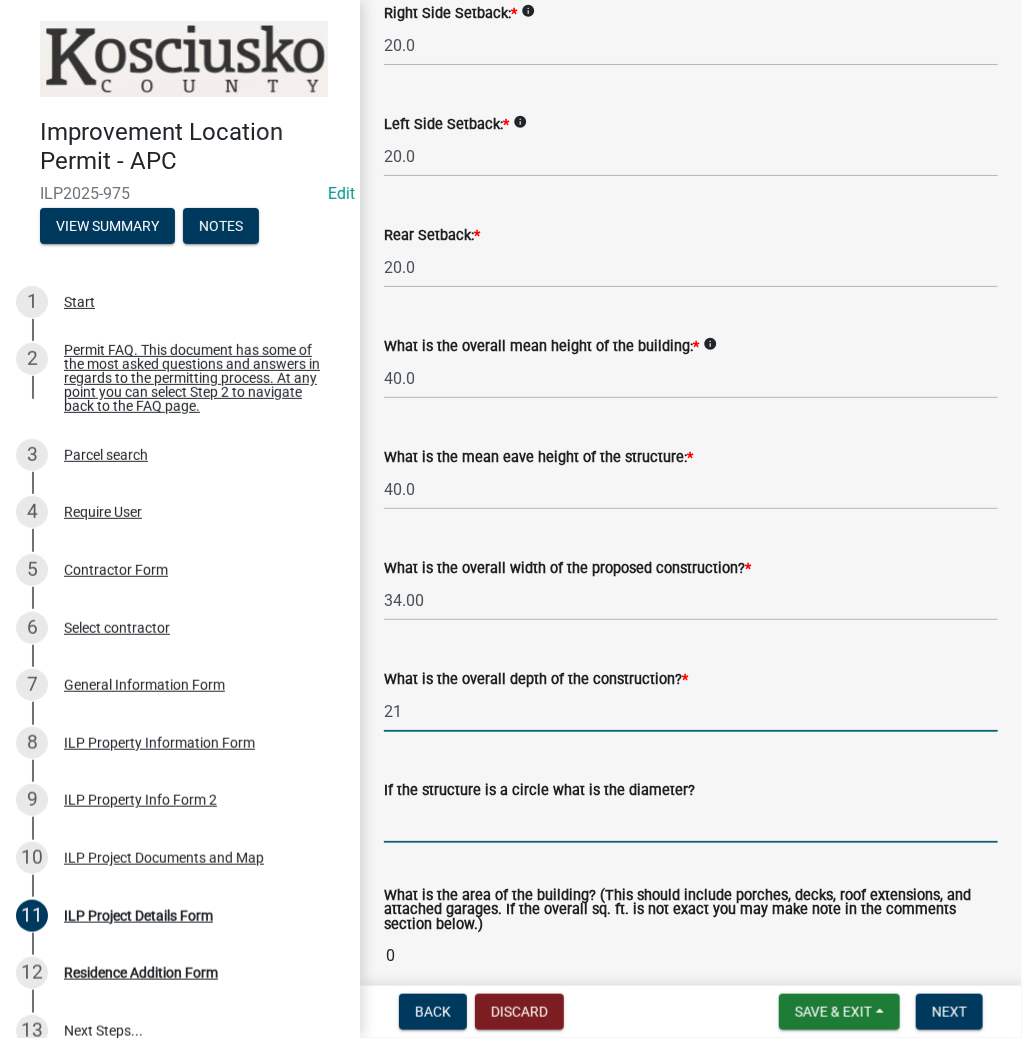 type on "21.00" 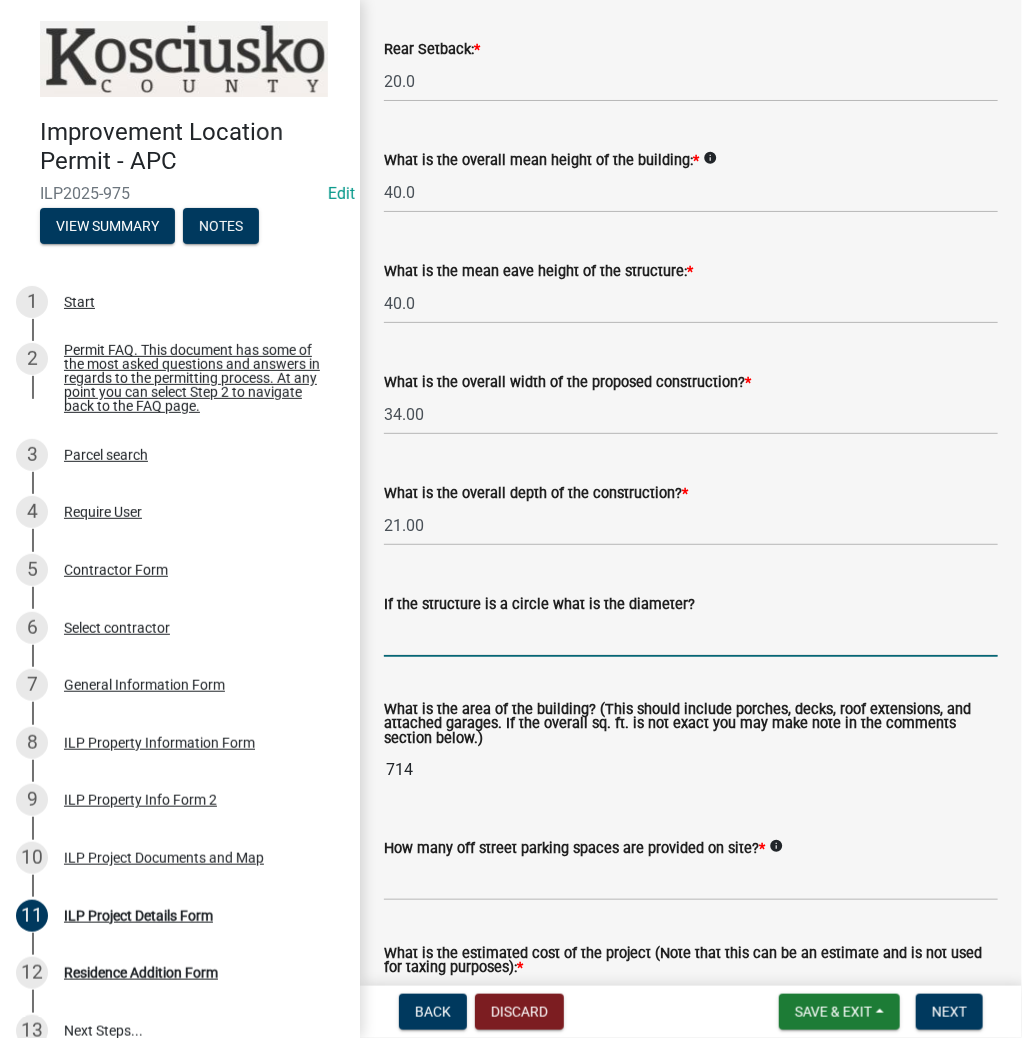 scroll, scrollTop: 794, scrollLeft: 0, axis: vertical 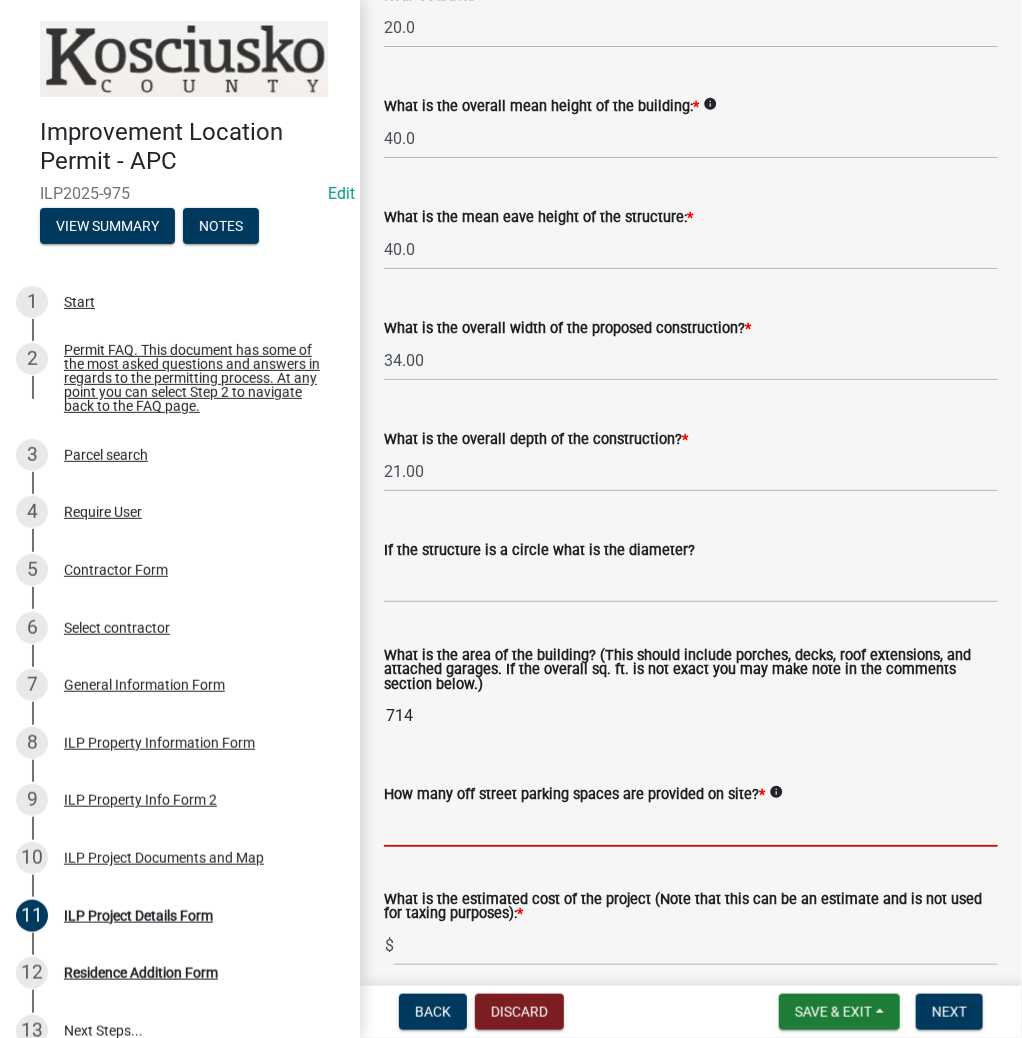 click 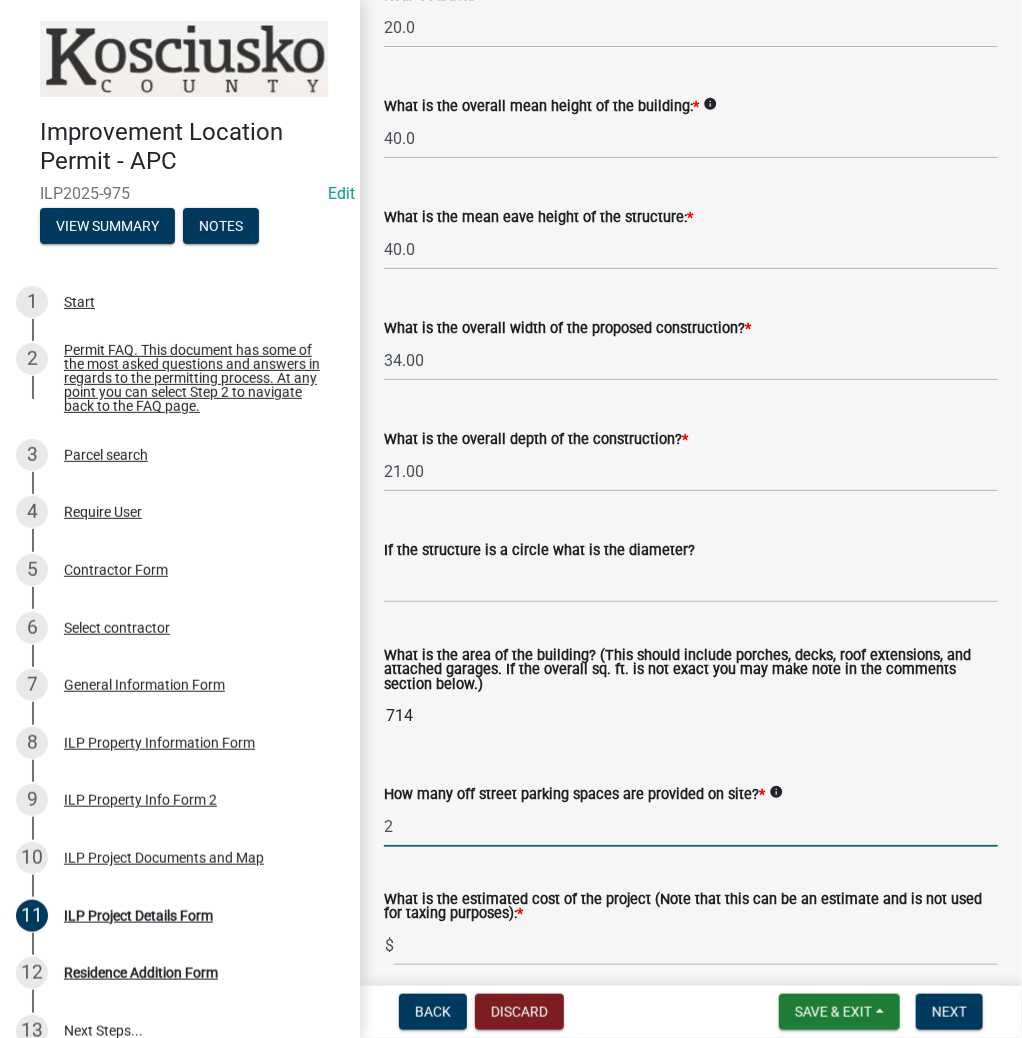 type on "2" 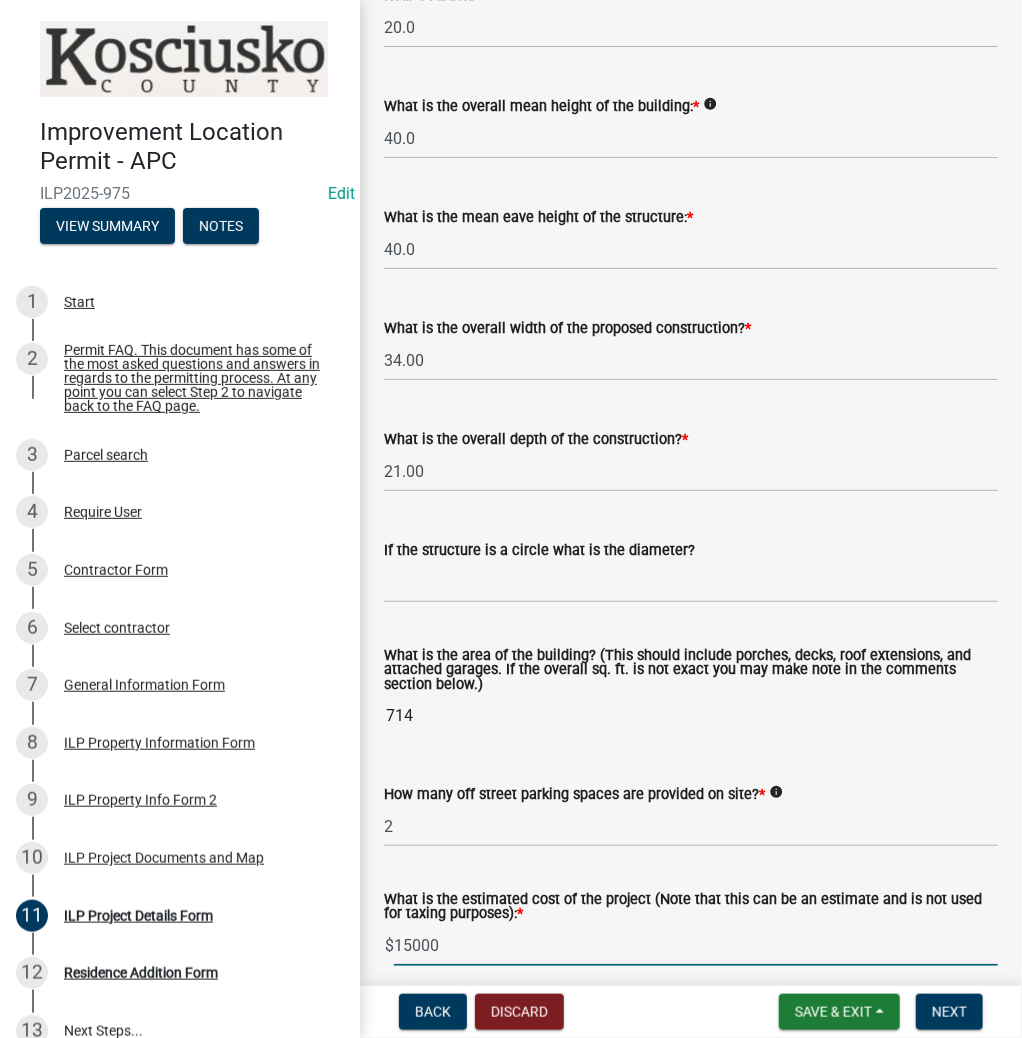 type on "15000" 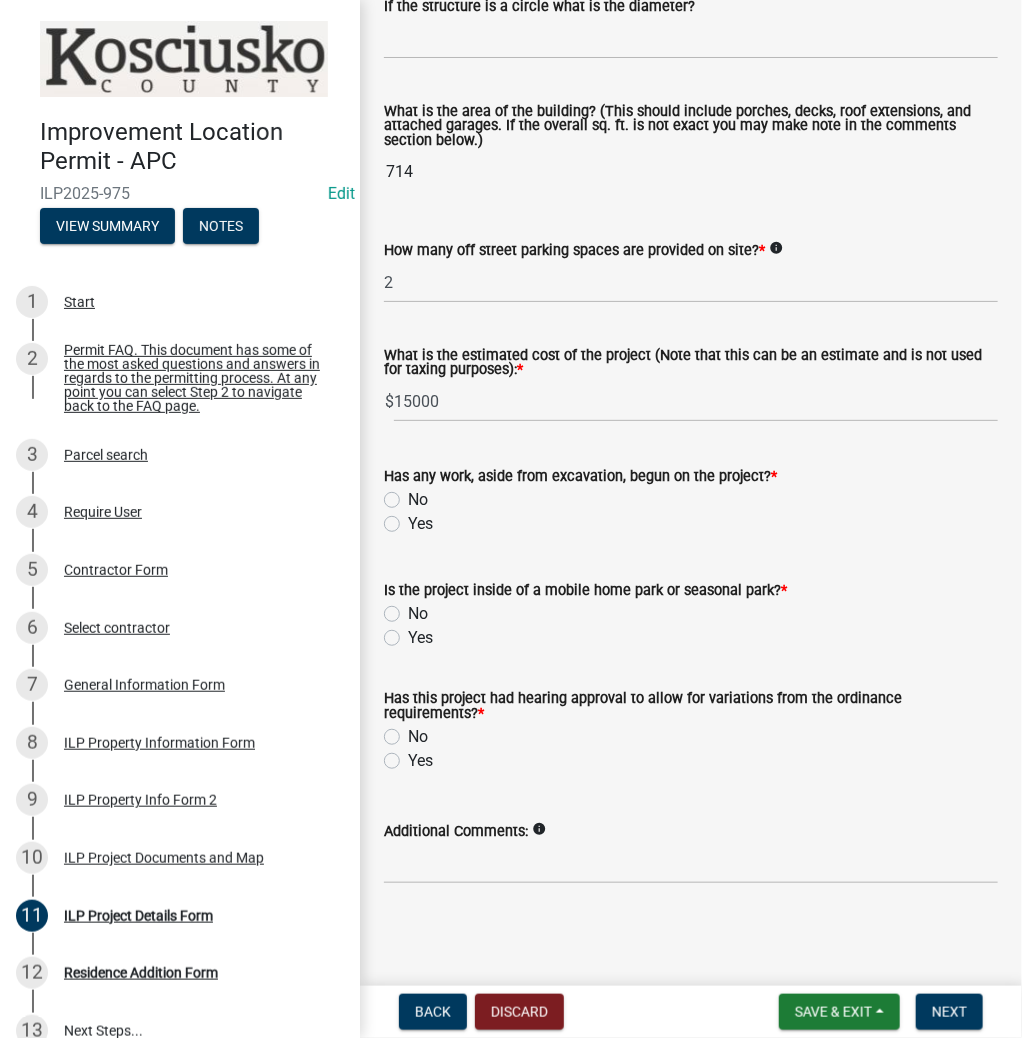 click on "No" 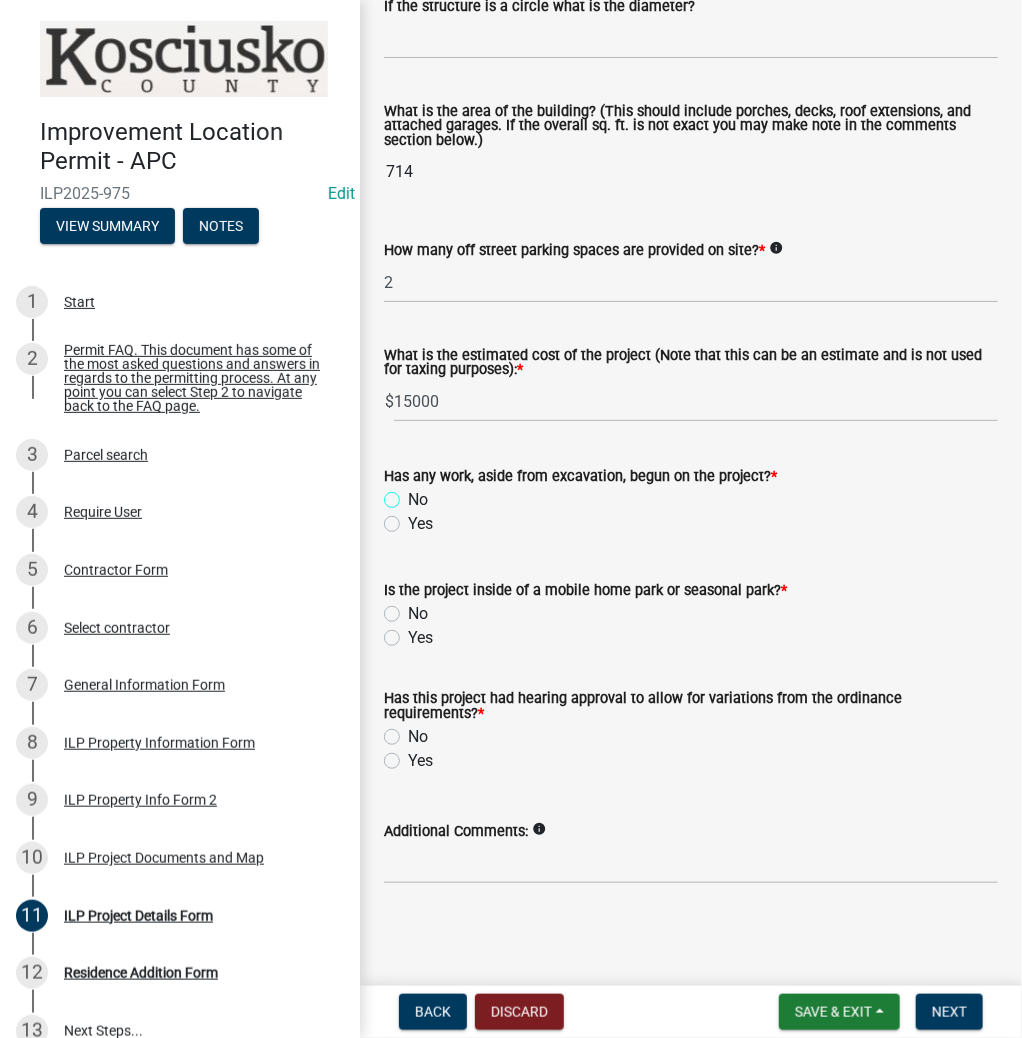 click on "No" at bounding box center (414, 494) 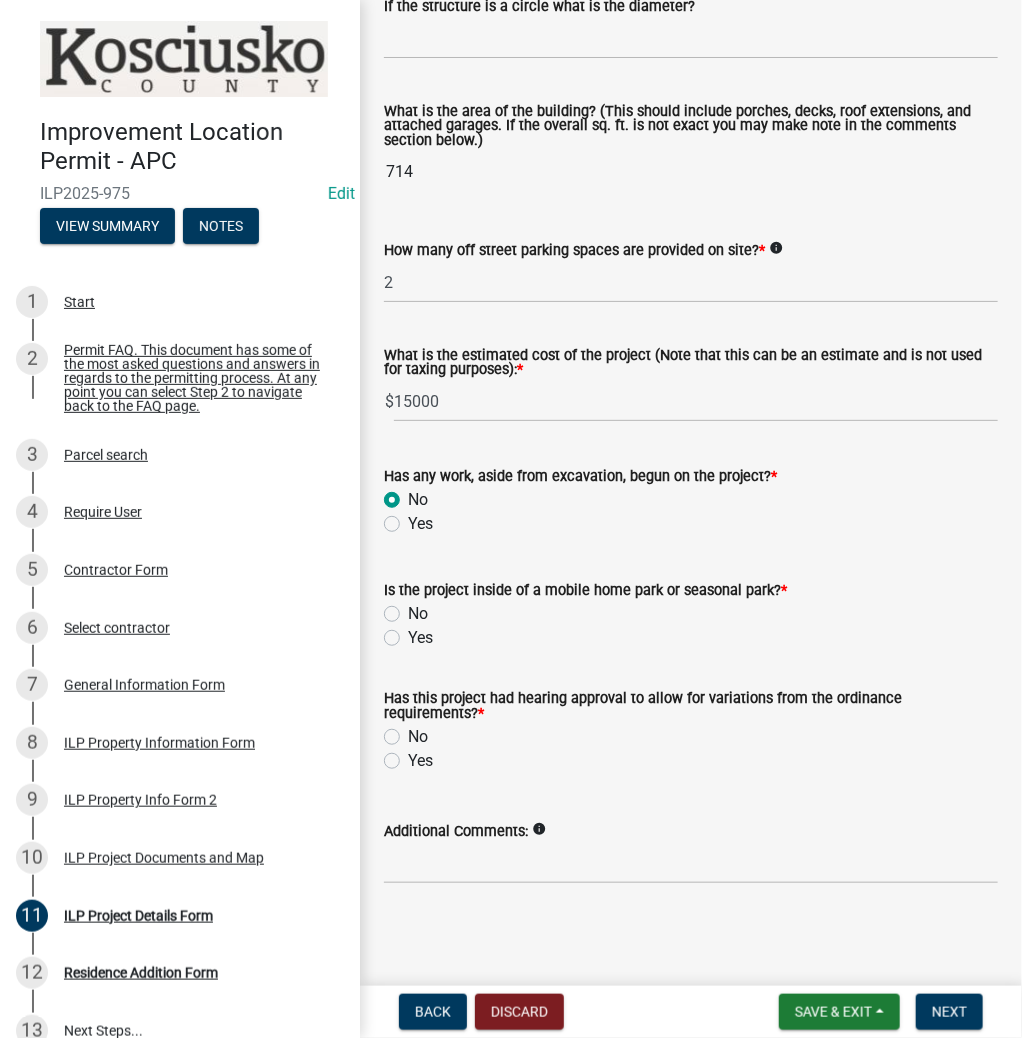 radio on "true" 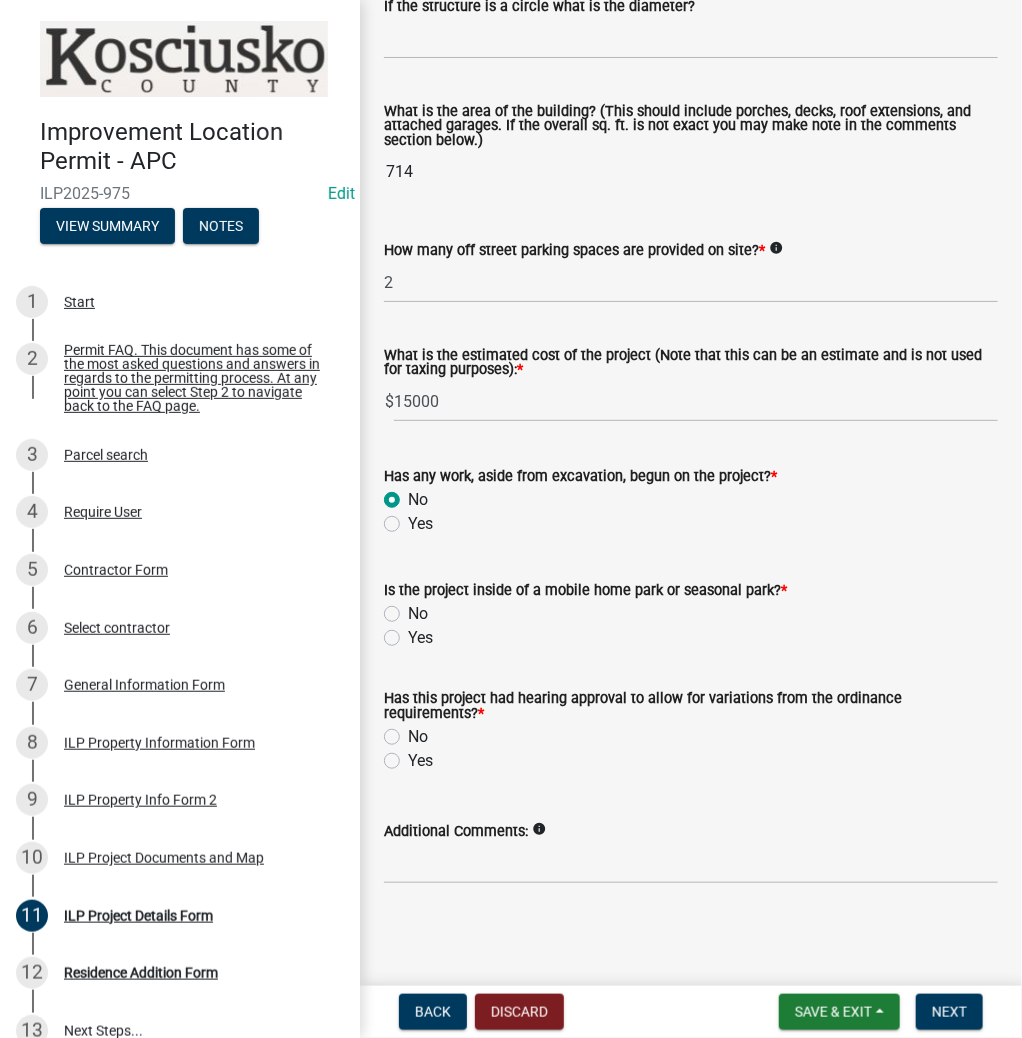 click on "No" 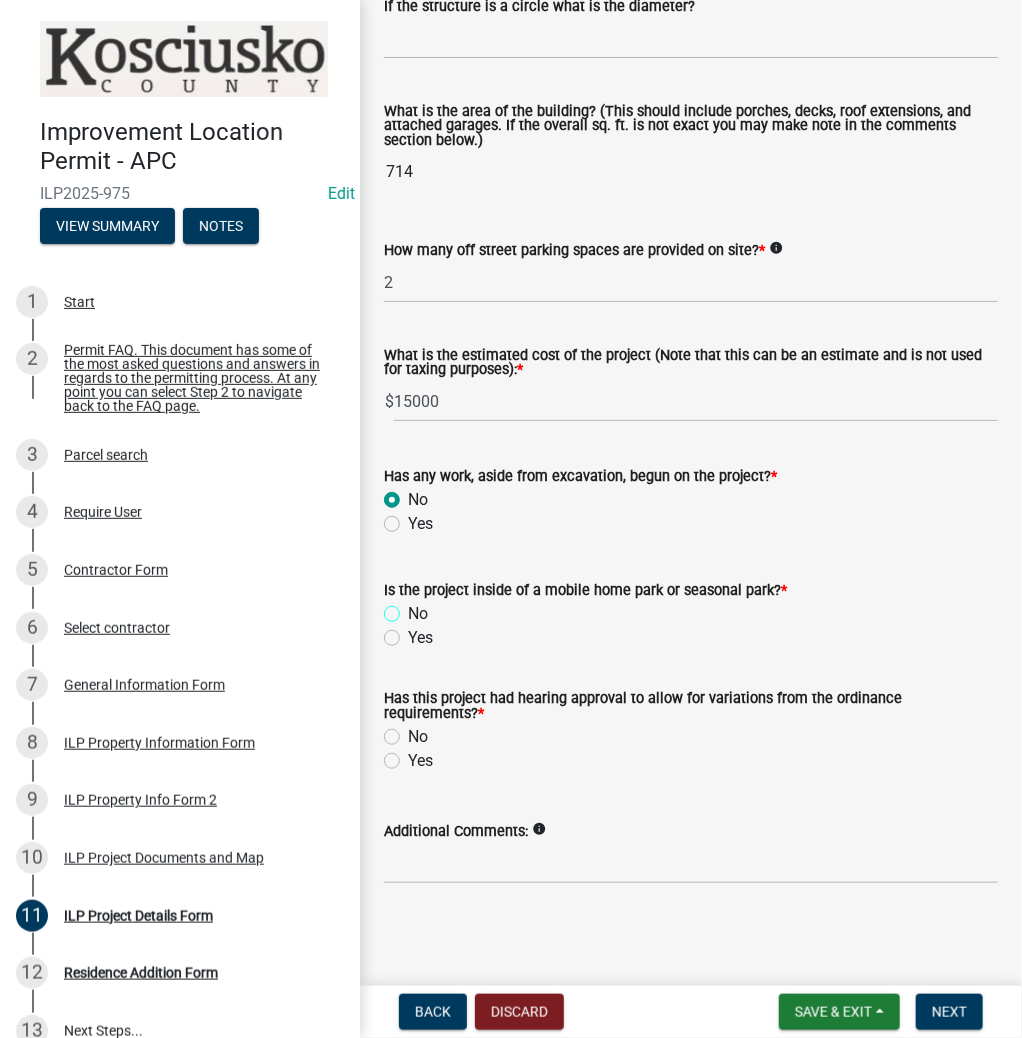 click on "No" at bounding box center (414, 608) 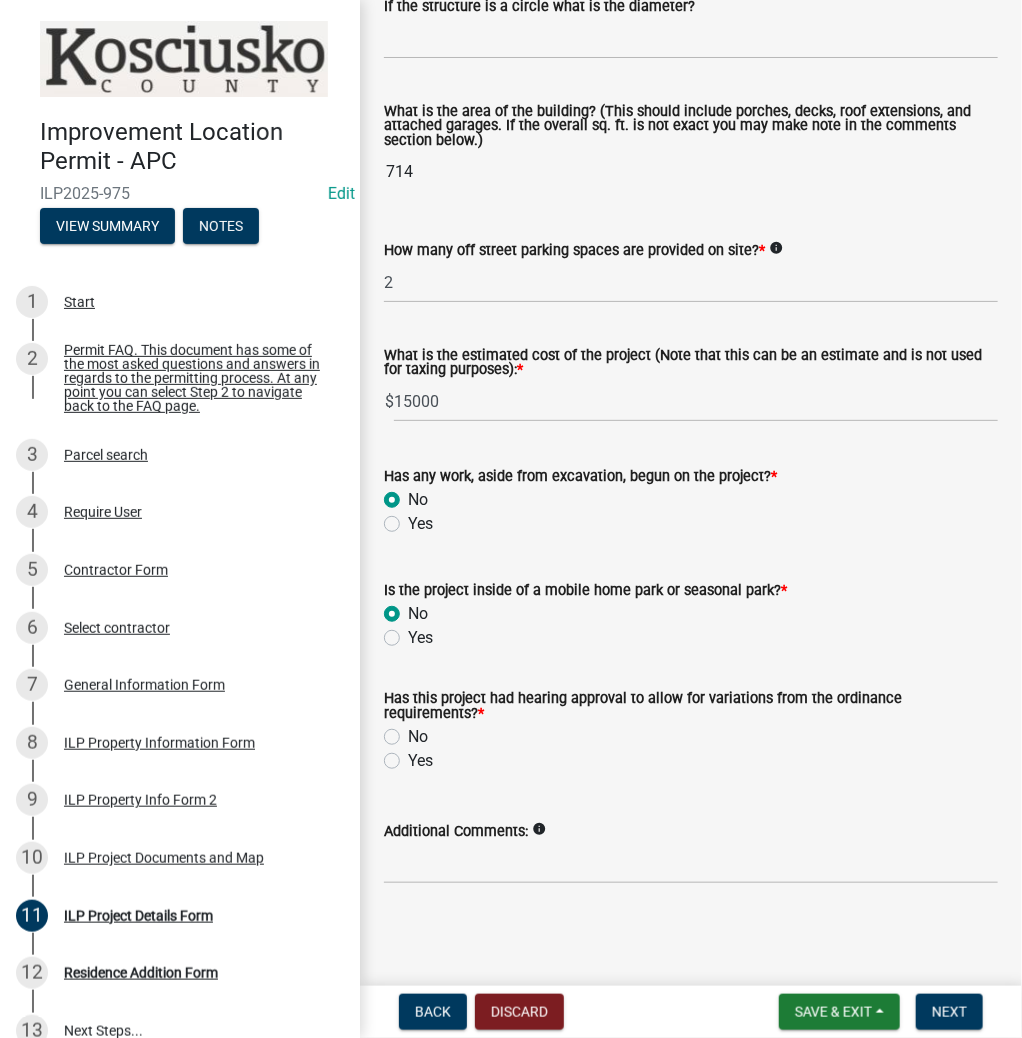 radio on "true" 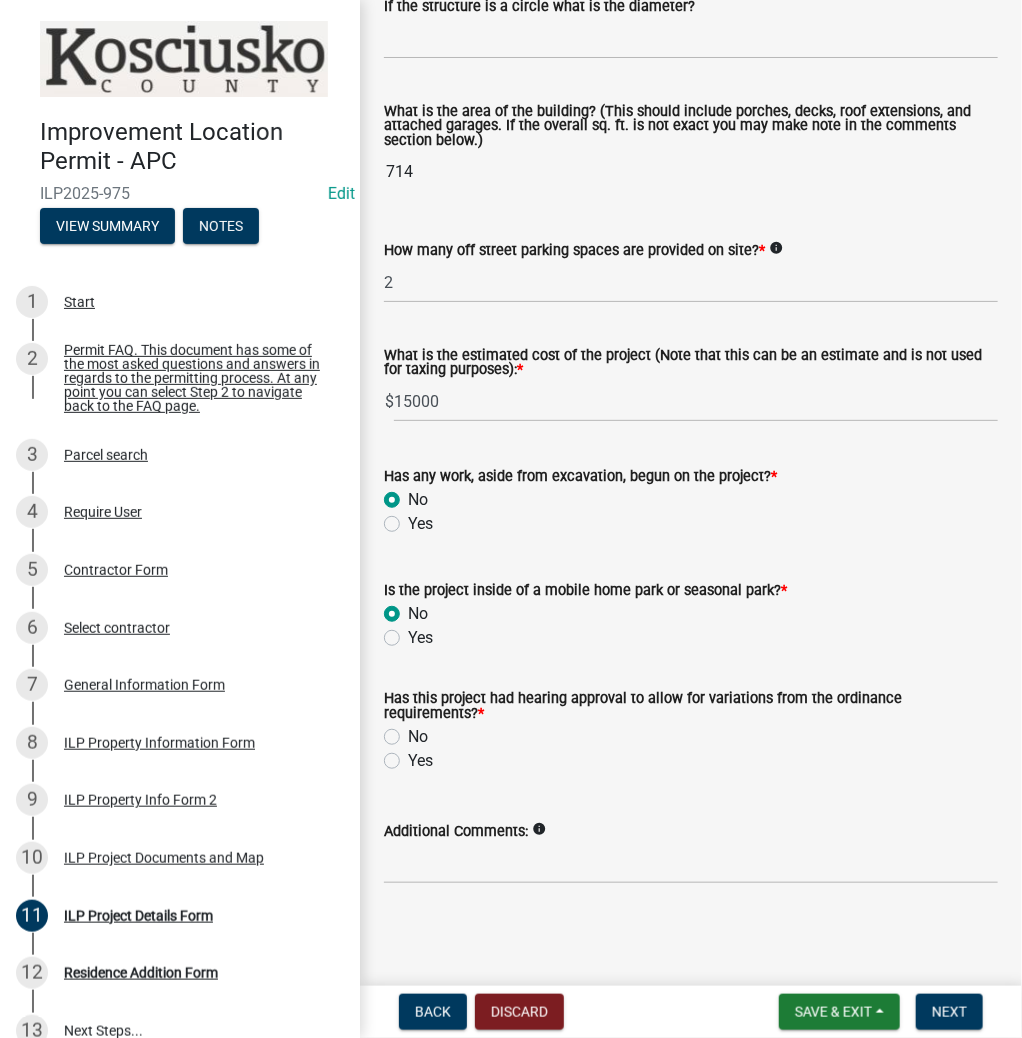click on "No" 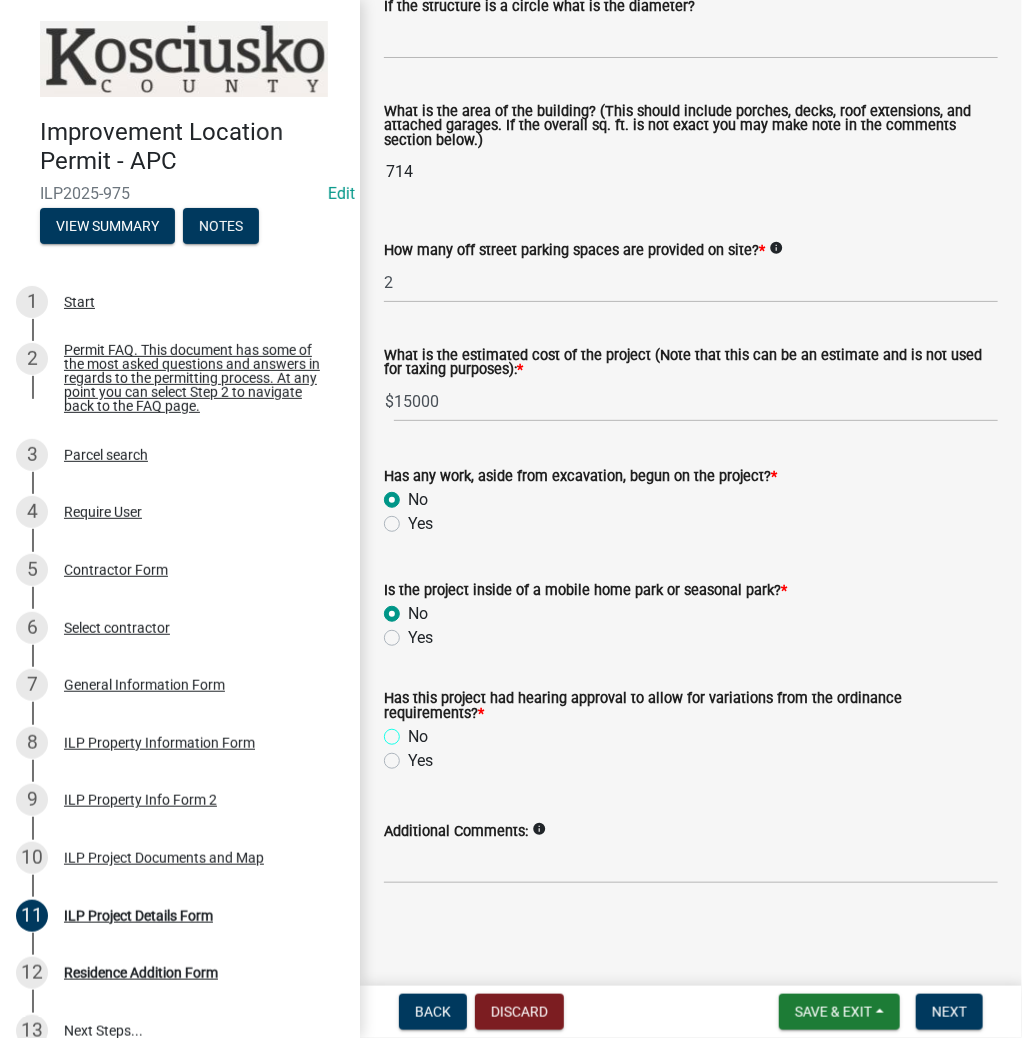 click on "No" at bounding box center (414, 731) 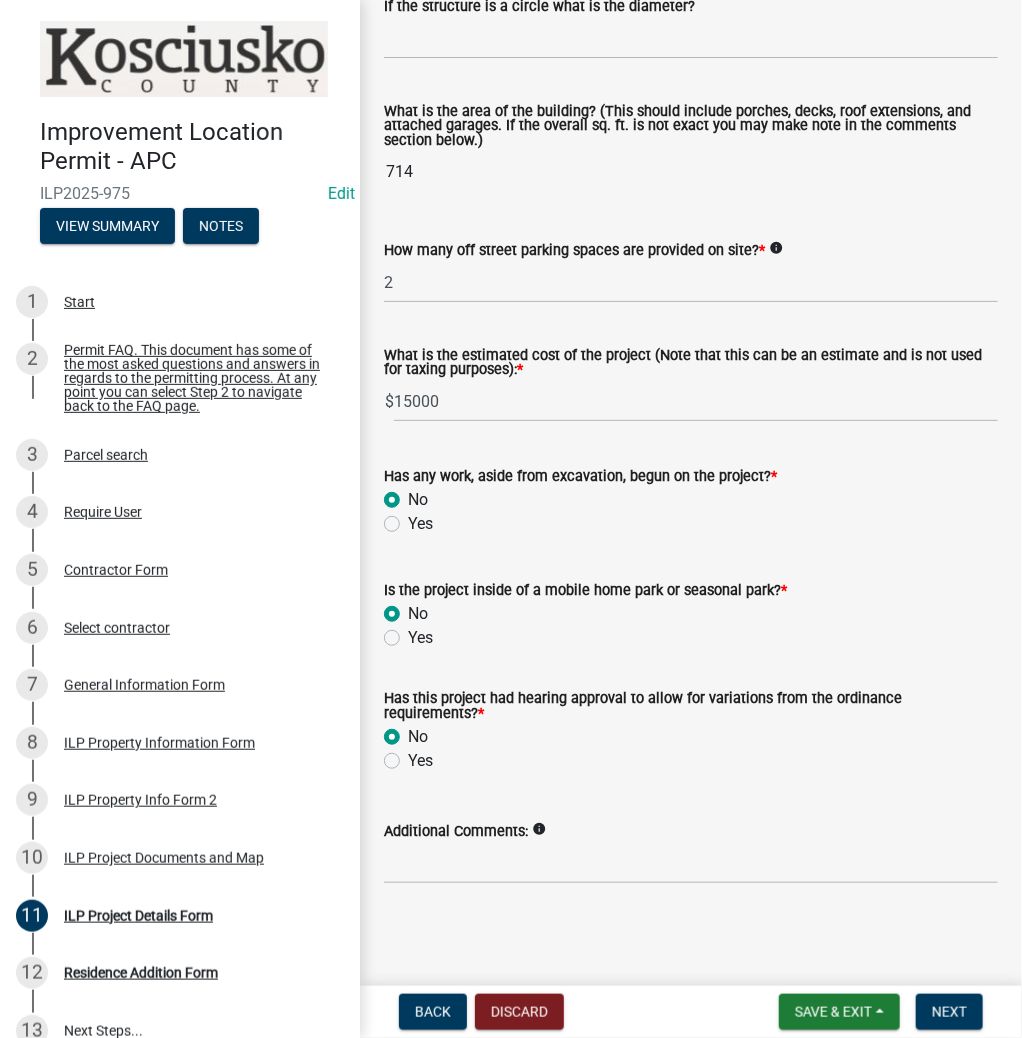 radio on "true" 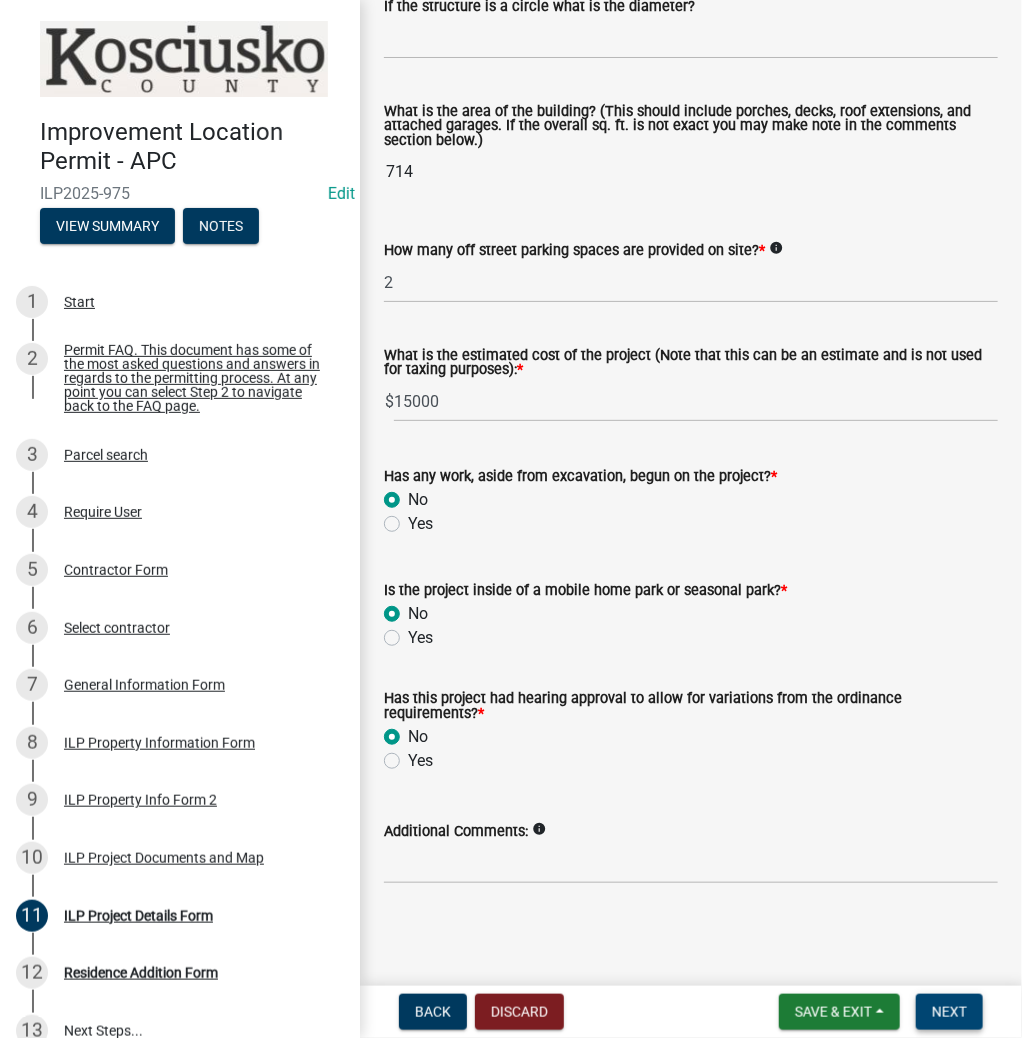 click on "Next" at bounding box center (949, 1012) 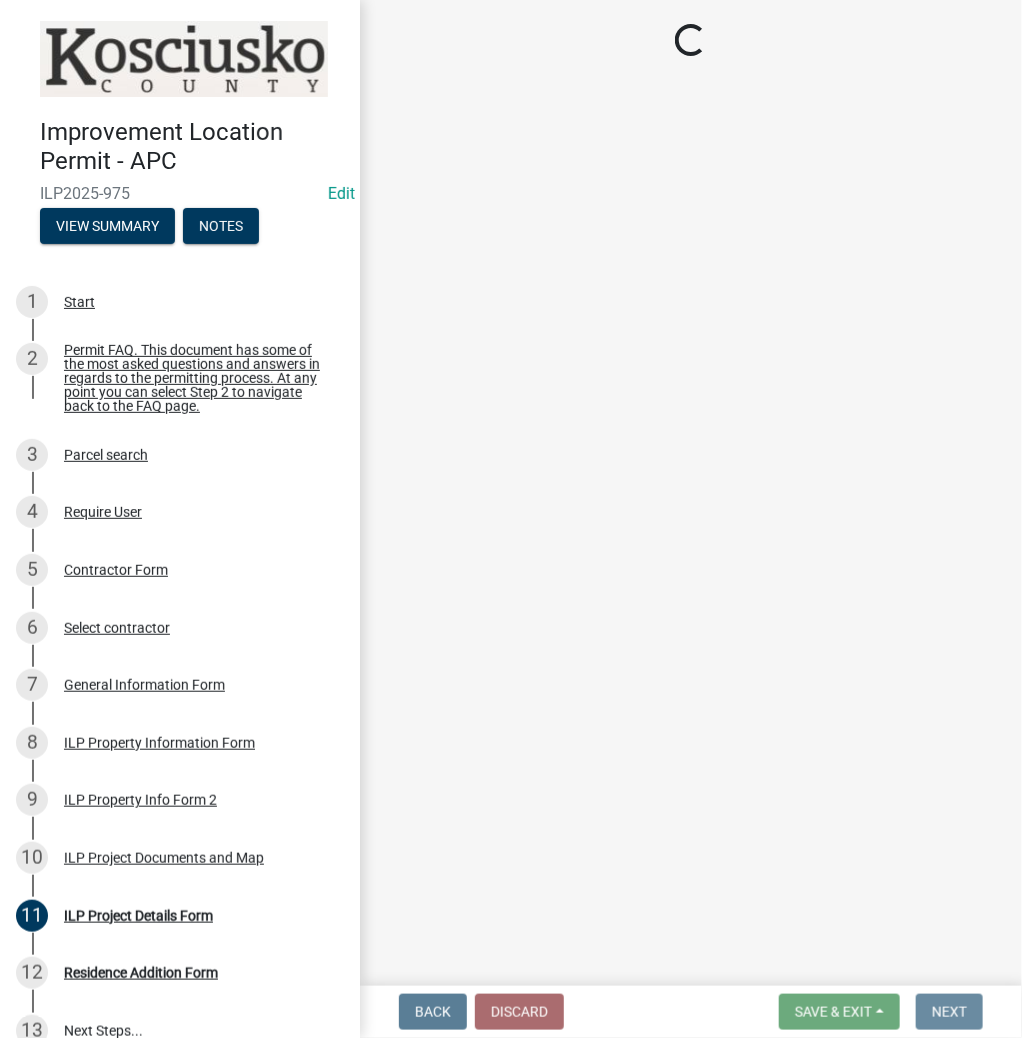 scroll, scrollTop: 0, scrollLeft: 0, axis: both 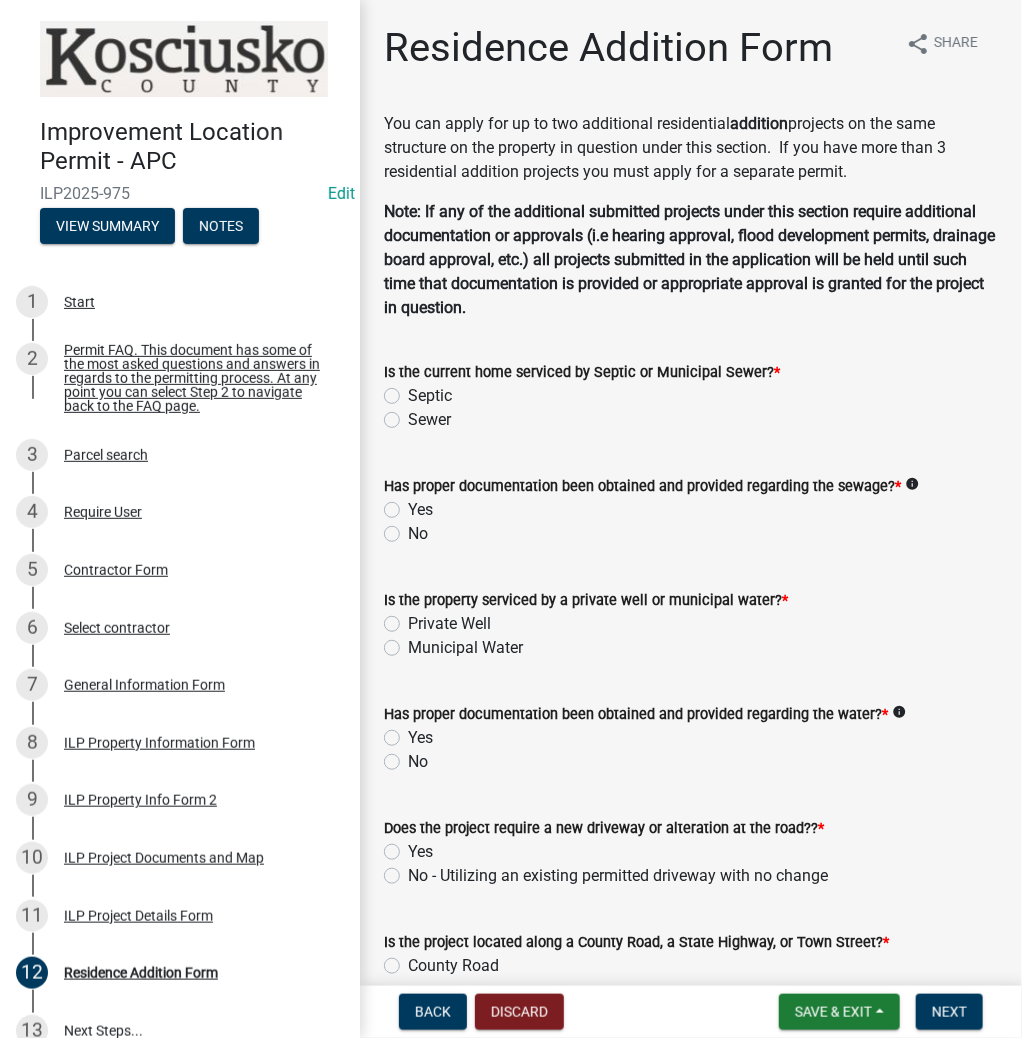 click on "Septic" 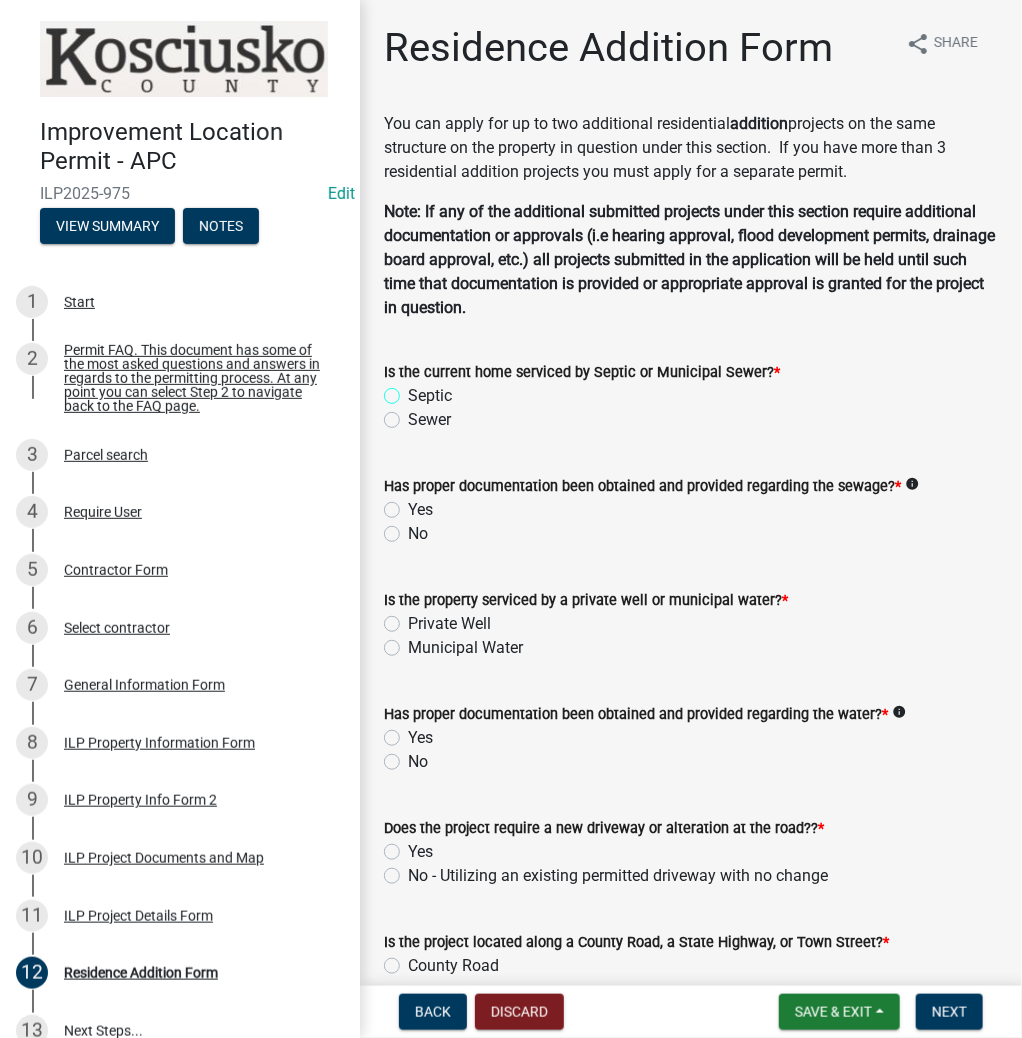 click on "Septic" at bounding box center (414, 390) 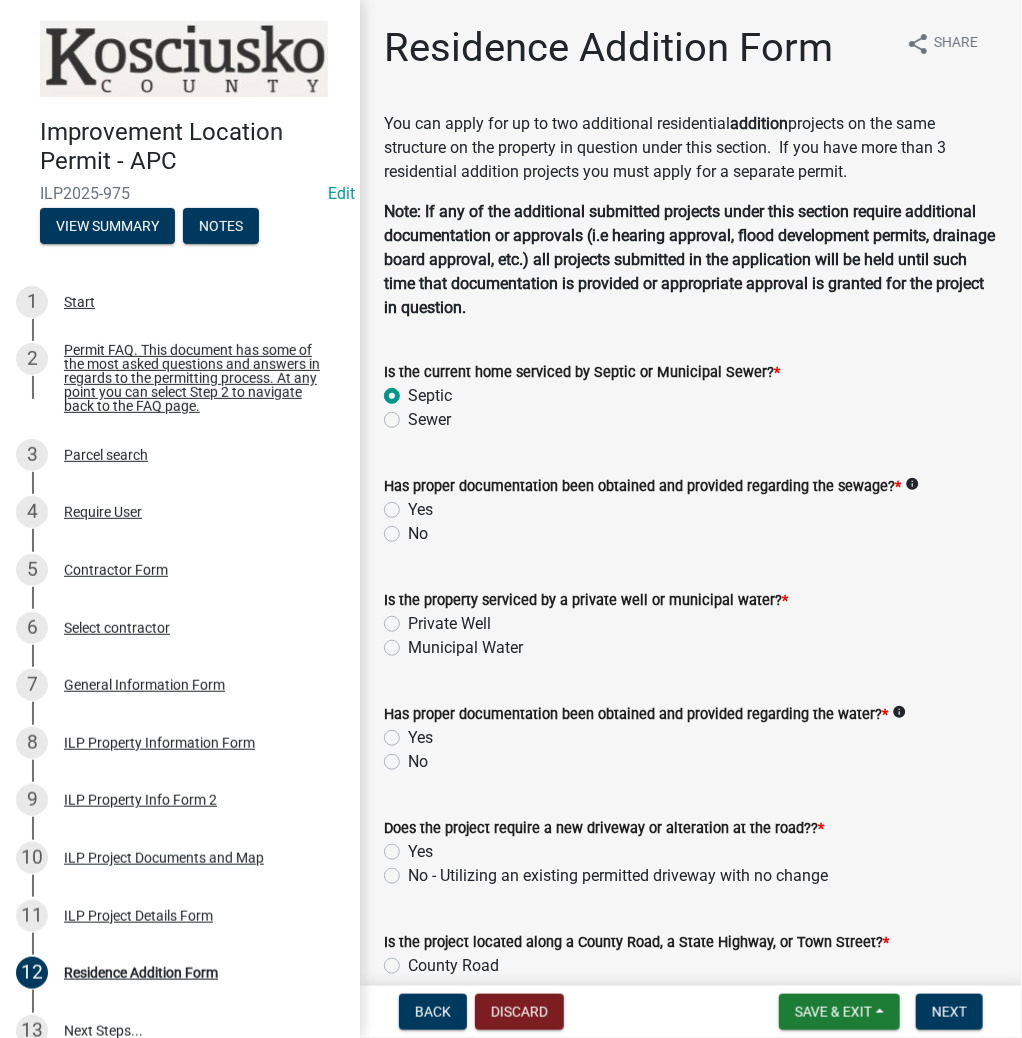 radio on "true" 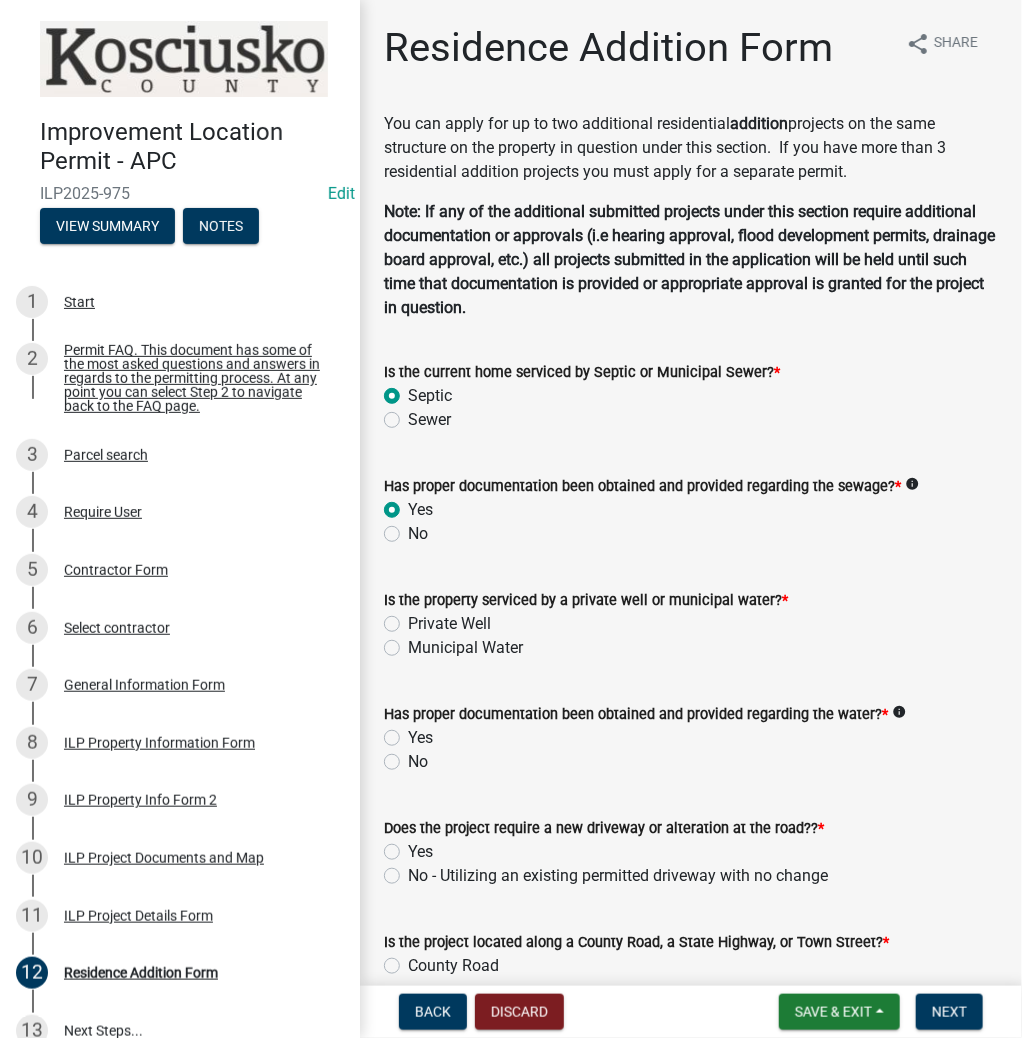 radio on "true" 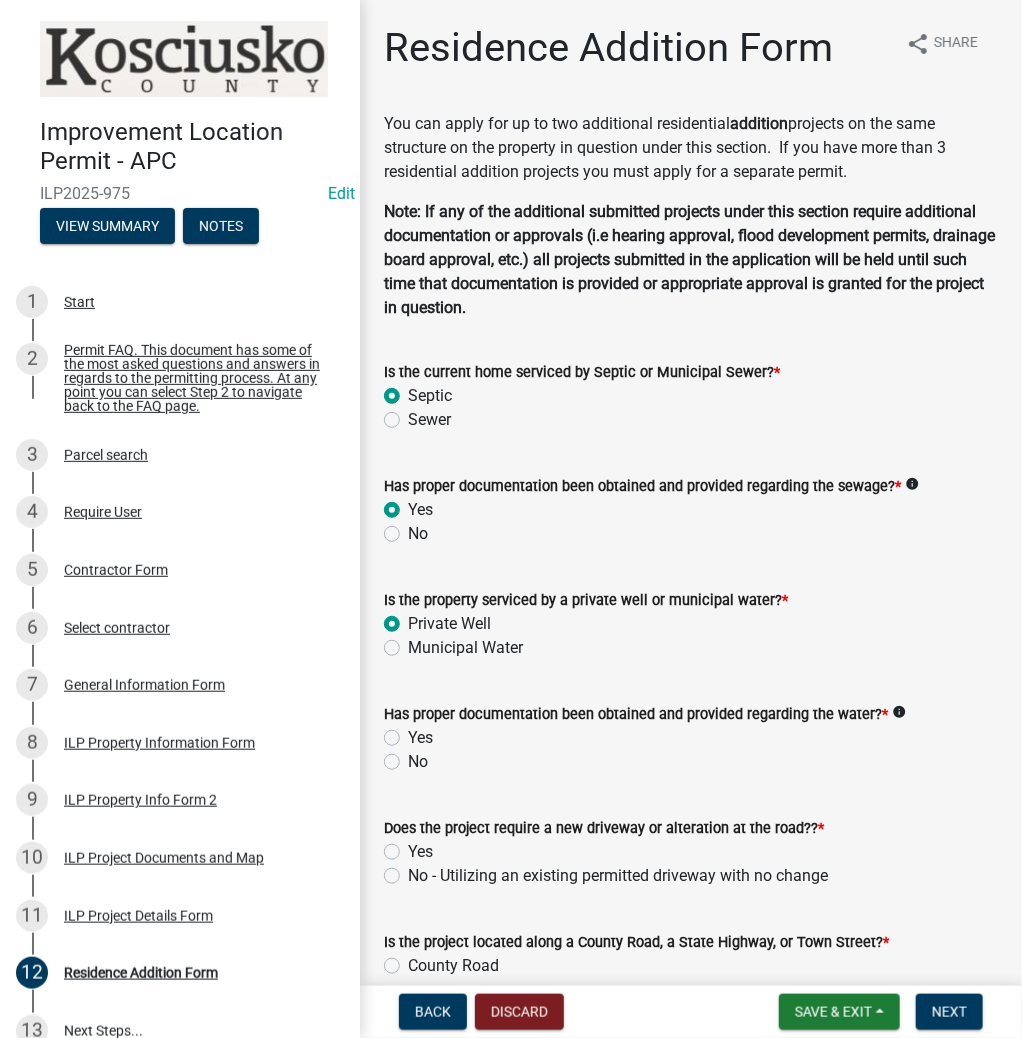 radio on "true" 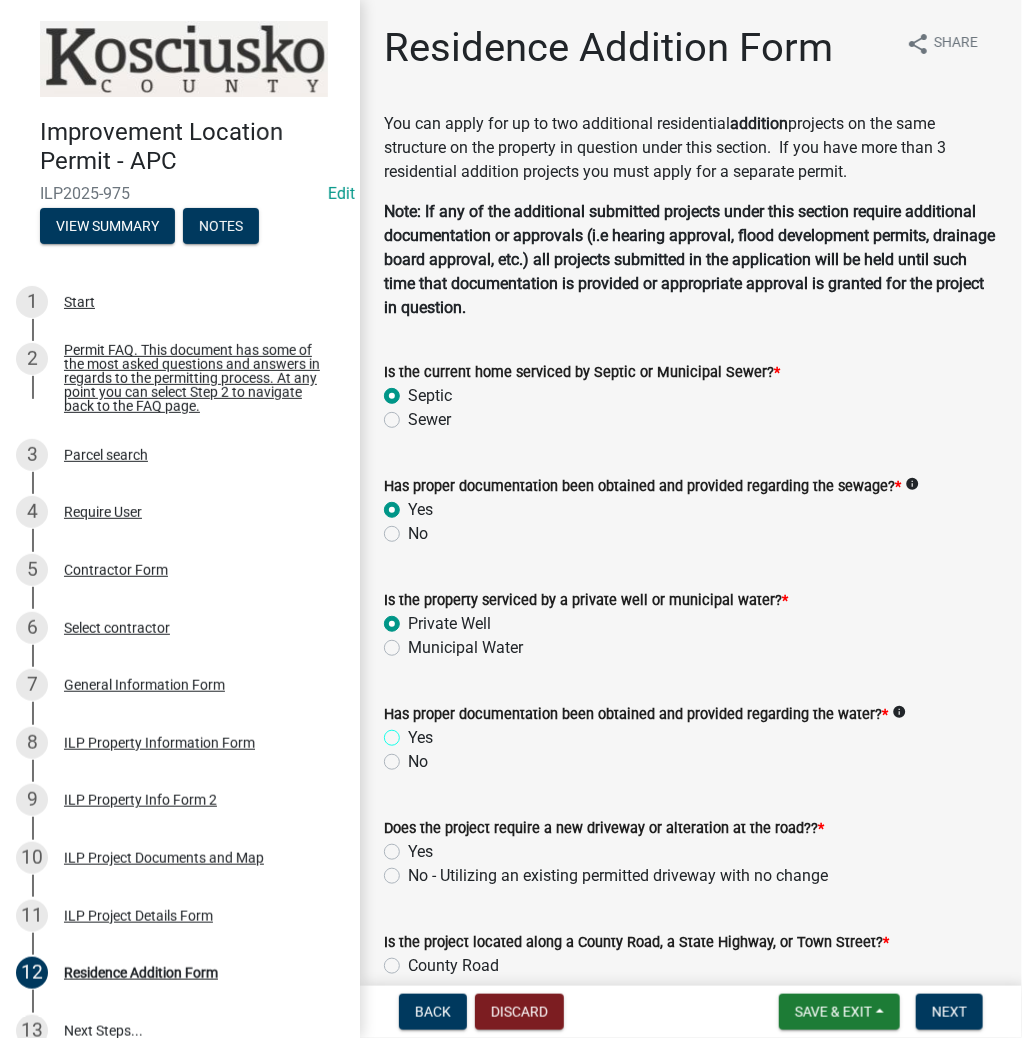 click on "Yes" at bounding box center (414, 732) 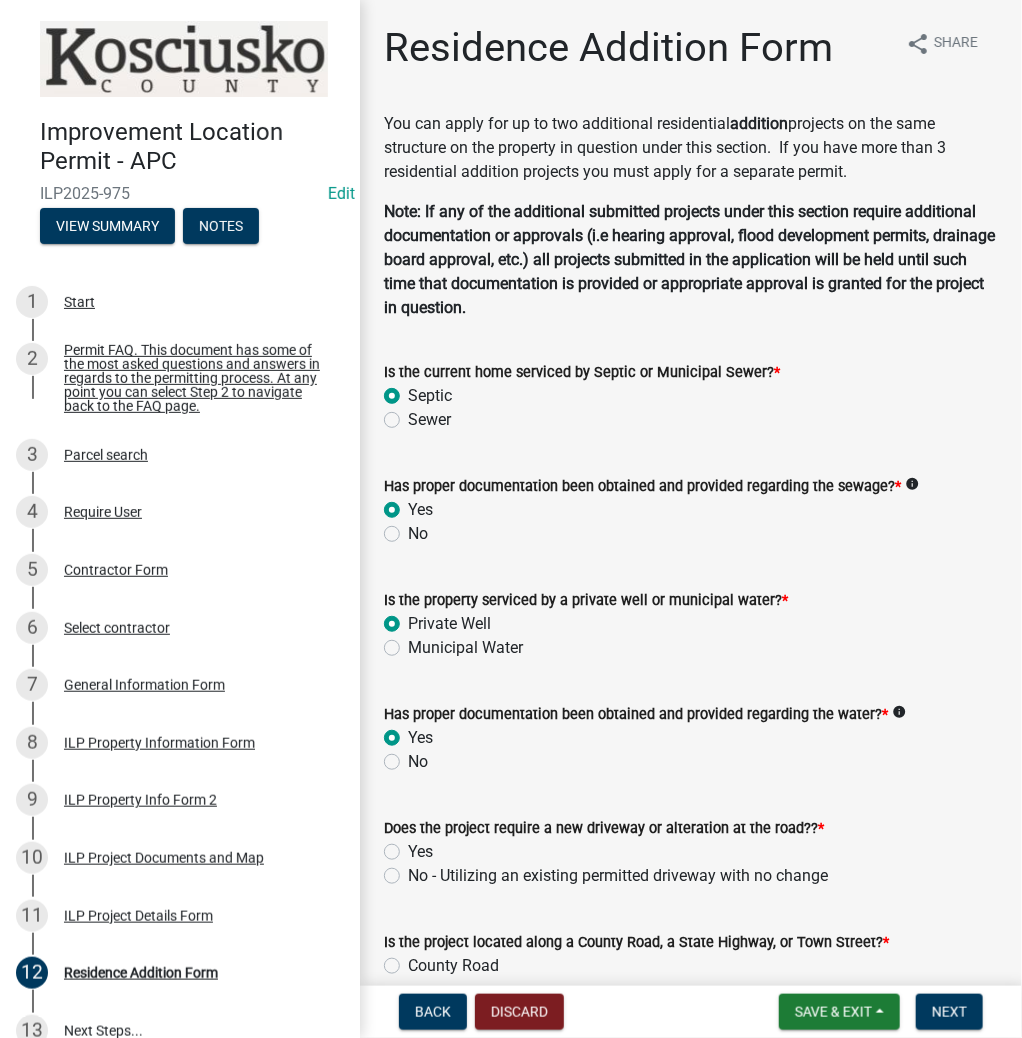 radio on "true" 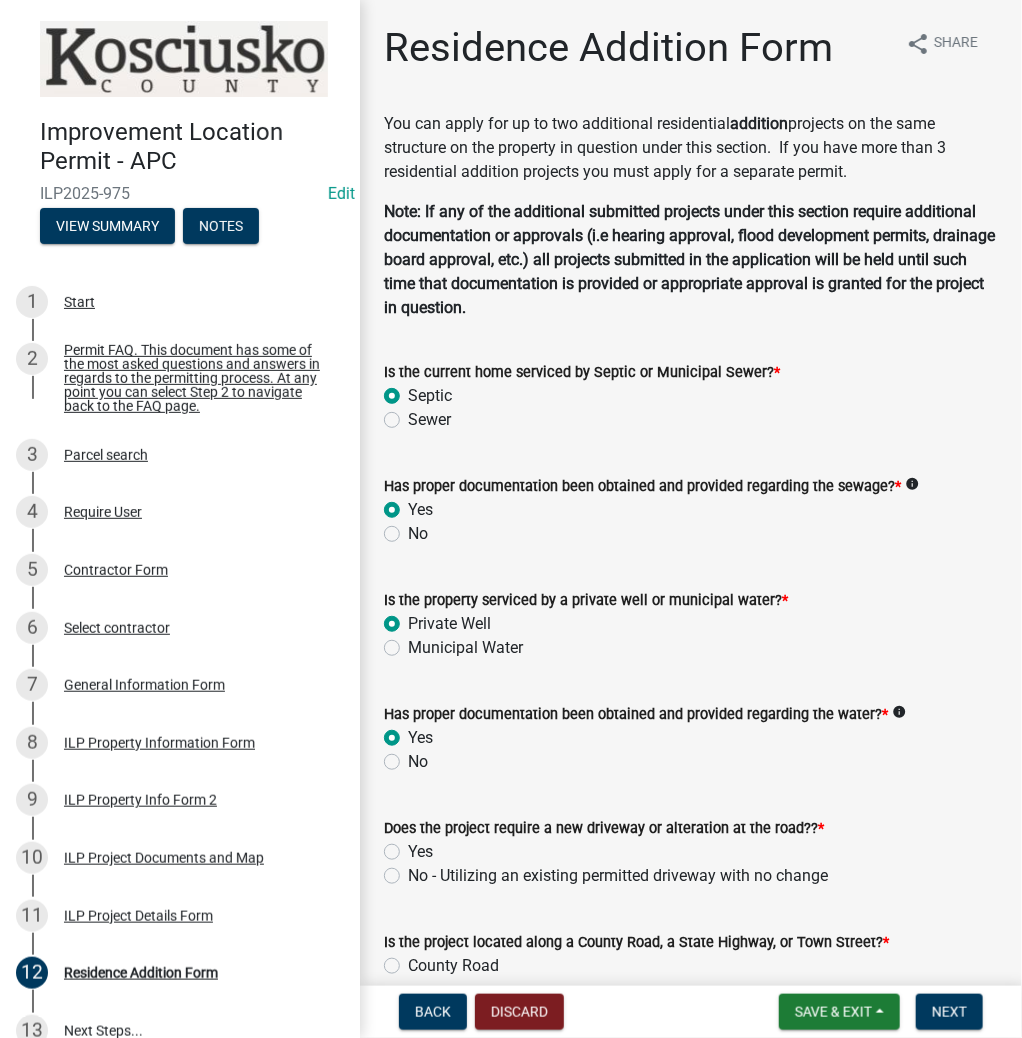 click on "No - Utilizing an existing permitted driveway with no change" 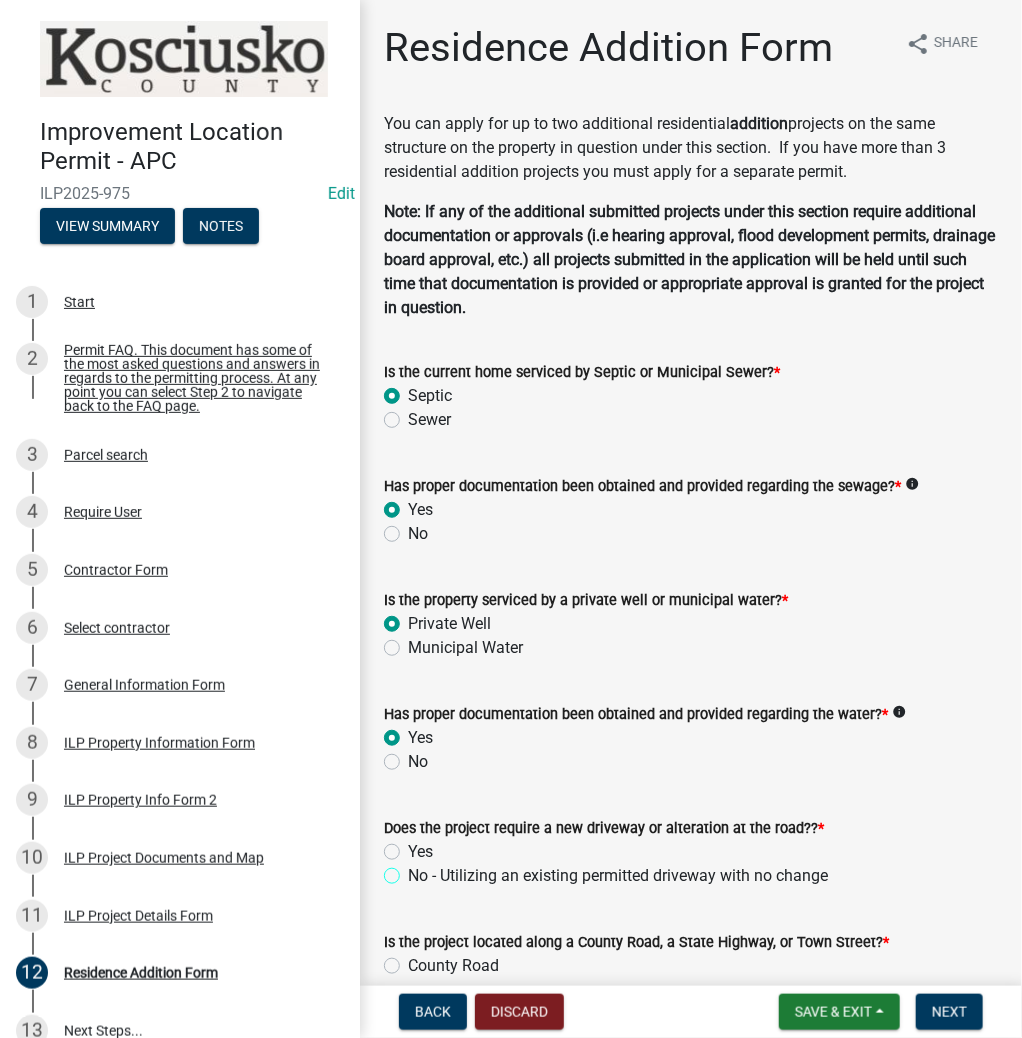 click on "No - Utilizing an existing permitted driveway with no change" at bounding box center [414, 870] 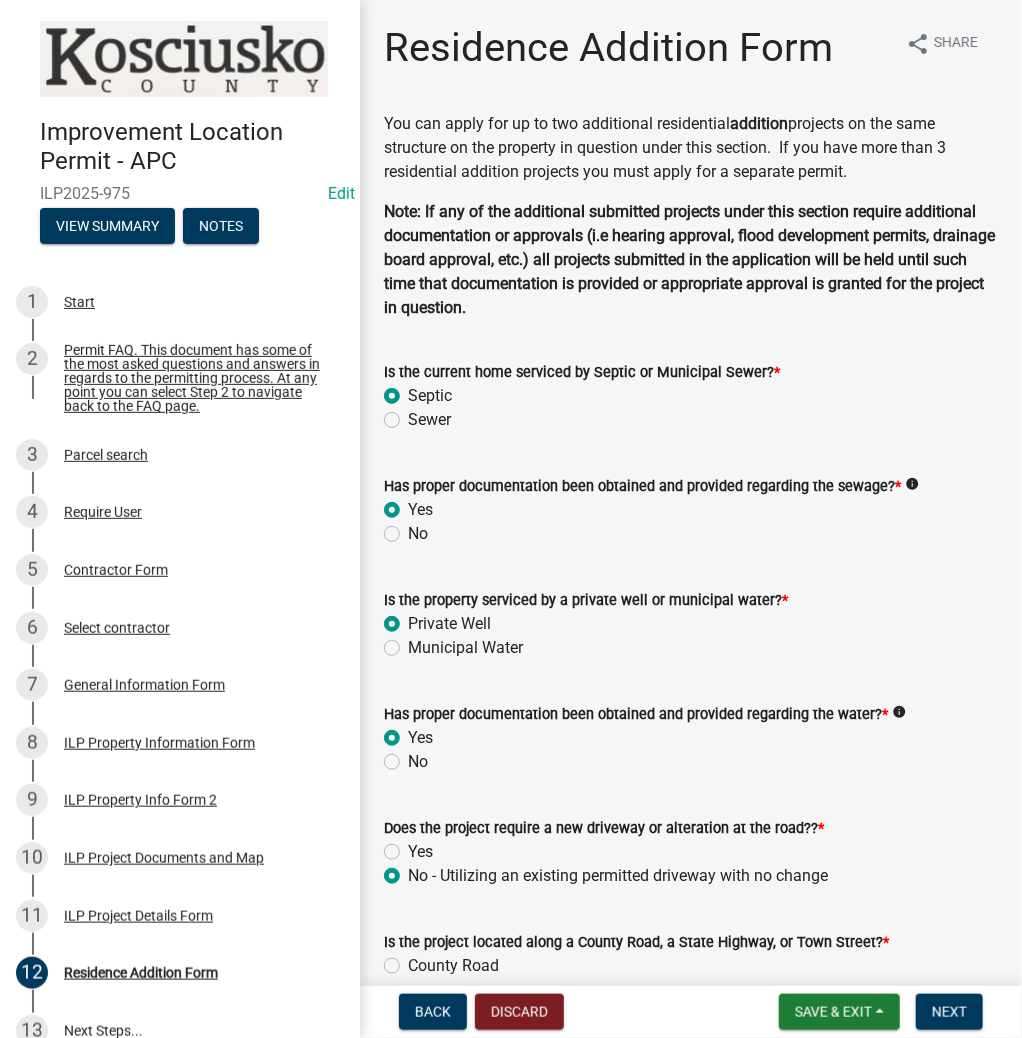 radio on "true" 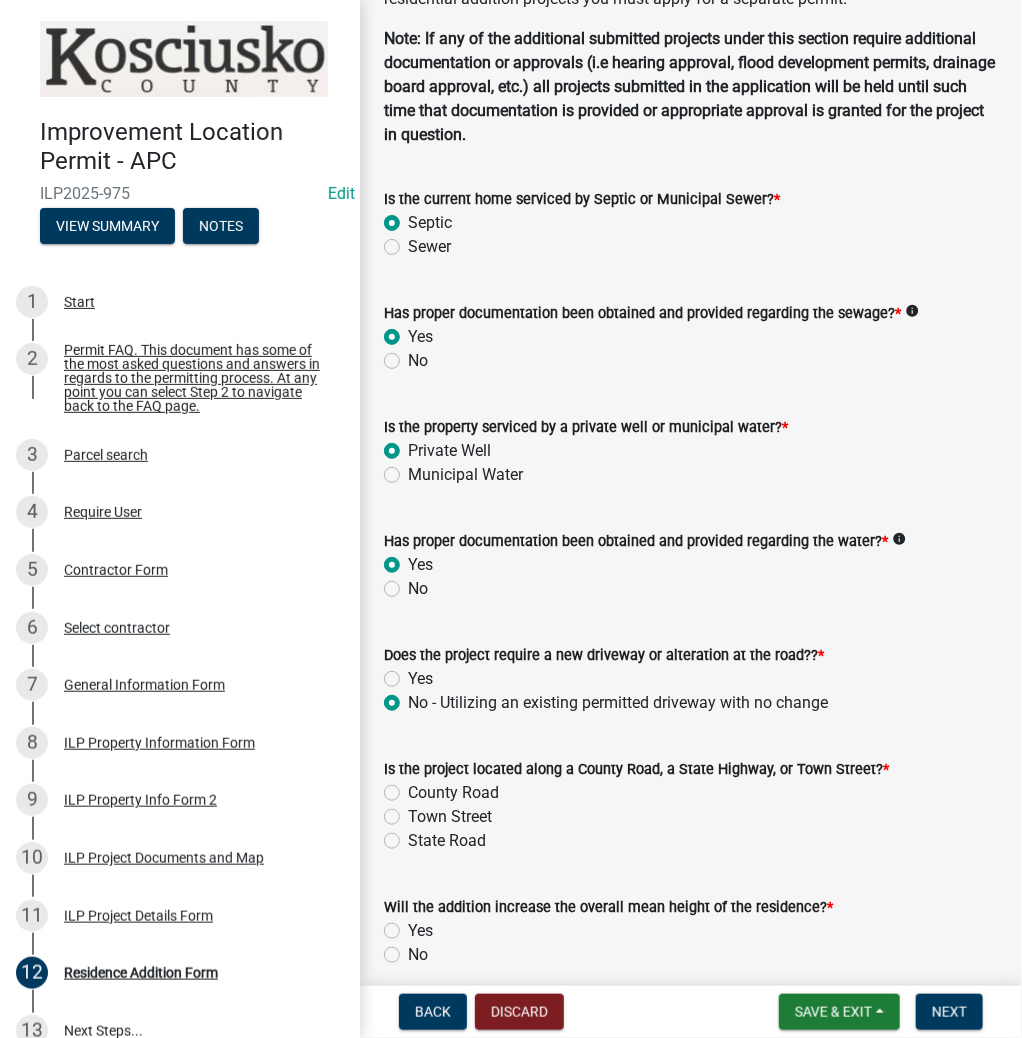 scroll, scrollTop: 240, scrollLeft: 0, axis: vertical 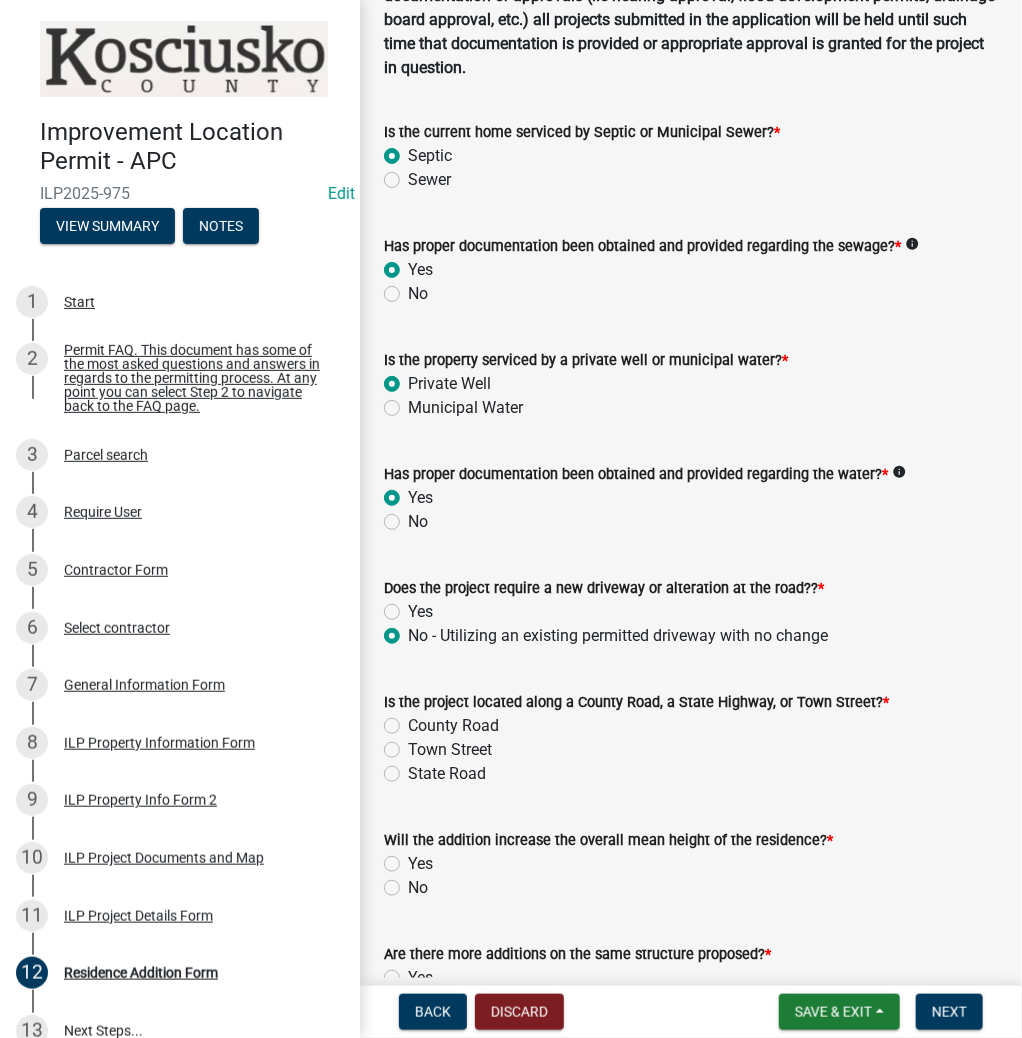 click on "County Road" 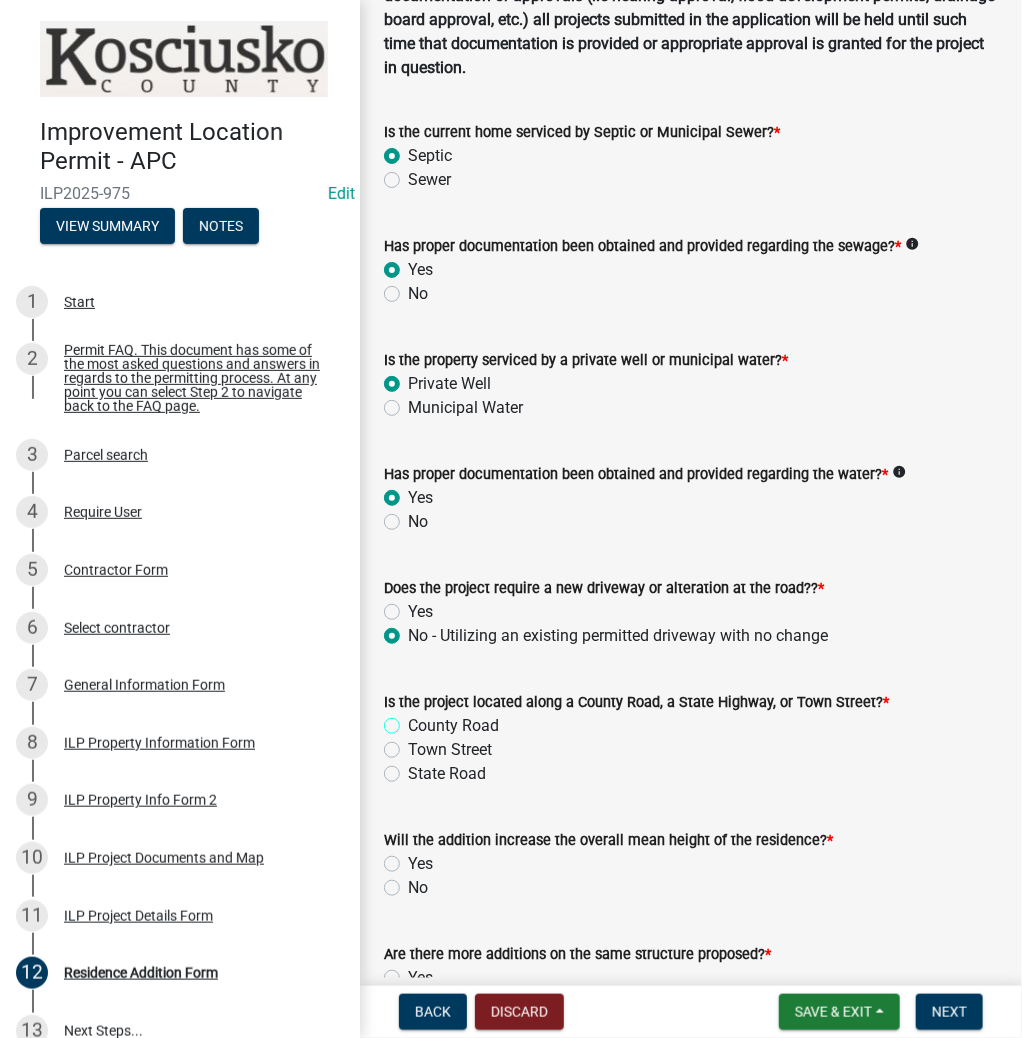 click on "County Road" at bounding box center (414, 720) 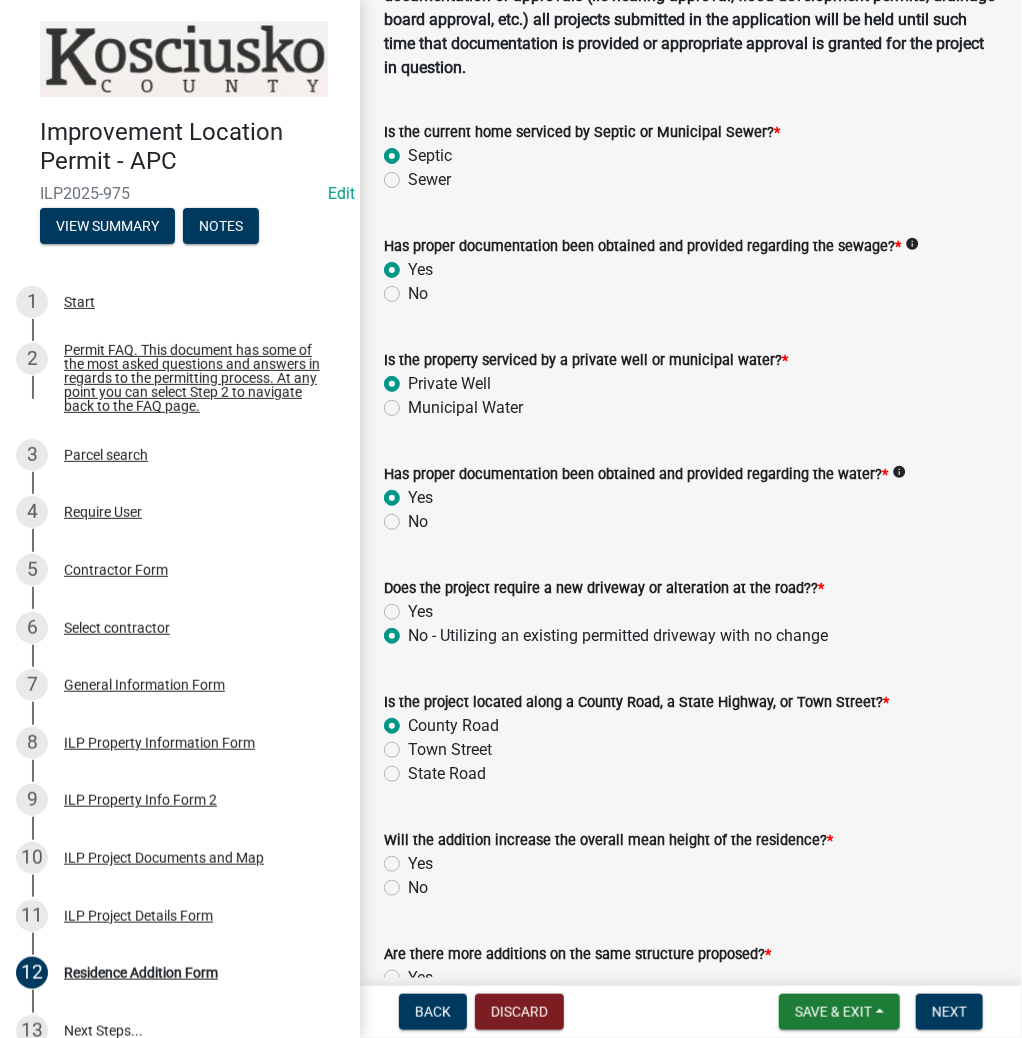 radio on "true" 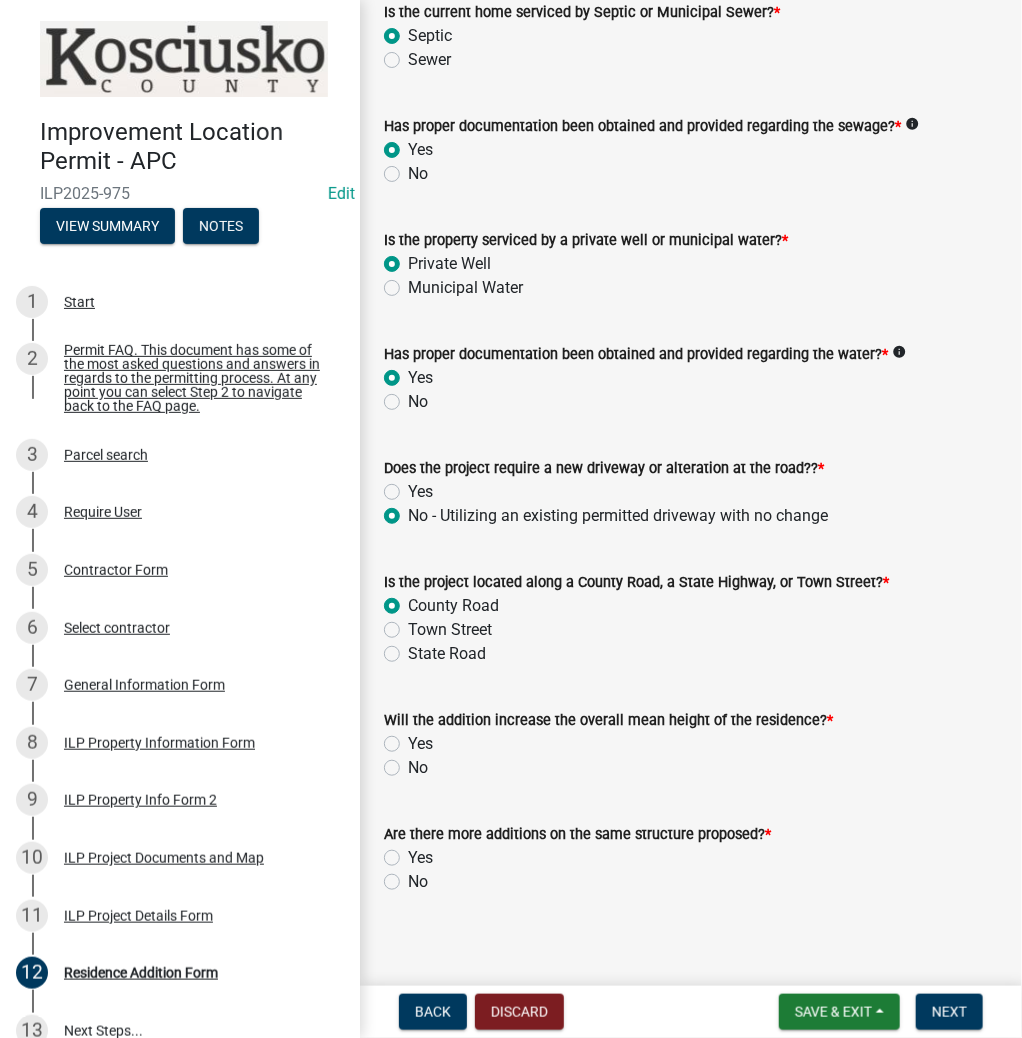 scroll, scrollTop: 372, scrollLeft: 0, axis: vertical 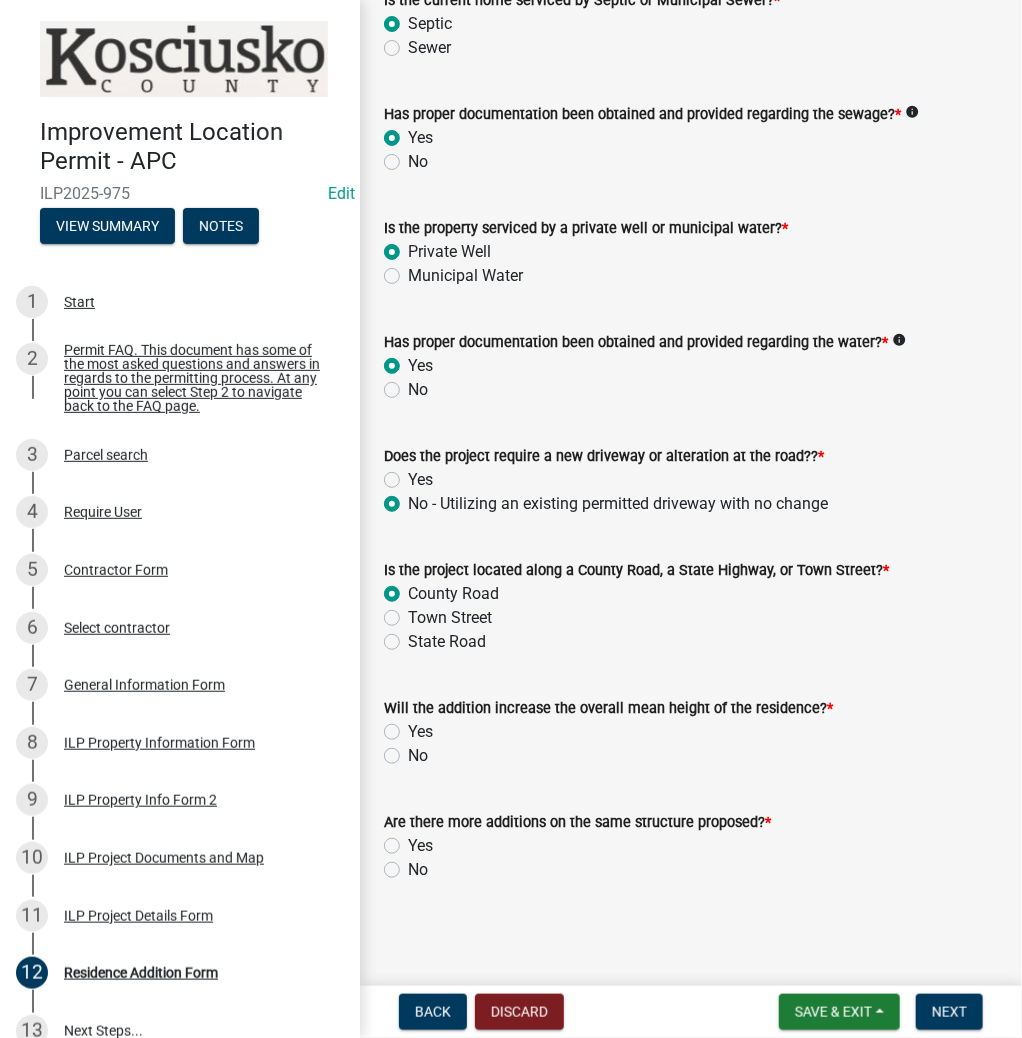 click on "No" 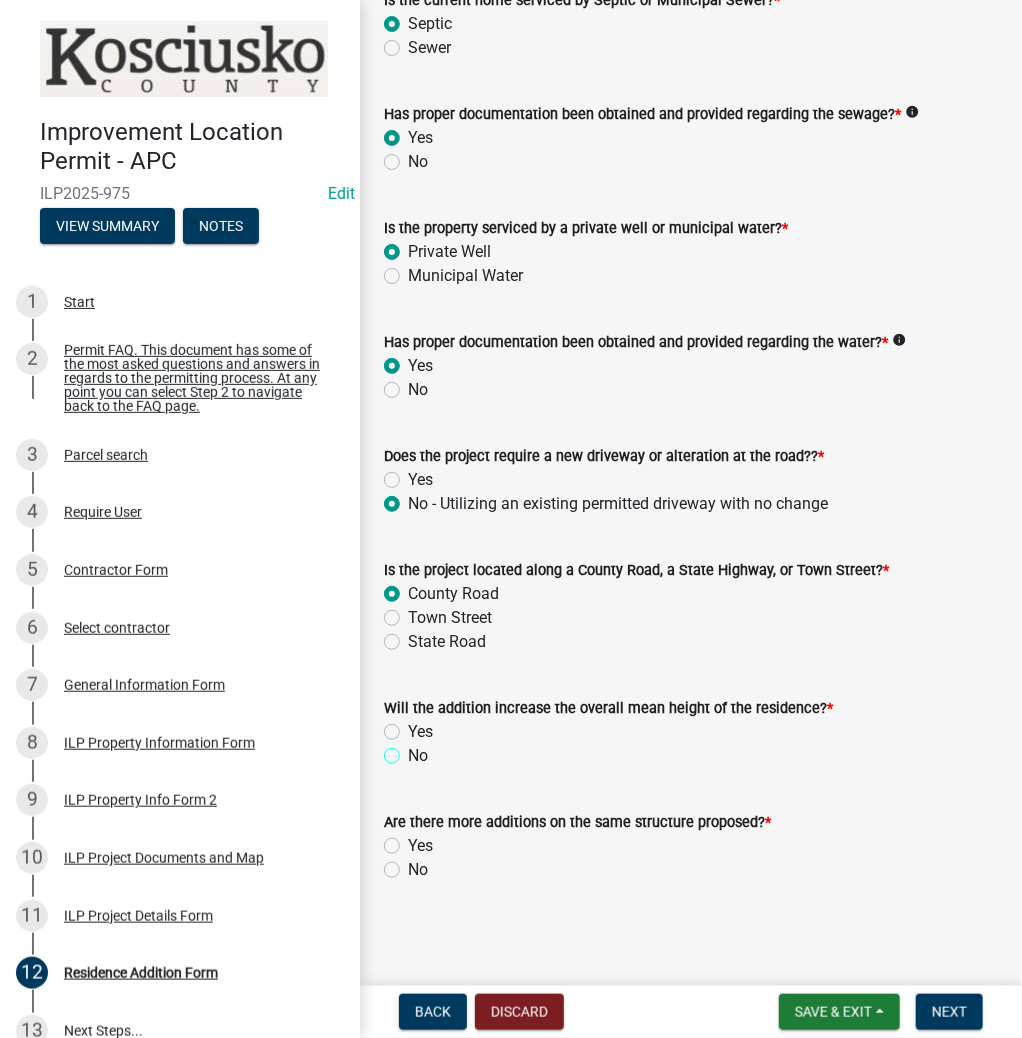 click on "No" at bounding box center (414, 750) 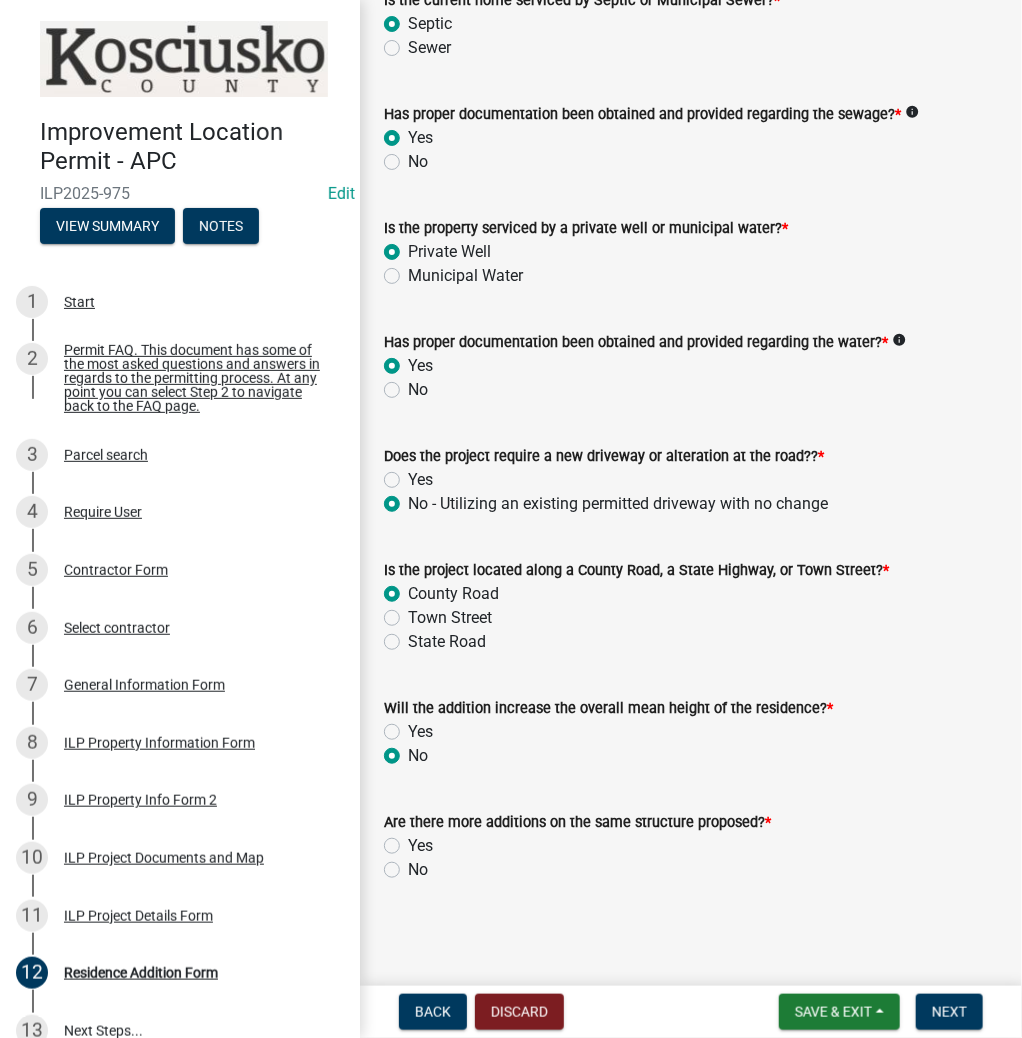 radio on "true" 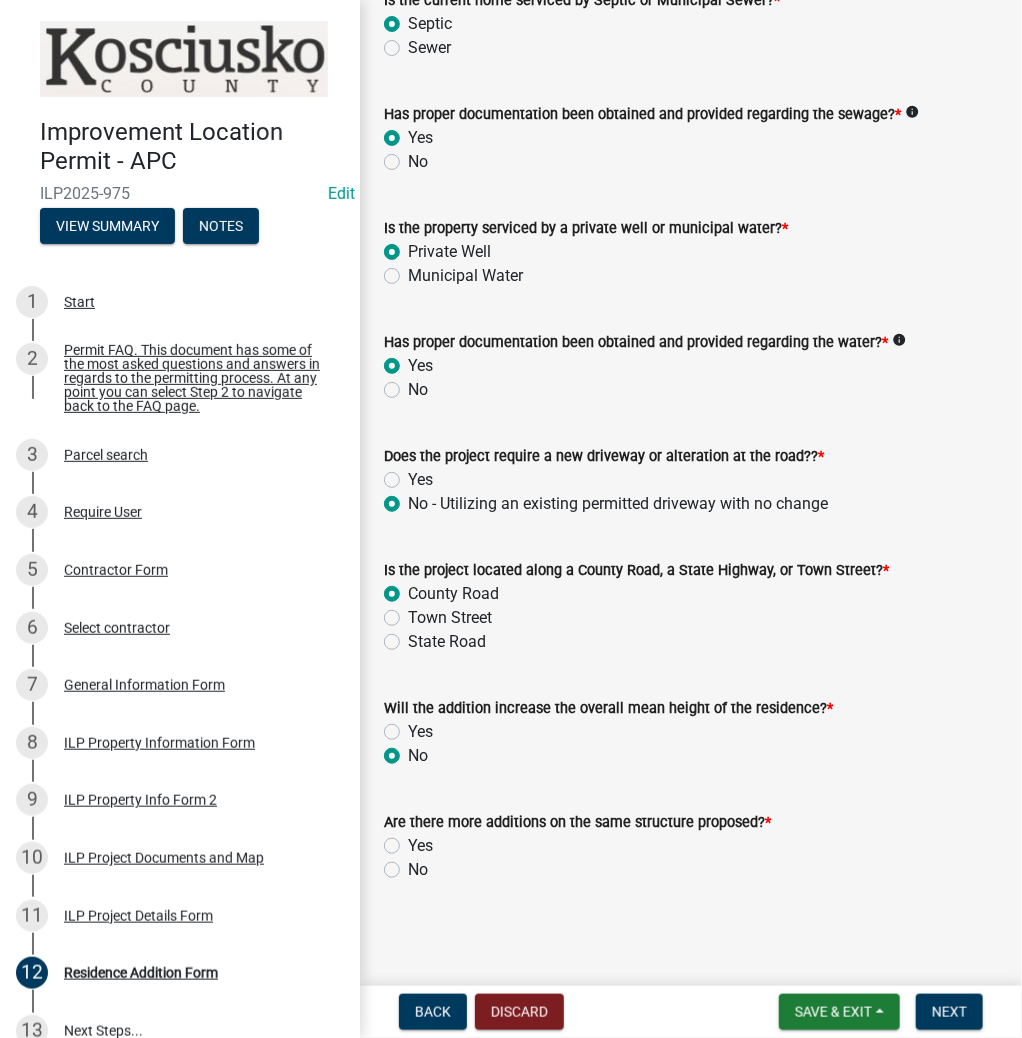 click on "No" 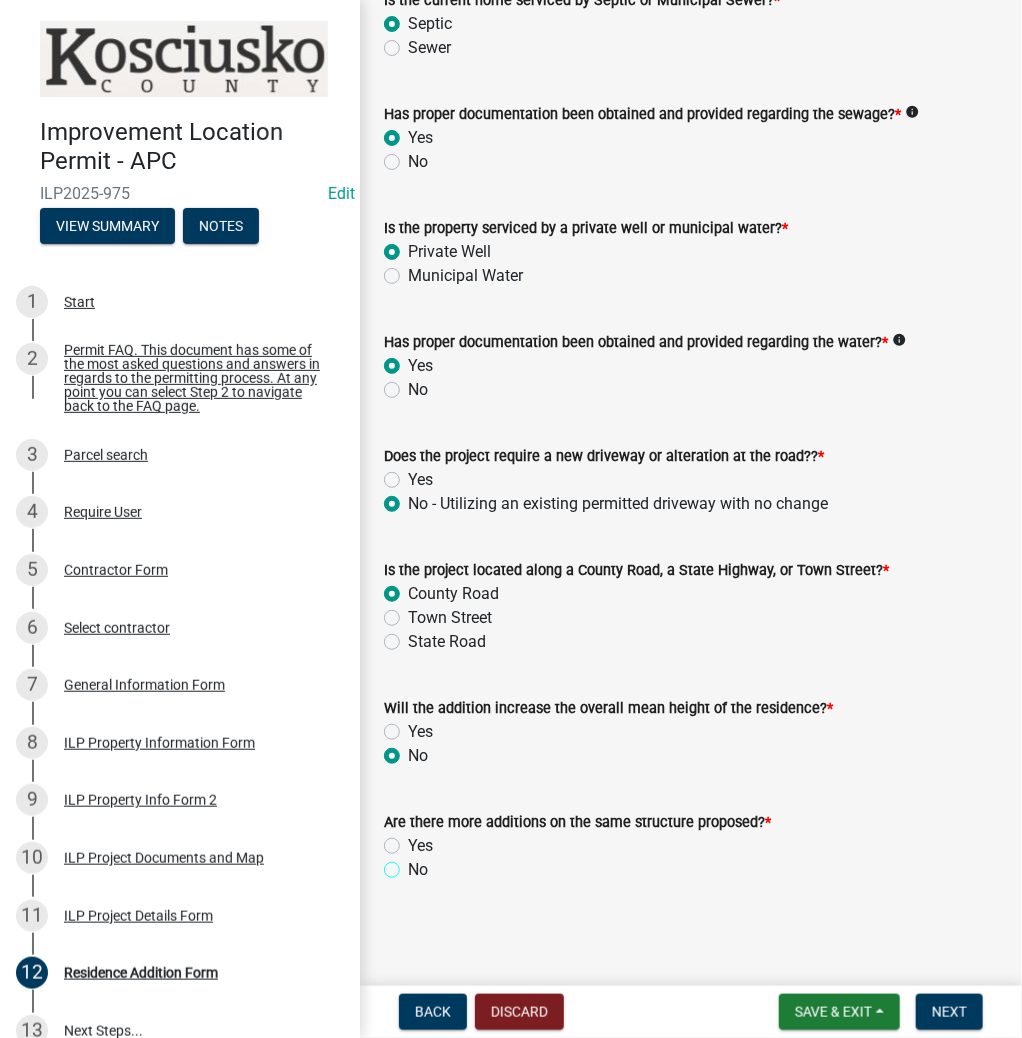 click on "No" at bounding box center (414, 864) 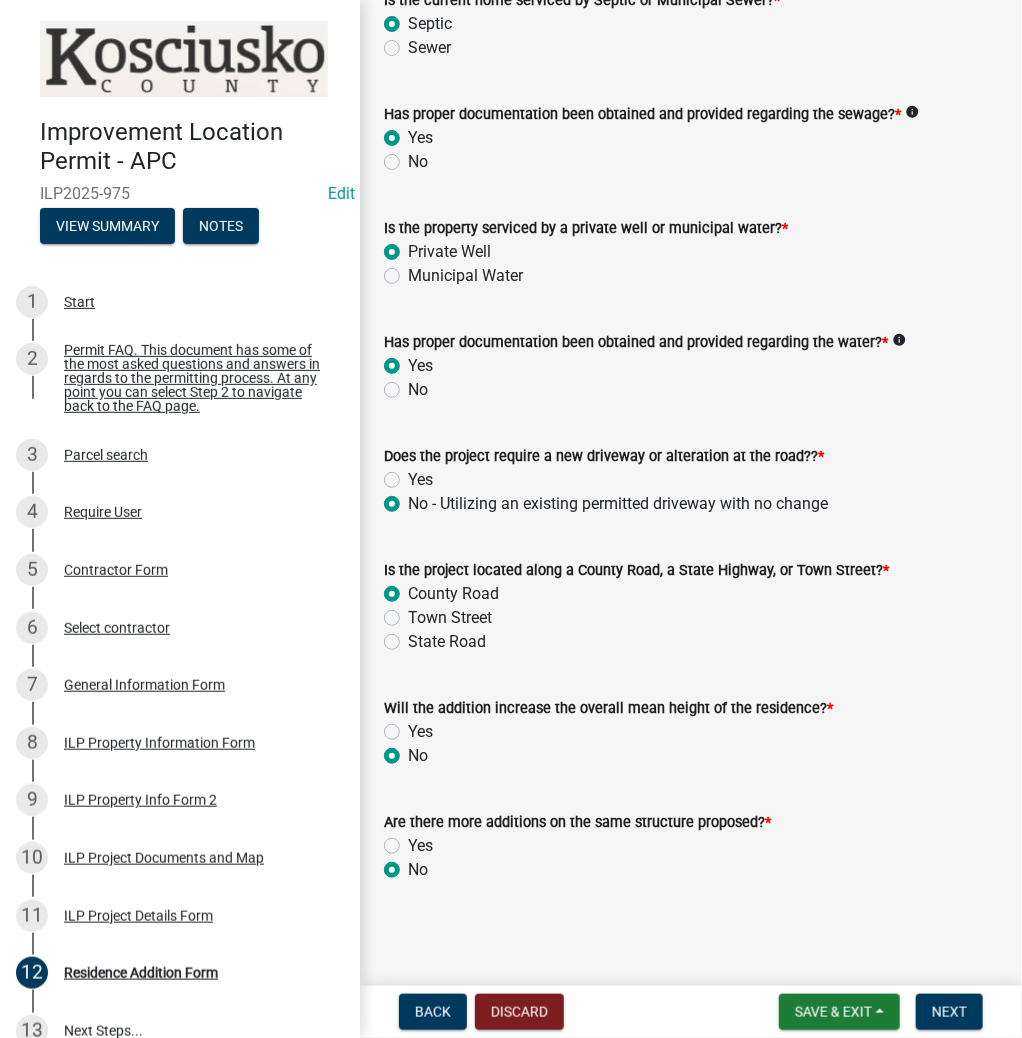 radio on "true" 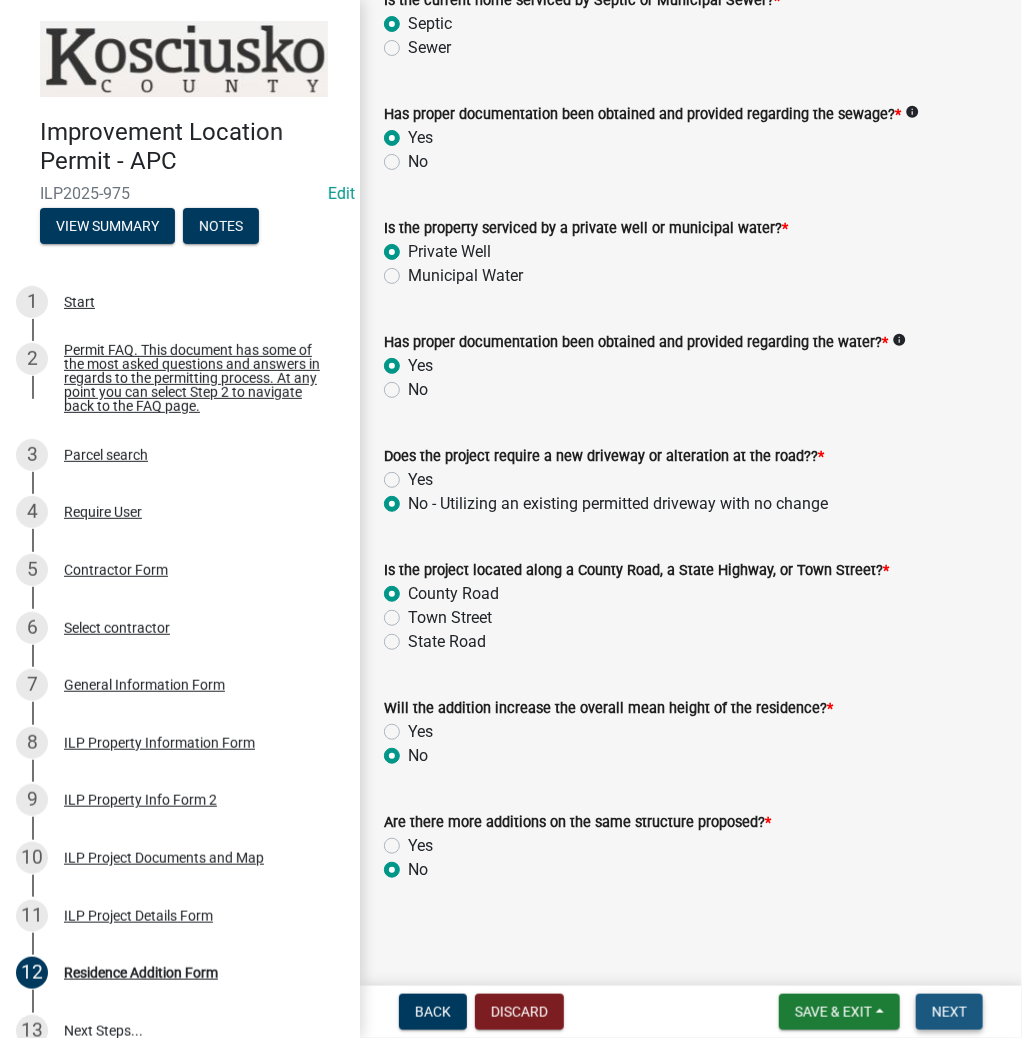 click on "Next" at bounding box center (949, 1012) 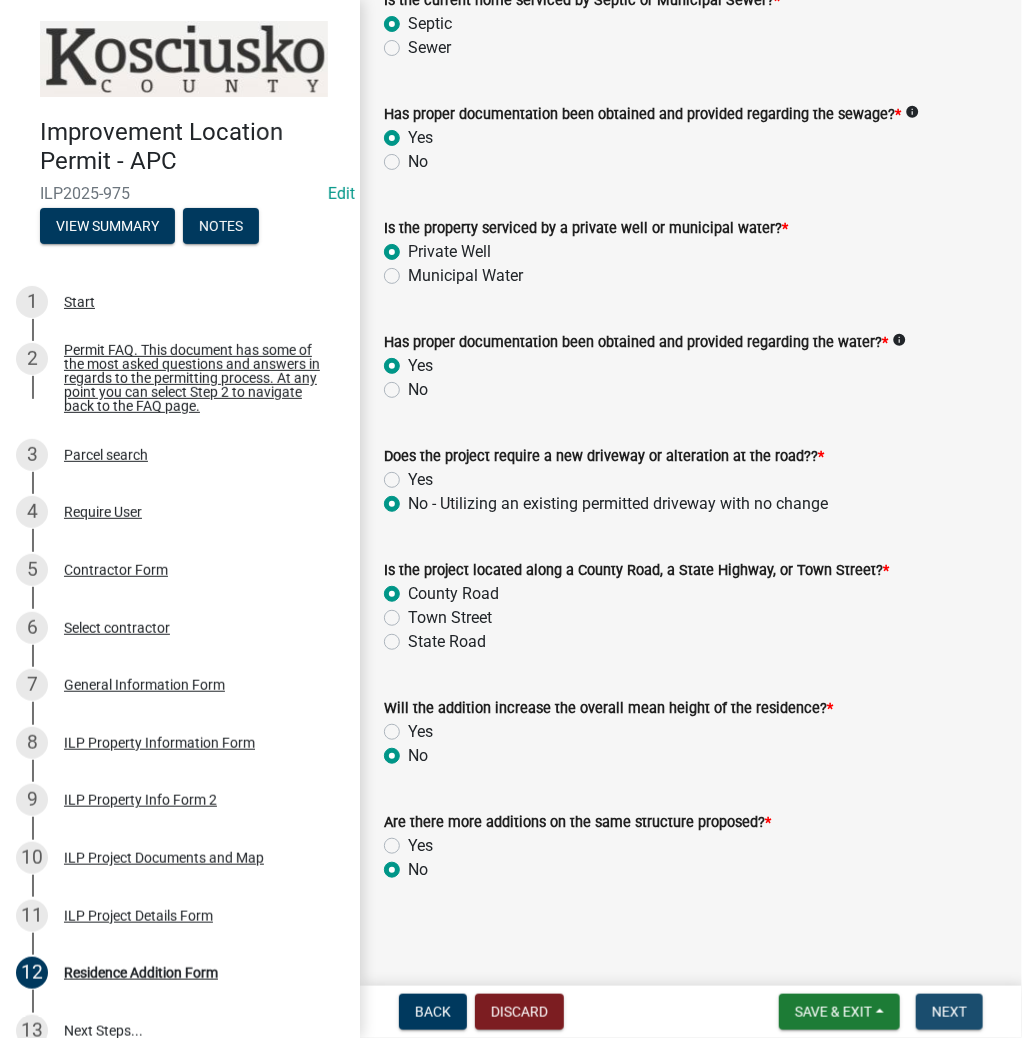 scroll, scrollTop: 0, scrollLeft: 0, axis: both 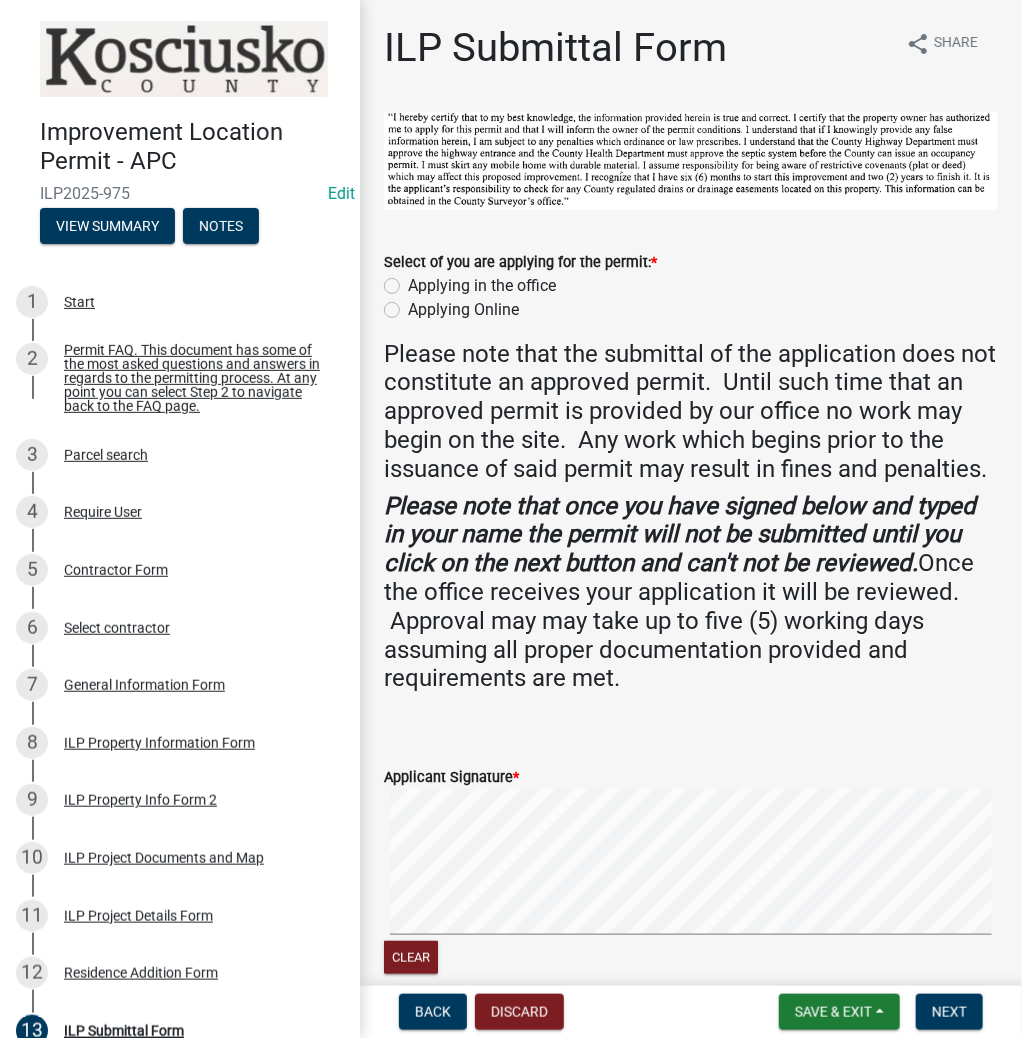 click on "Applying in the office" 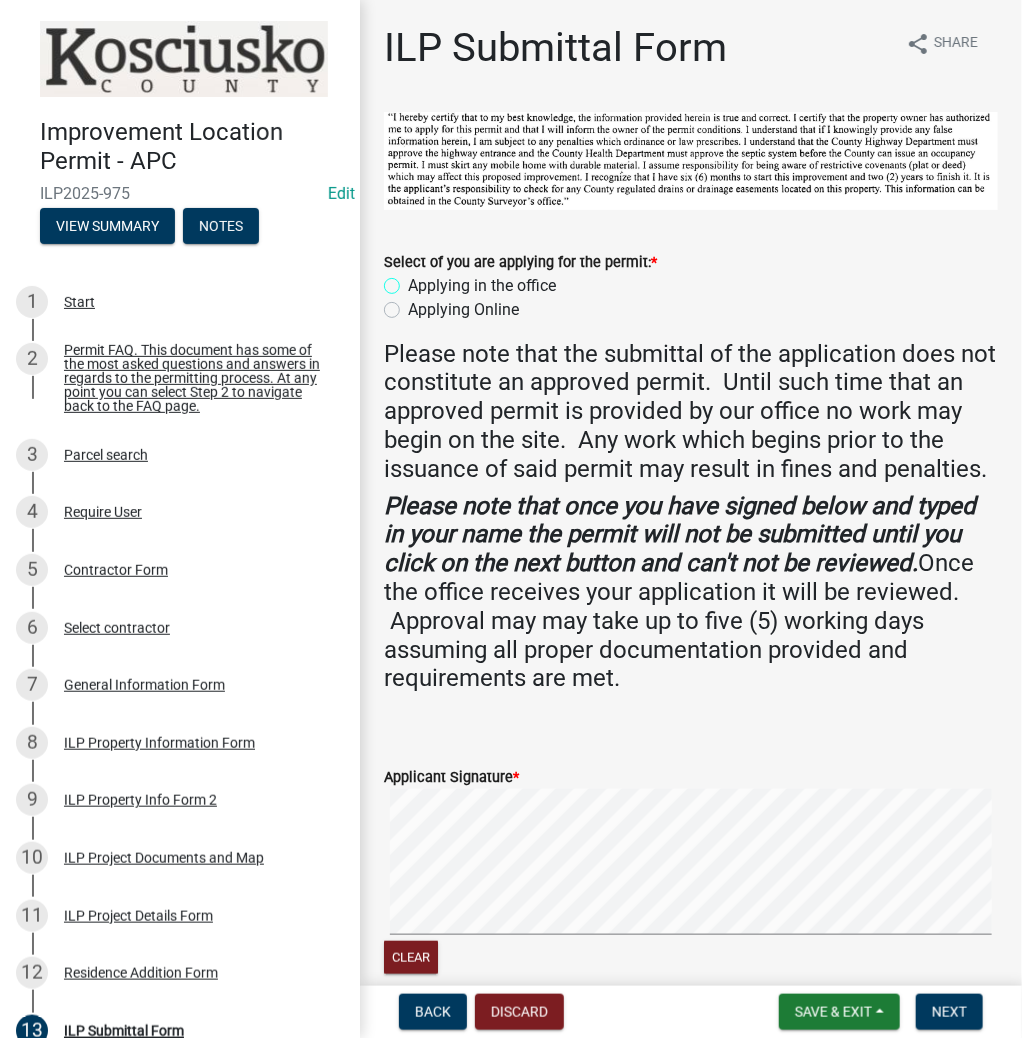 click on "Applying in the office" at bounding box center [414, 280] 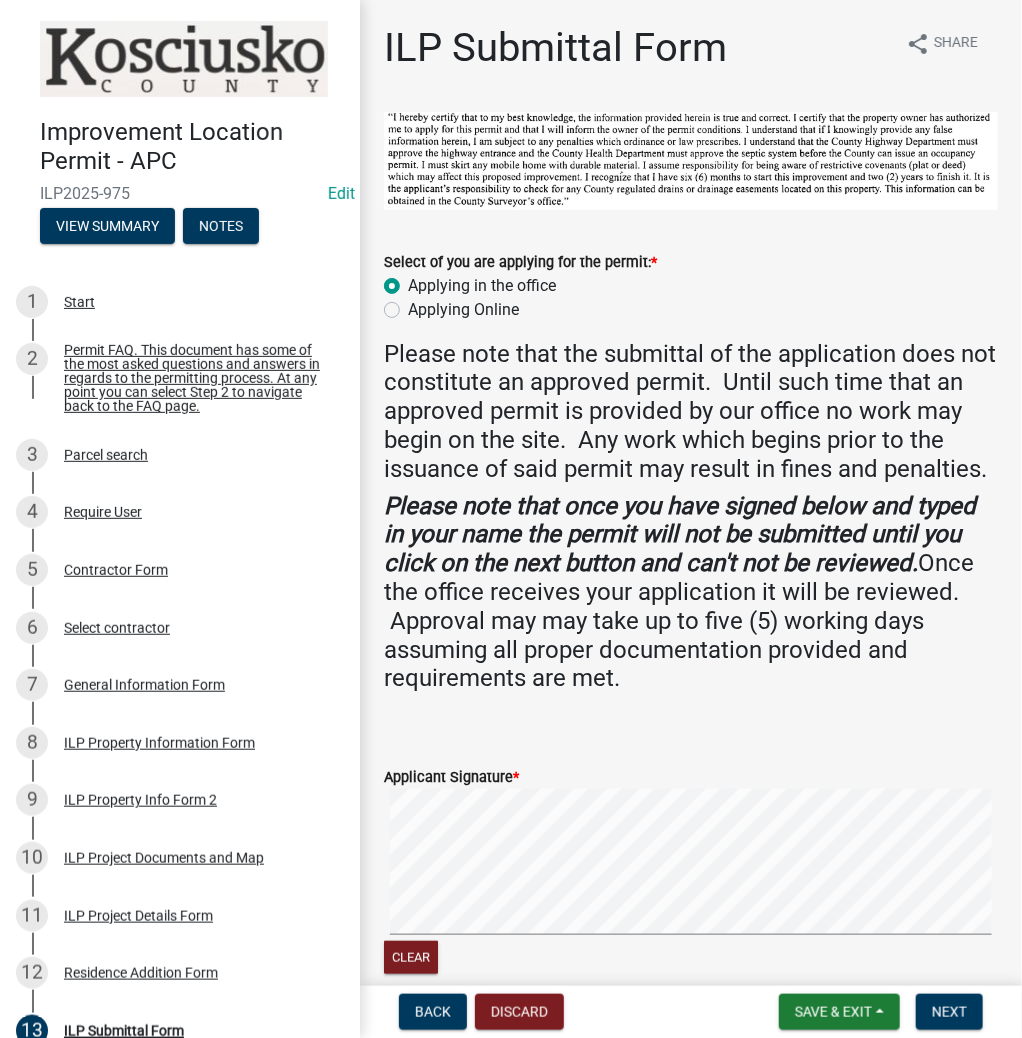 radio on "true" 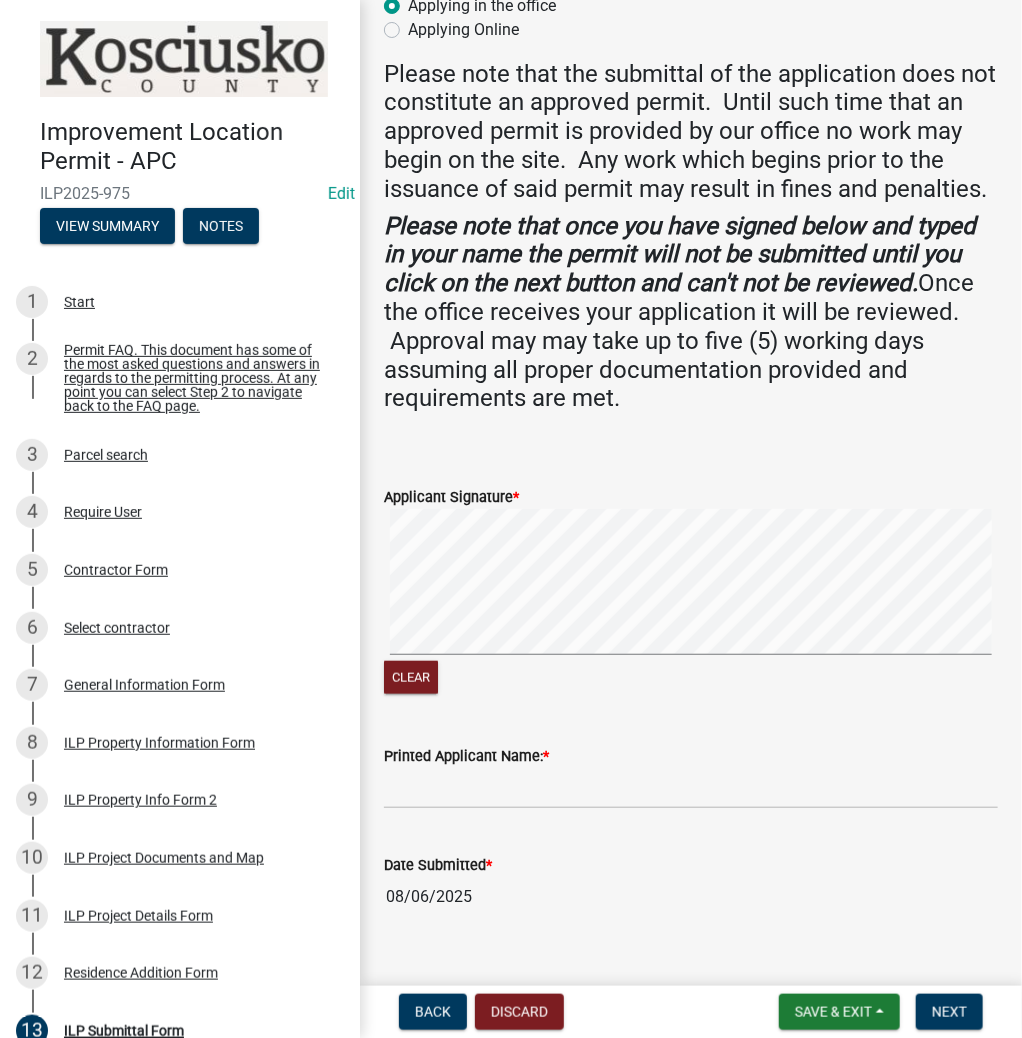 scroll, scrollTop: 320, scrollLeft: 0, axis: vertical 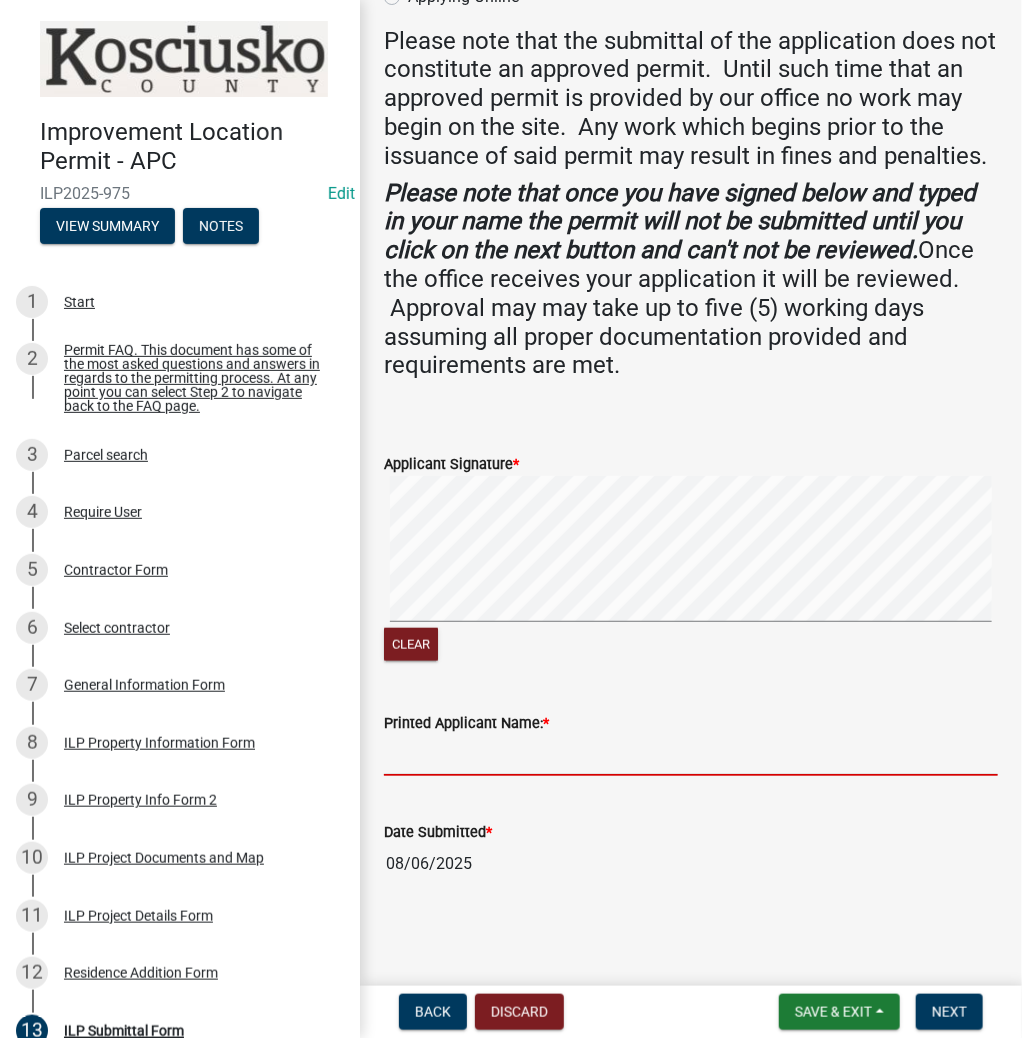 click on "Printed Applicant Name:  *" at bounding box center (691, 755) 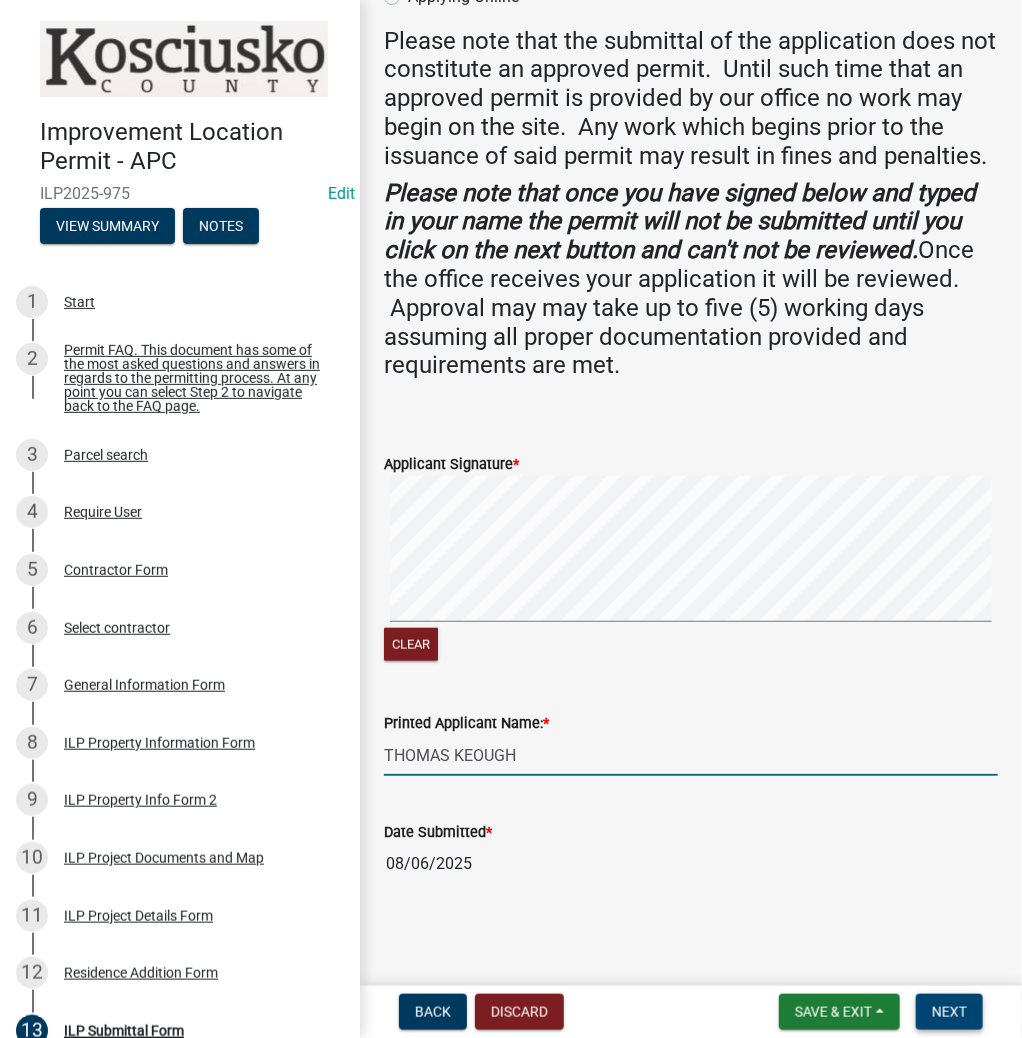 type on "THOMAS KEOUGH" 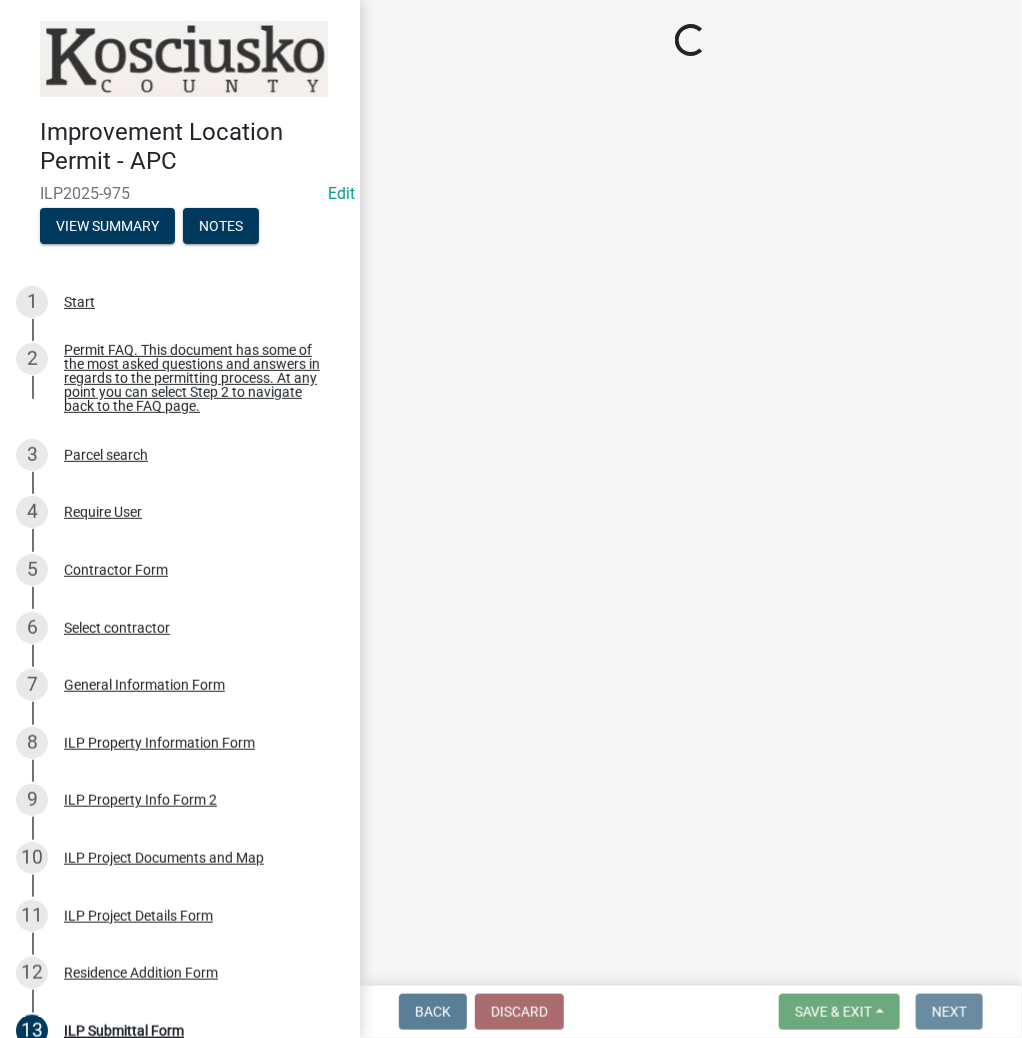 scroll, scrollTop: 0, scrollLeft: 0, axis: both 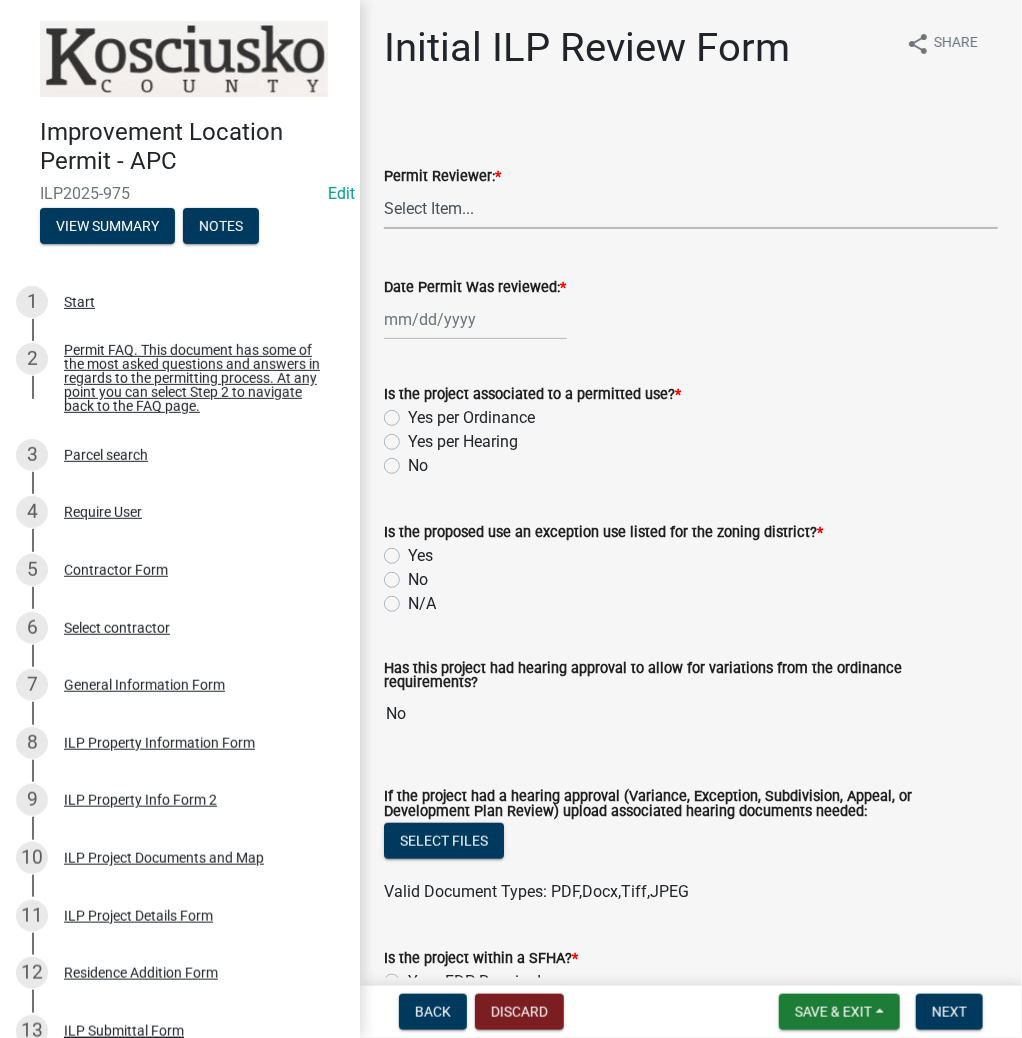 click on "Select Item...   MMS   LT   AT   CS   AH   Vacant" at bounding box center [691, 208] 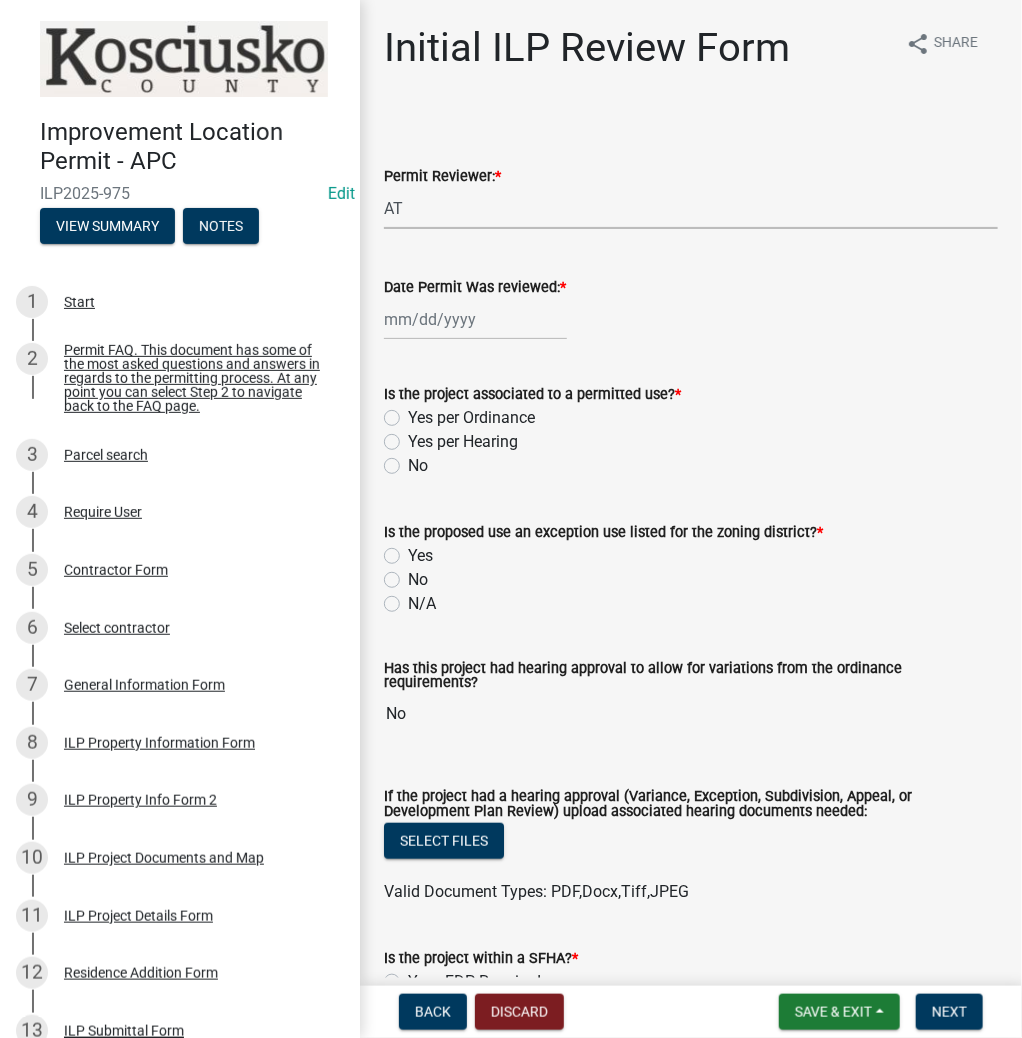 click on "Select Item...   MMS   LT   AT   CS   AH   Vacant" at bounding box center [691, 208] 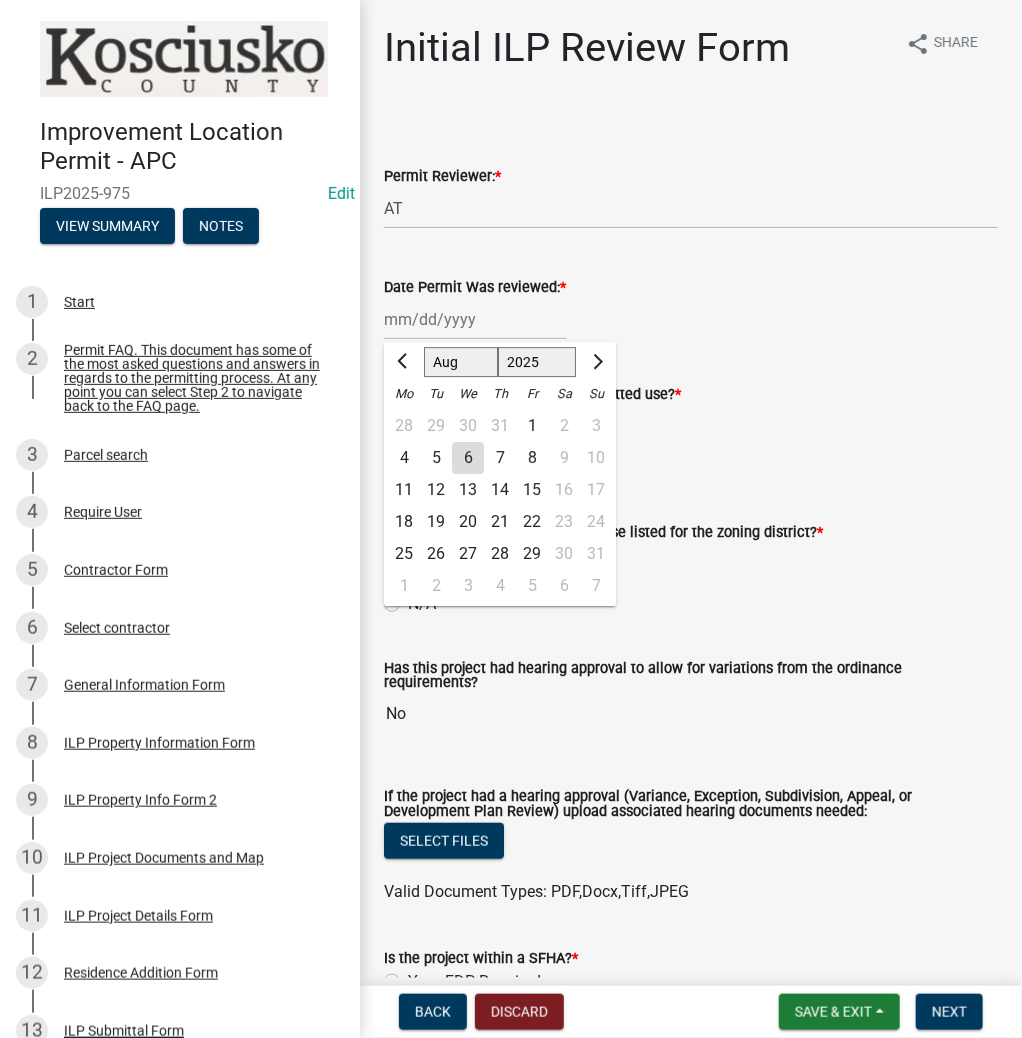 click on "6" 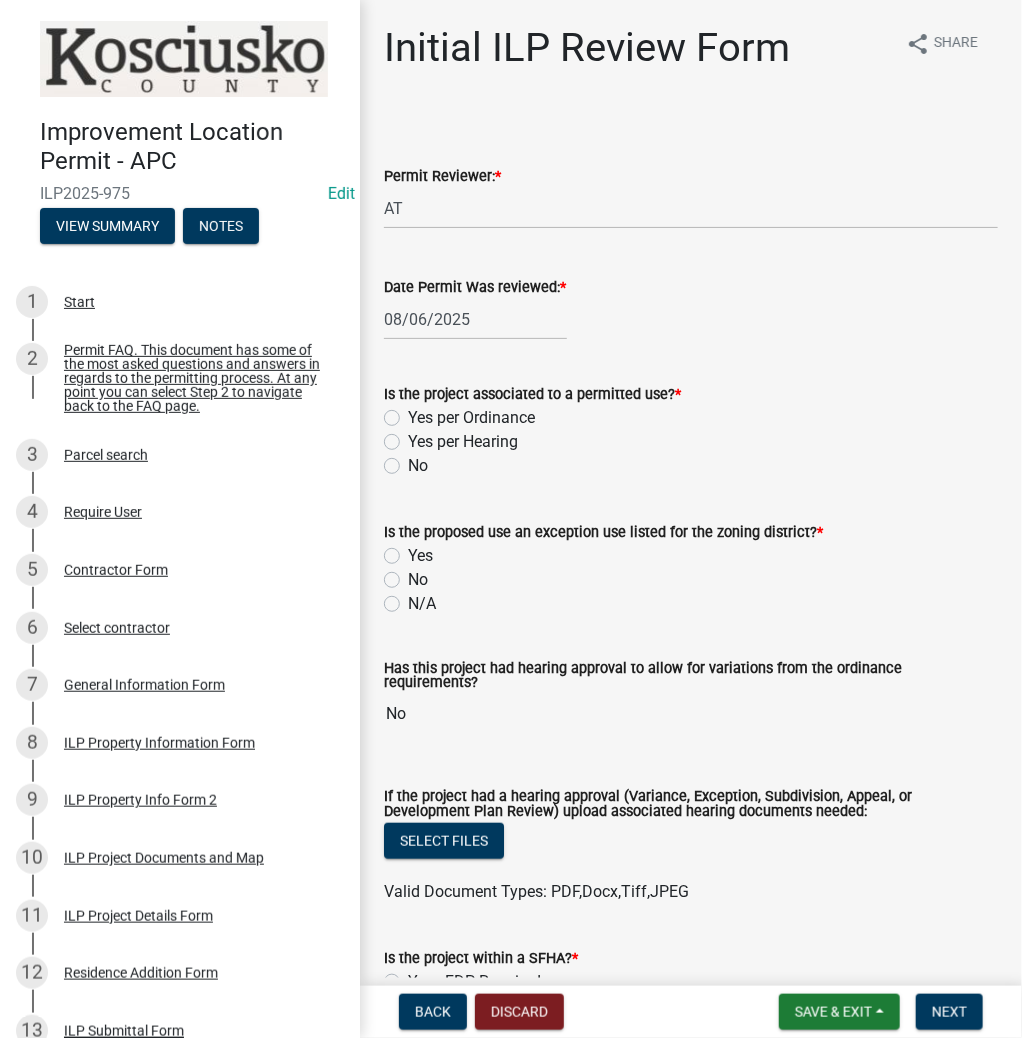 click on "Yes per Ordinance" 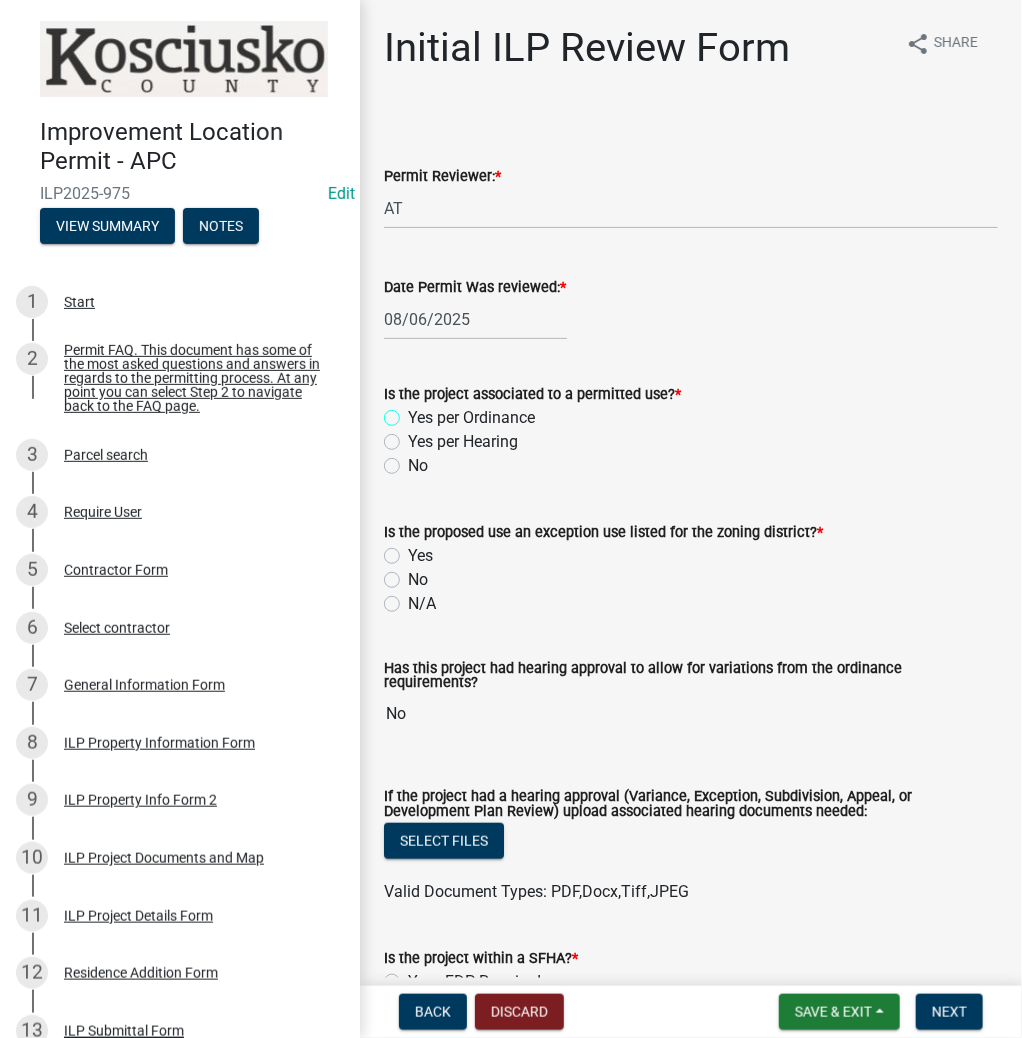 click on "Yes per Ordinance" at bounding box center [414, 412] 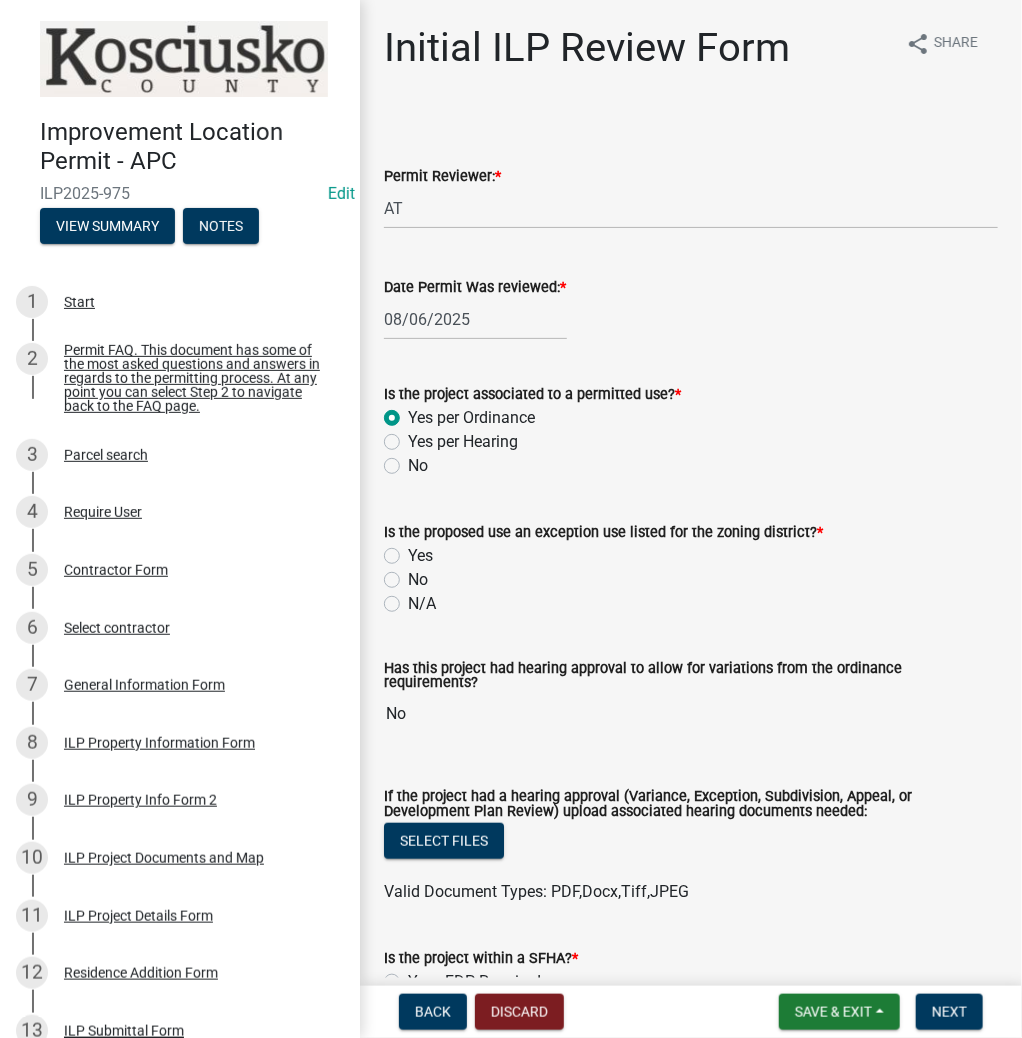 radio on "true" 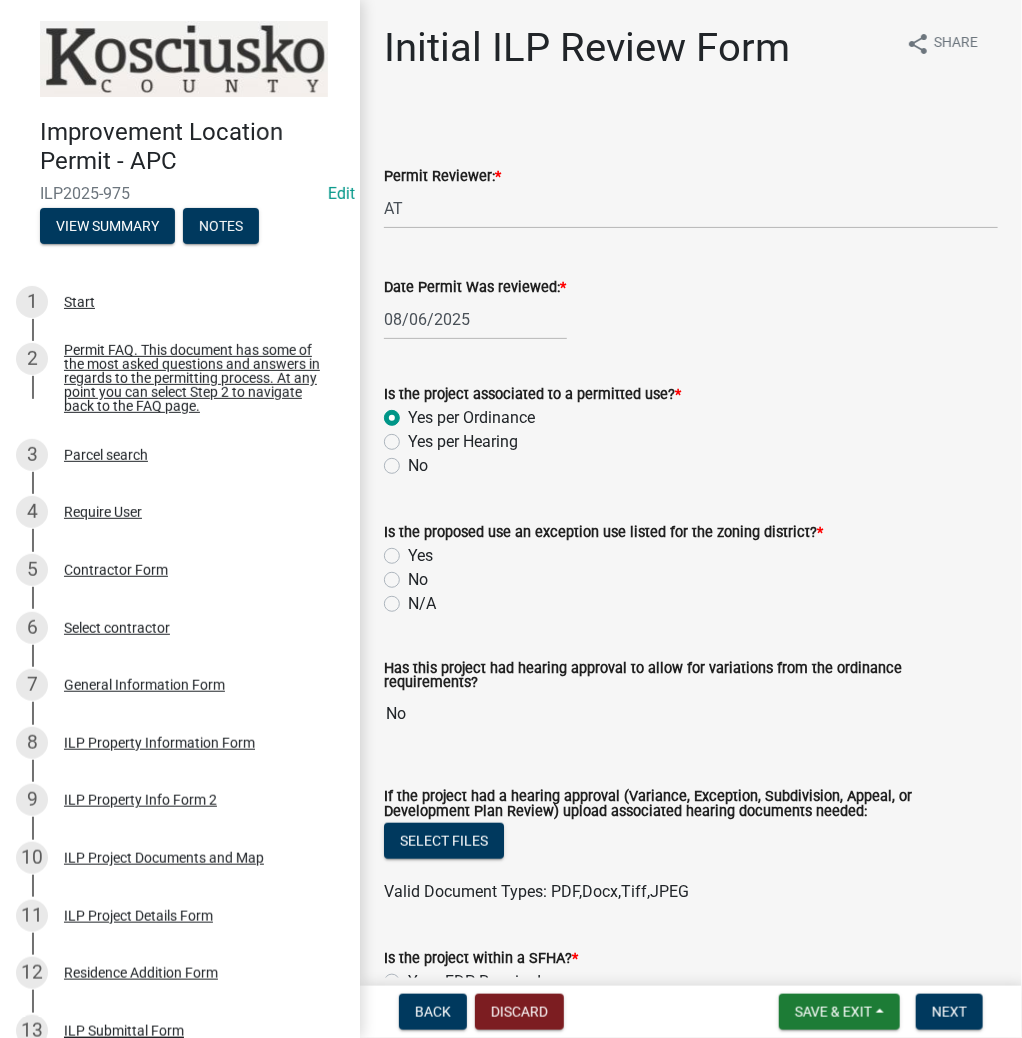click on "N/A" 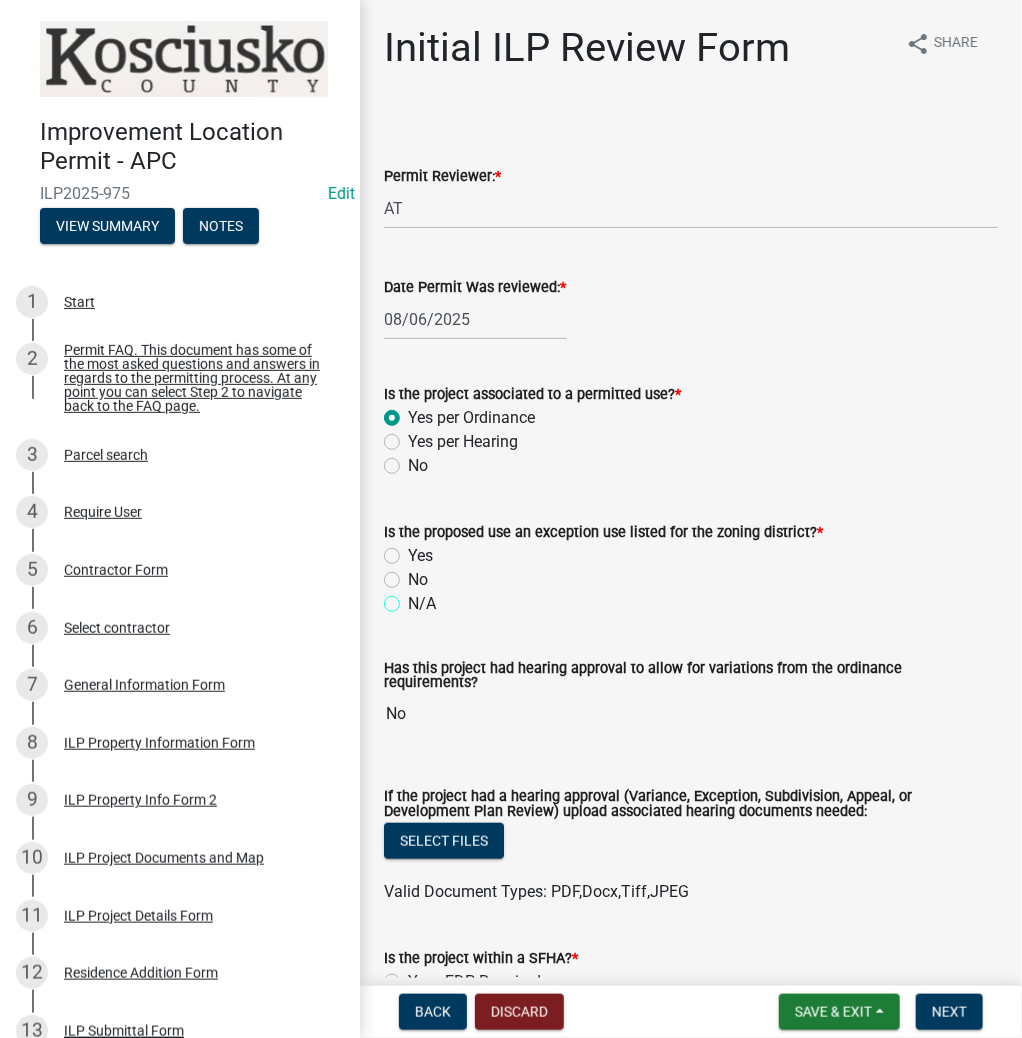 click on "N/A" at bounding box center [414, 598] 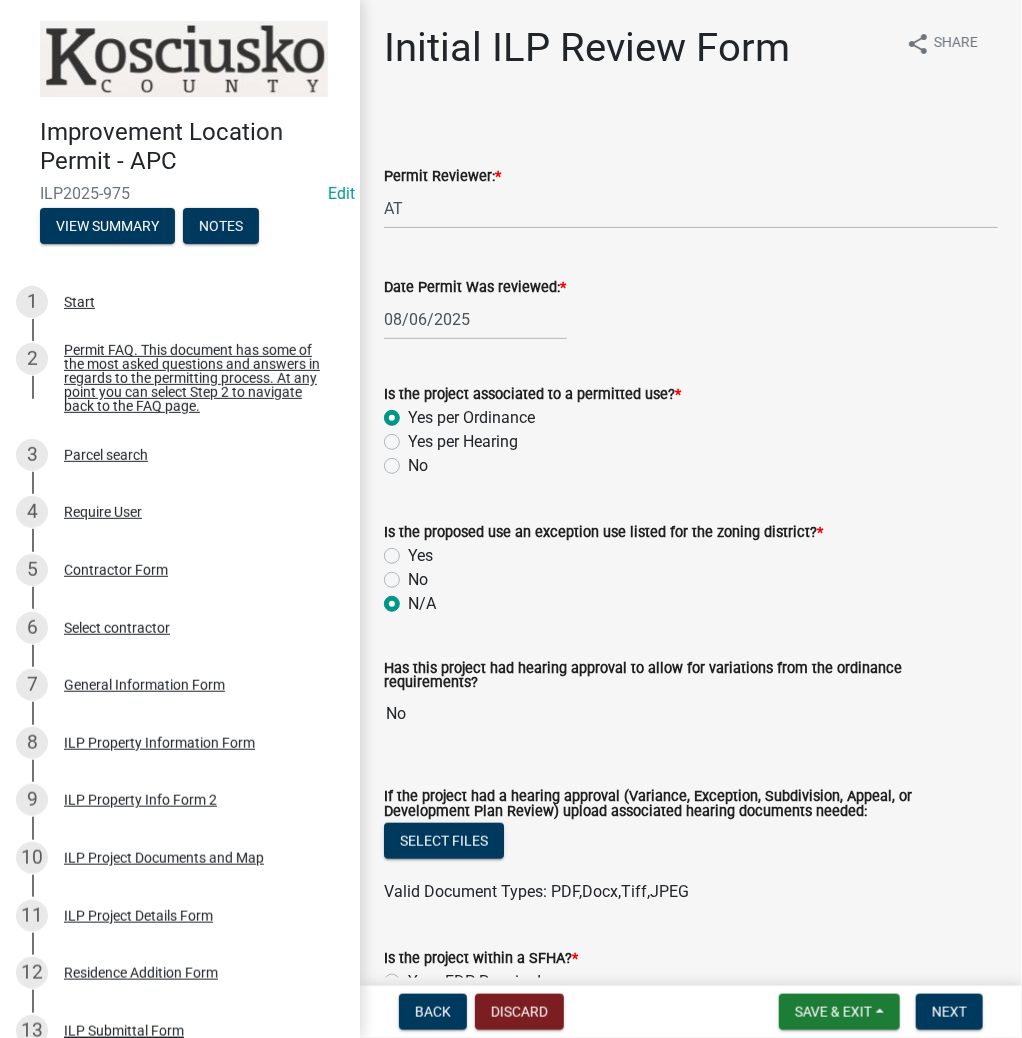 radio on "true" 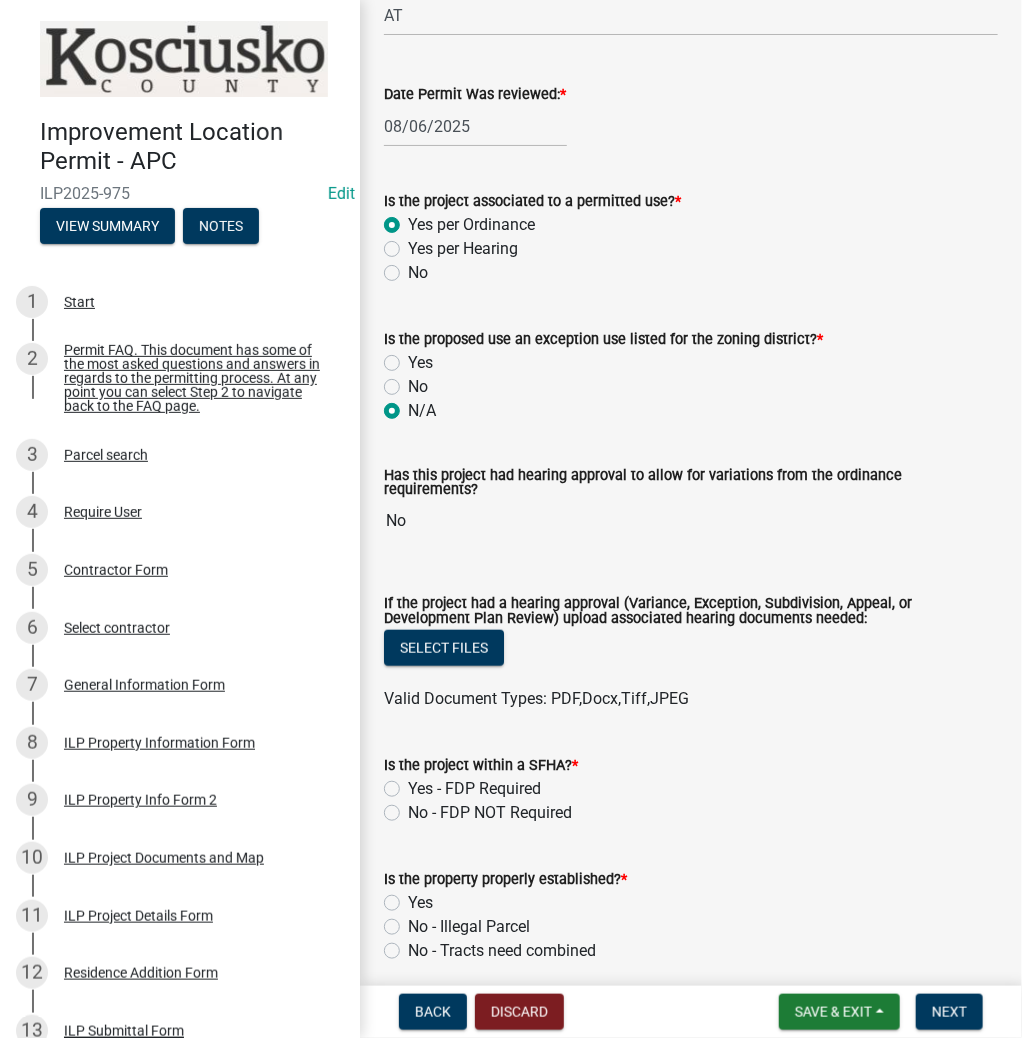 scroll, scrollTop: 240, scrollLeft: 0, axis: vertical 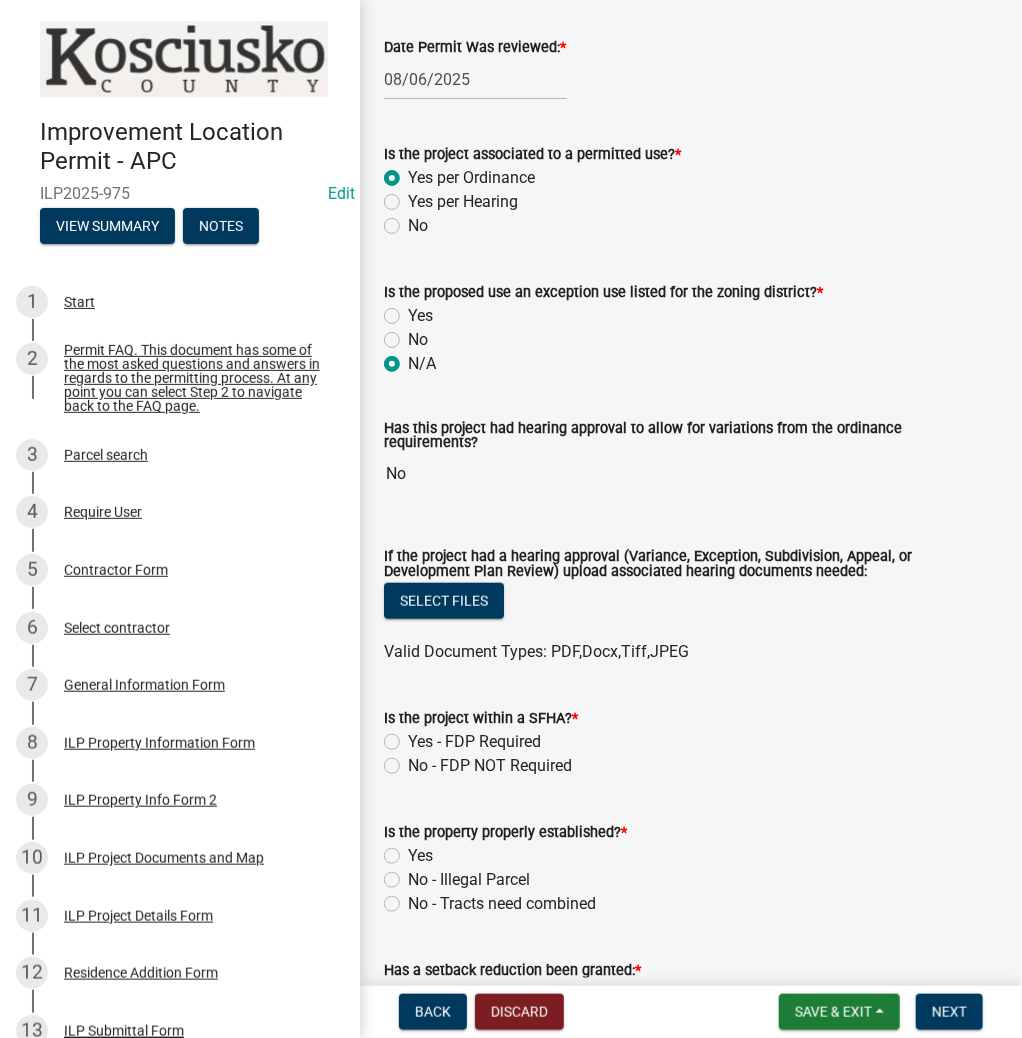 click on "No - FDP NOT Required" 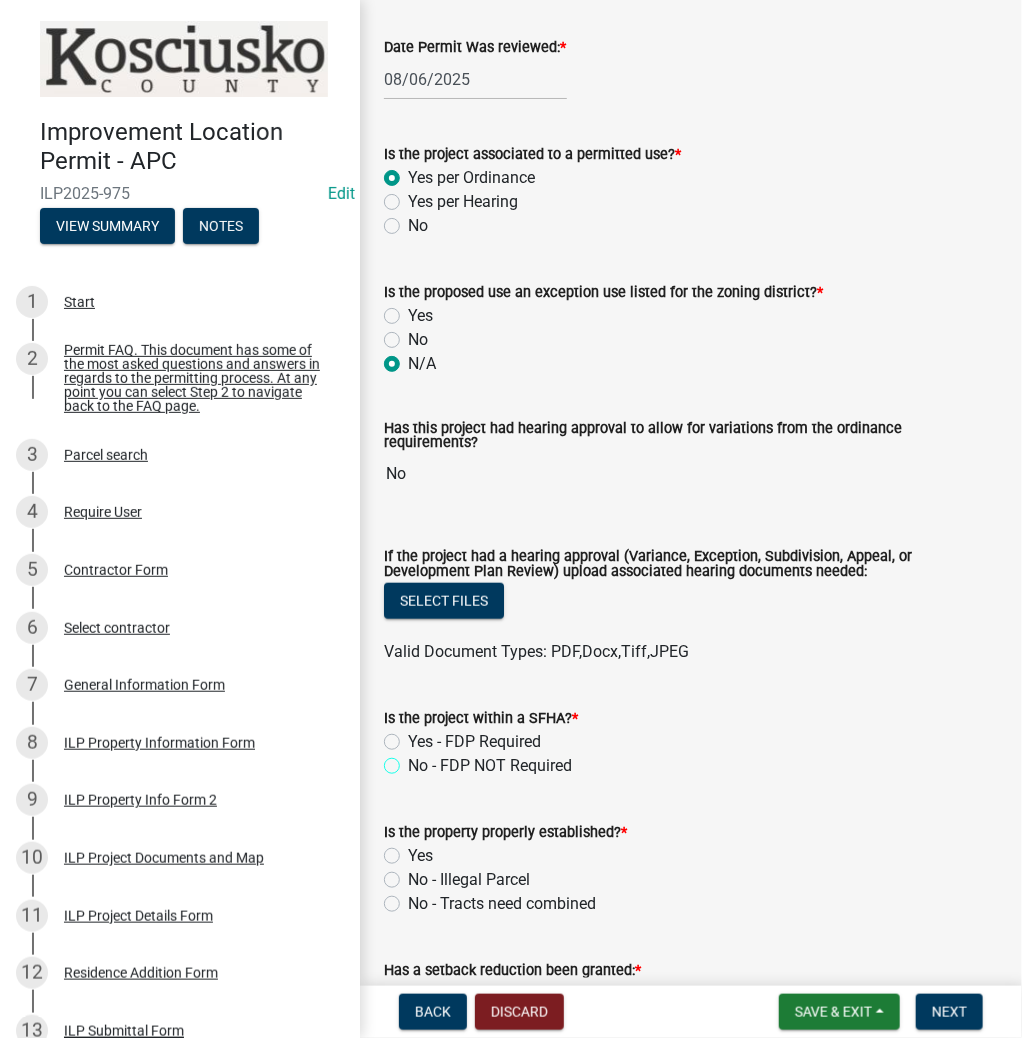 click on "No - FDP NOT Required" at bounding box center (414, 760) 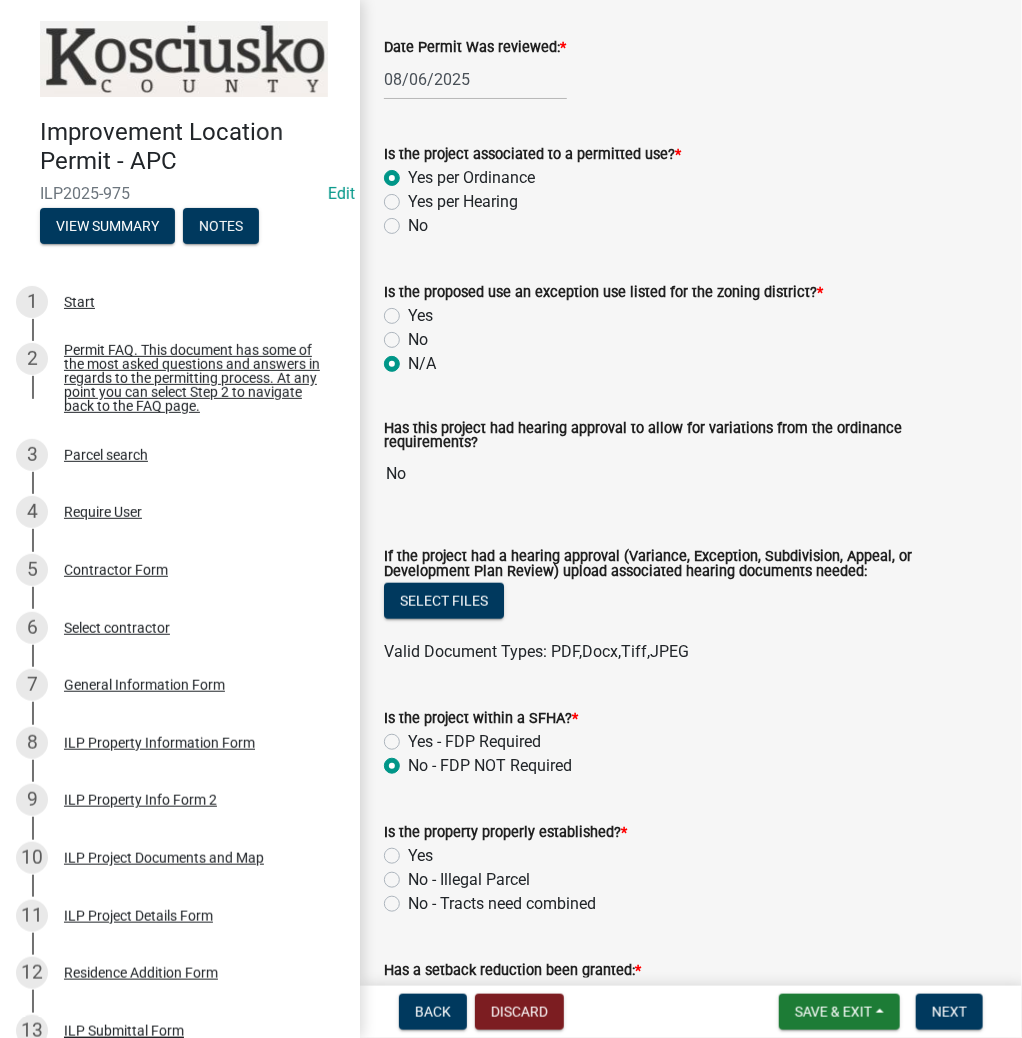 radio on "true" 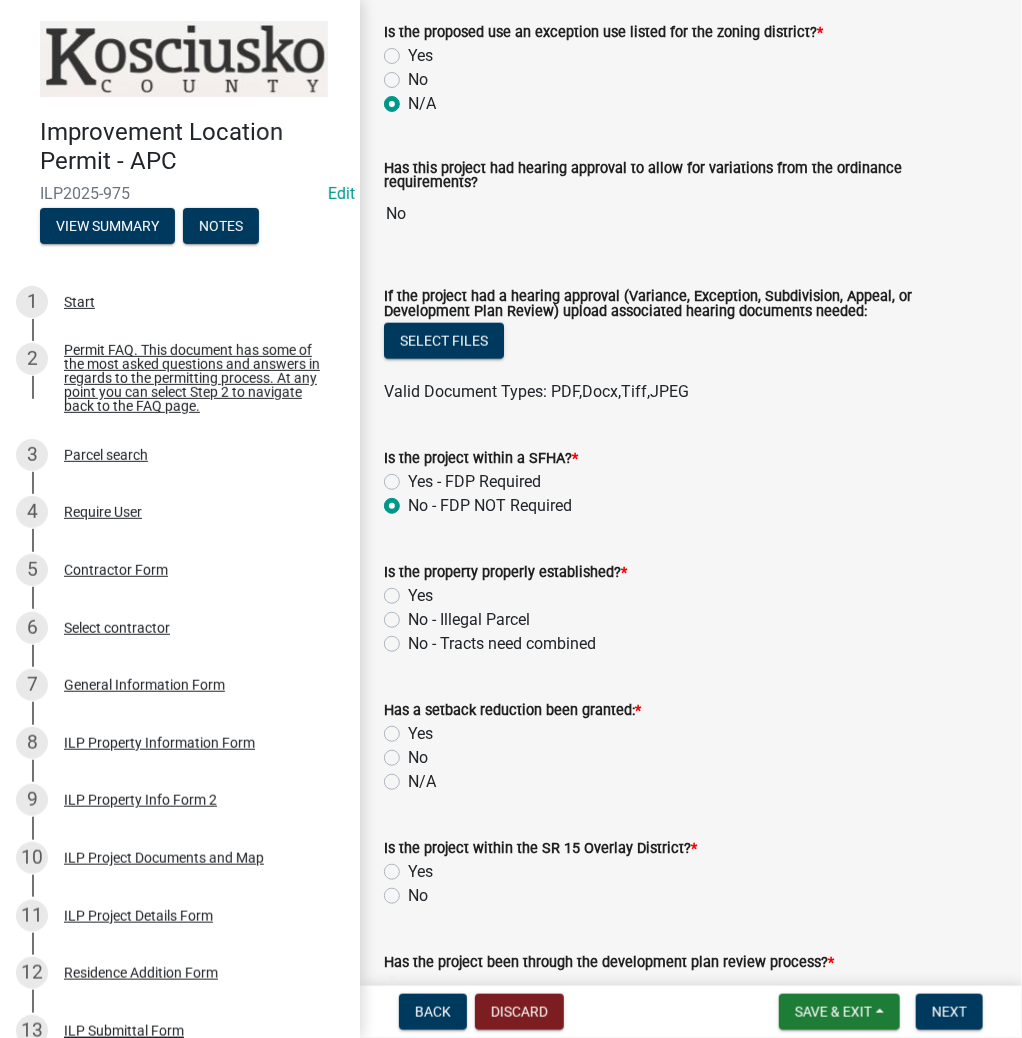 scroll, scrollTop: 560, scrollLeft: 0, axis: vertical 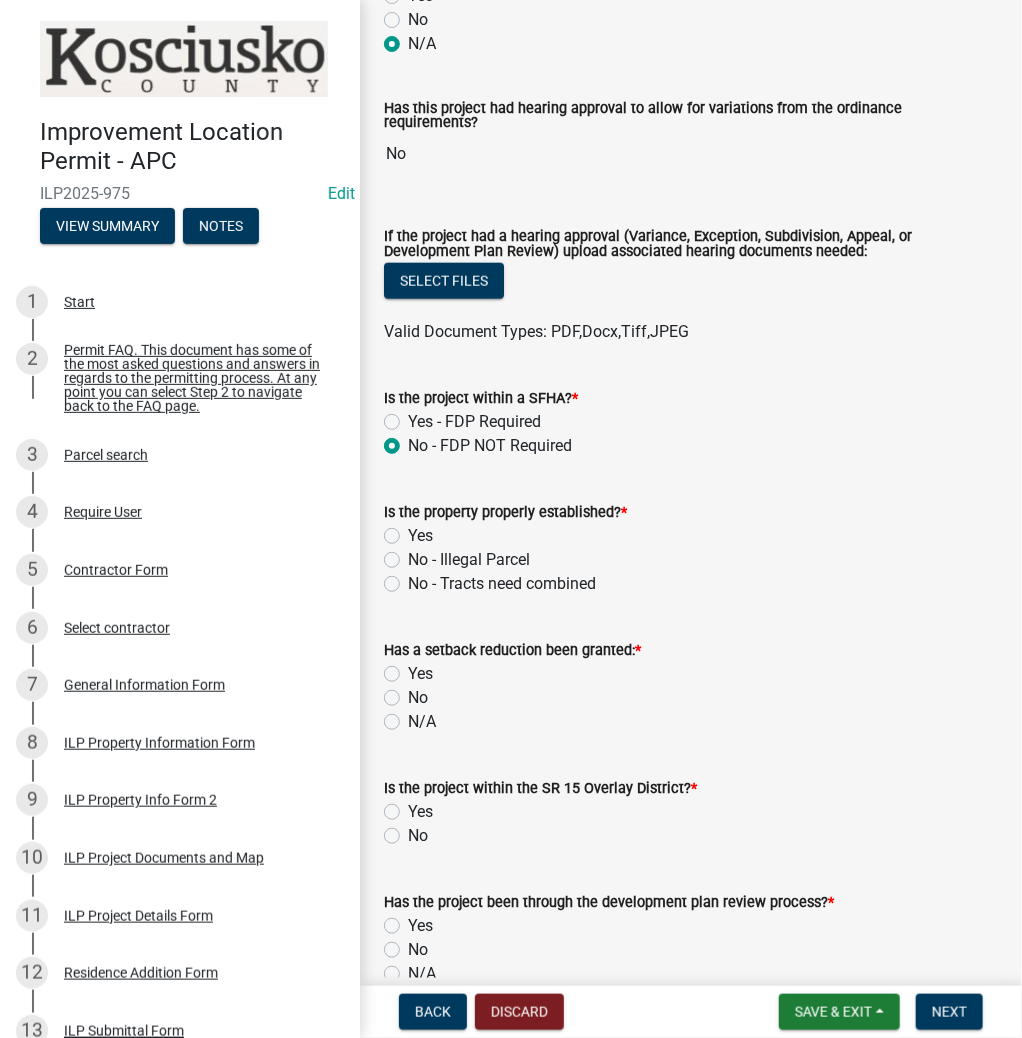 click on "Yes" 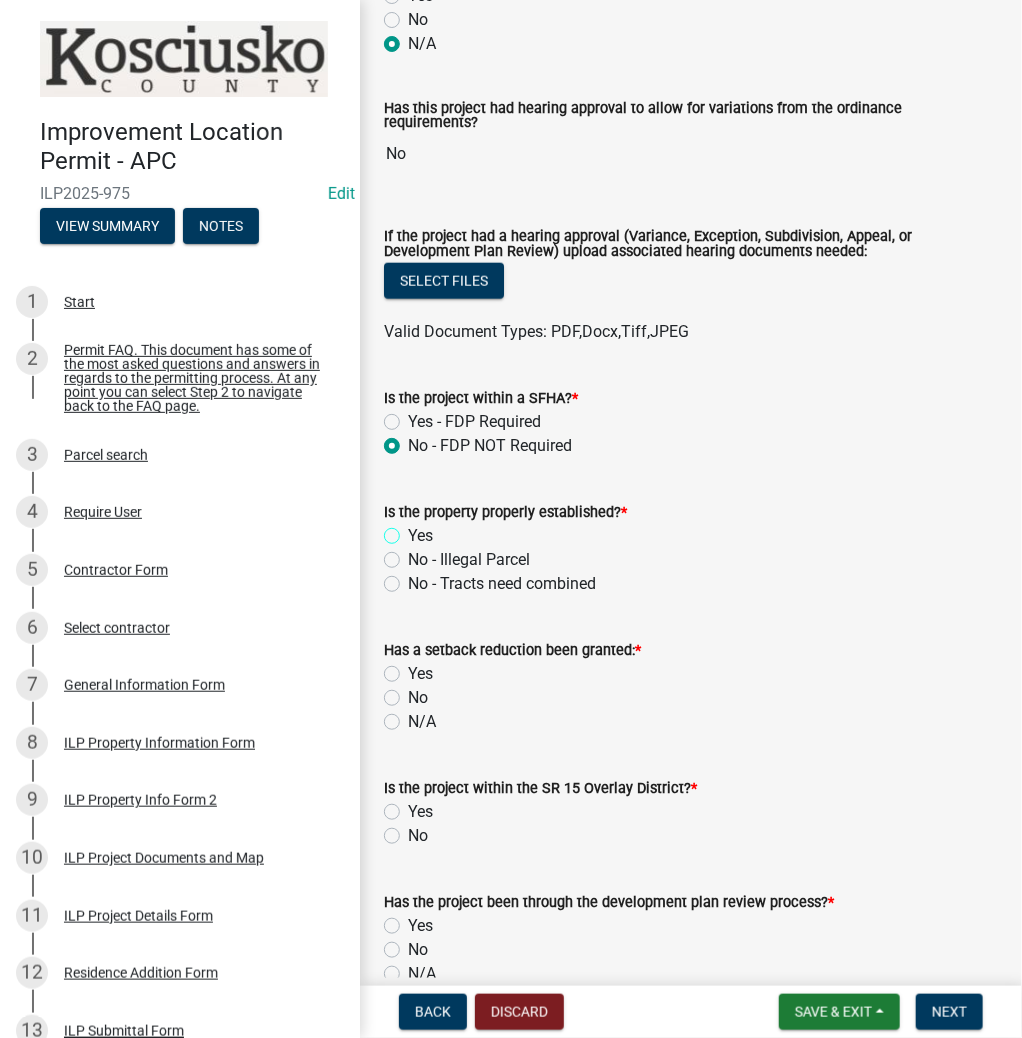 click on "Yes" at bounding box center [414, 530] 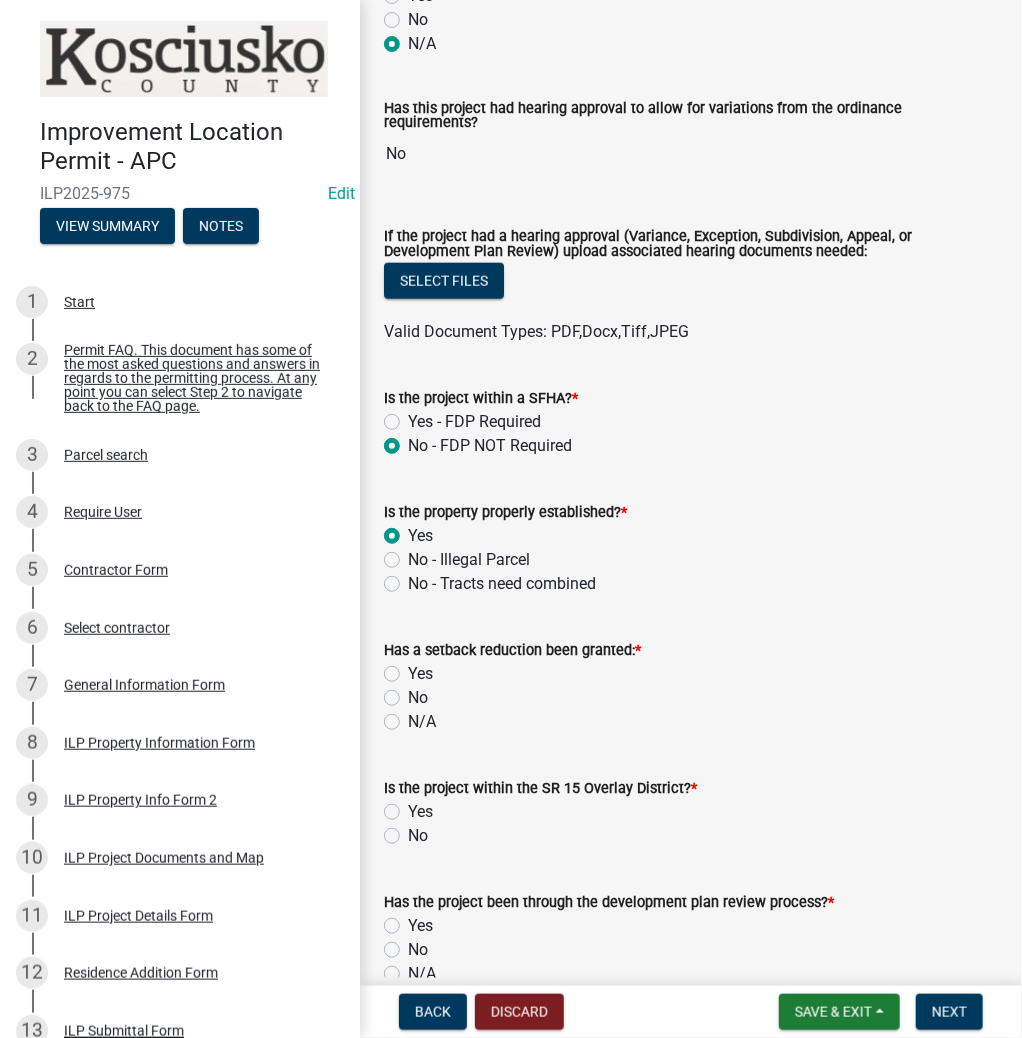 radio on "true" 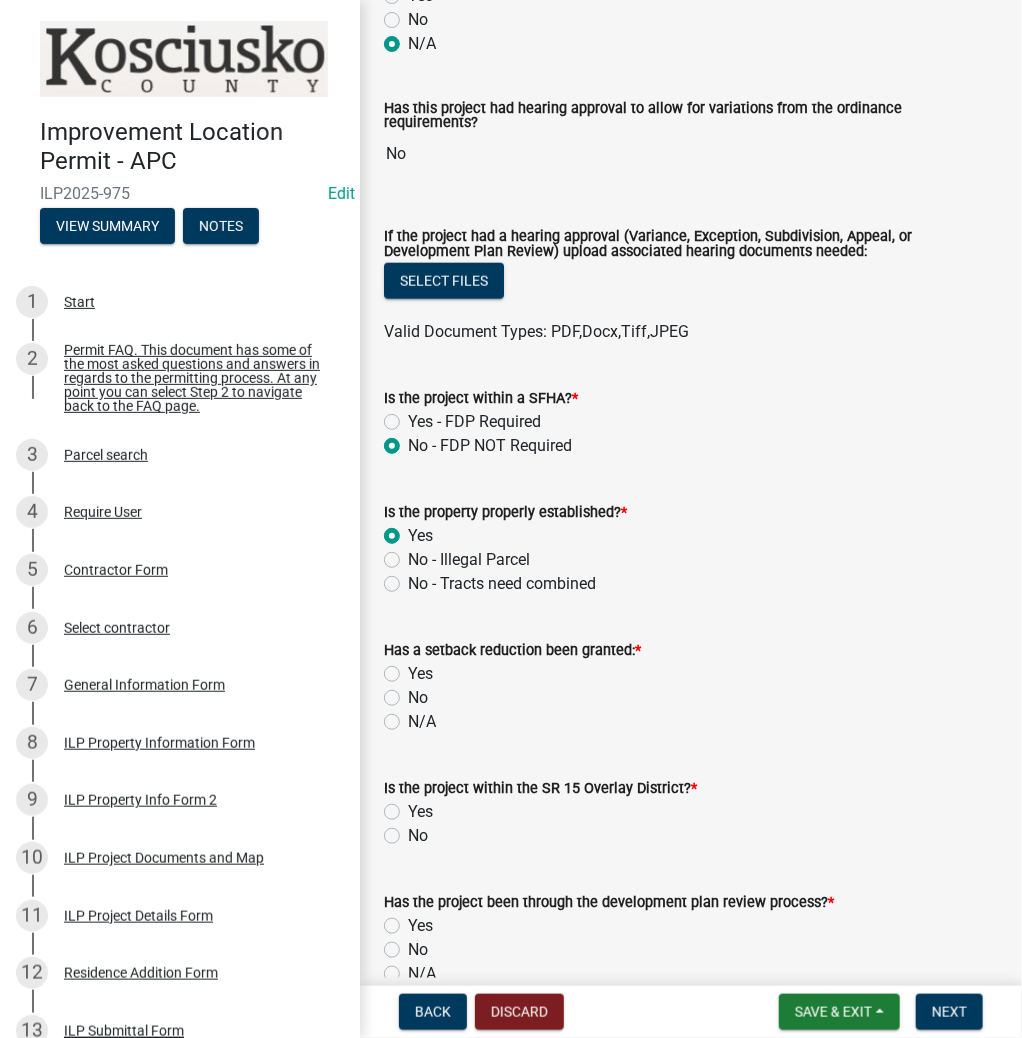 click on "N/A" 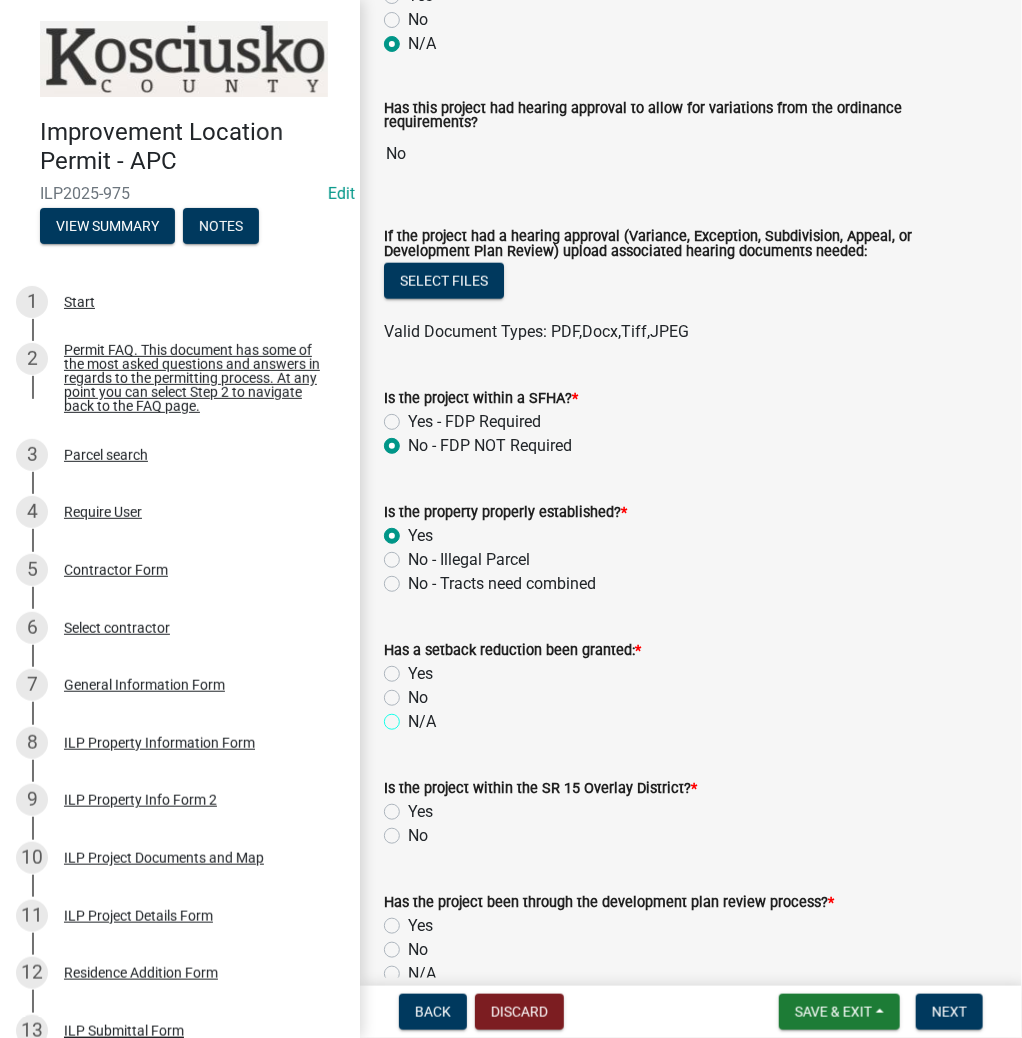 click on "N/A" at bounding box center (414, 716) 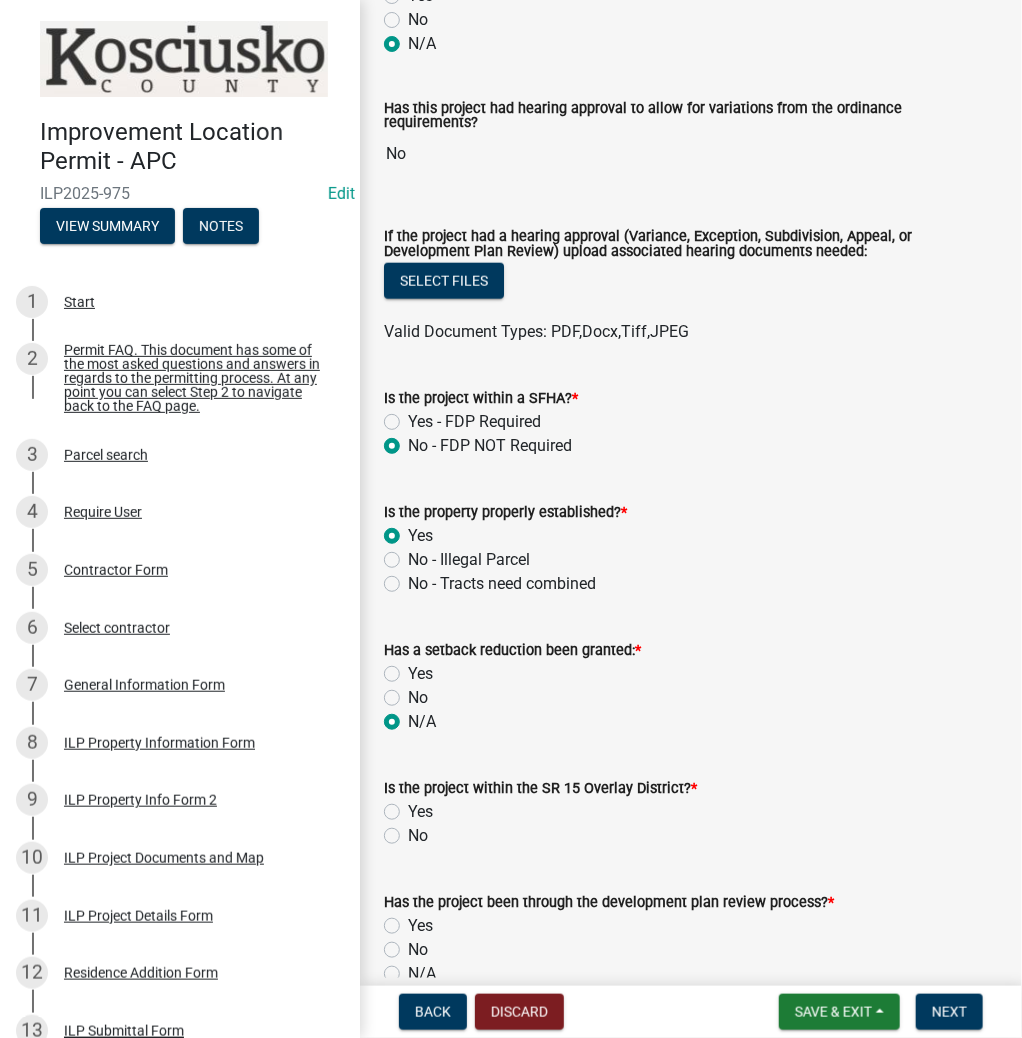 radio on "true" 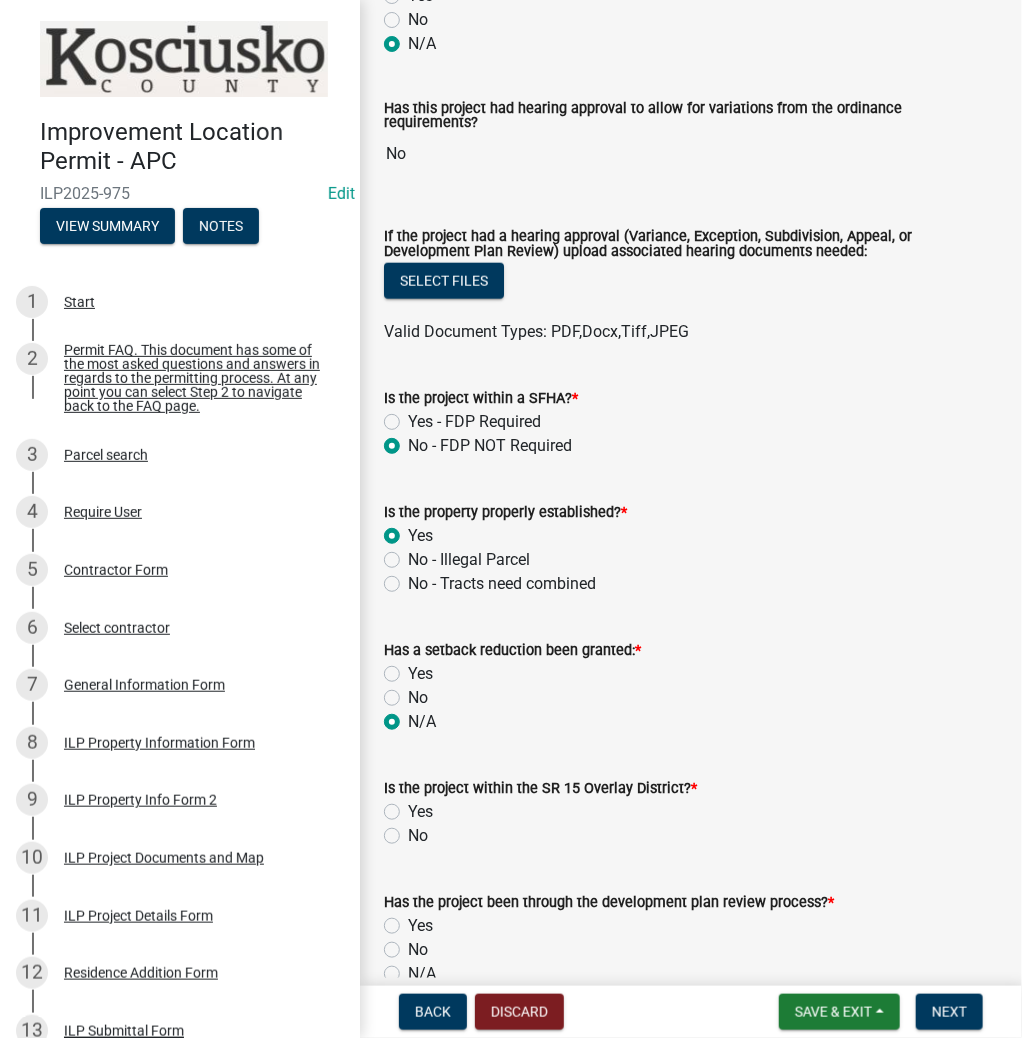 click on "No" 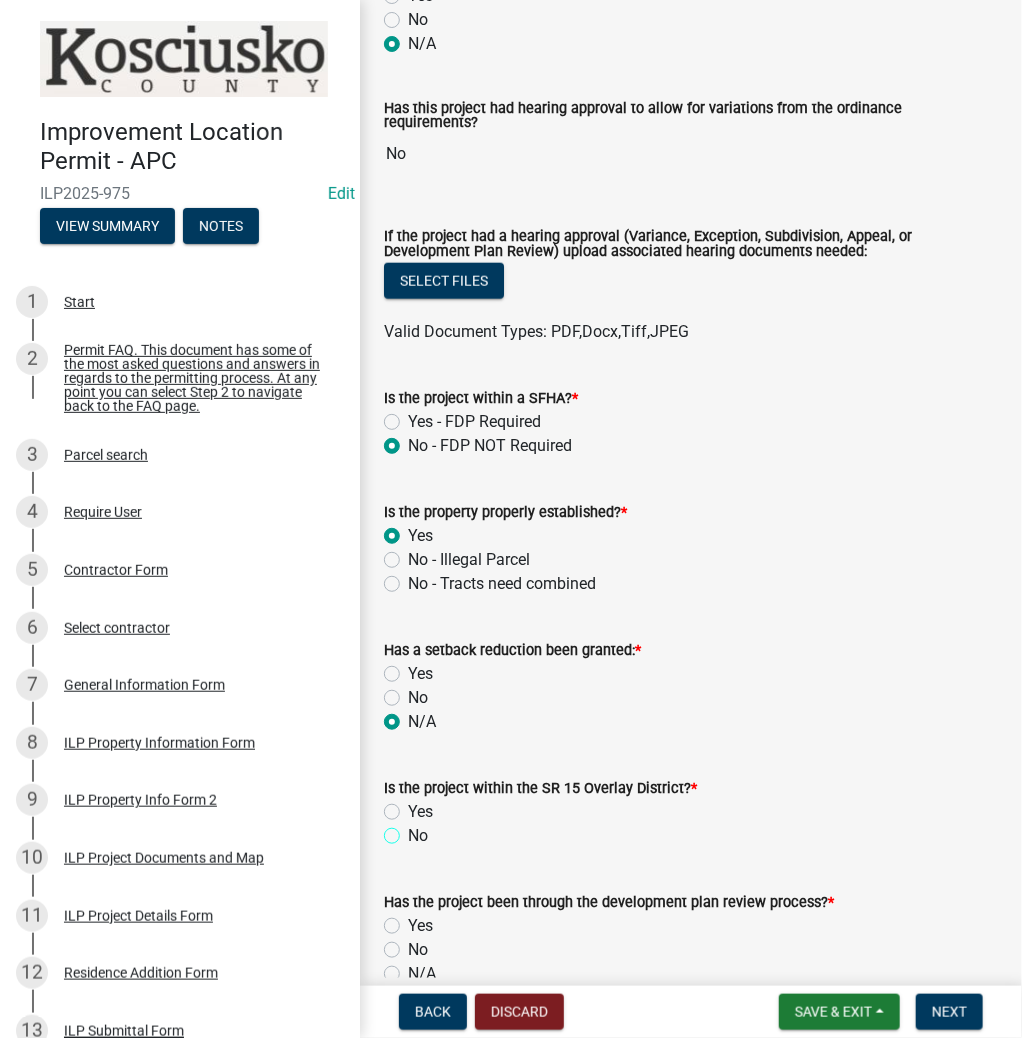 click on "No" at bounding box center (414, 830) 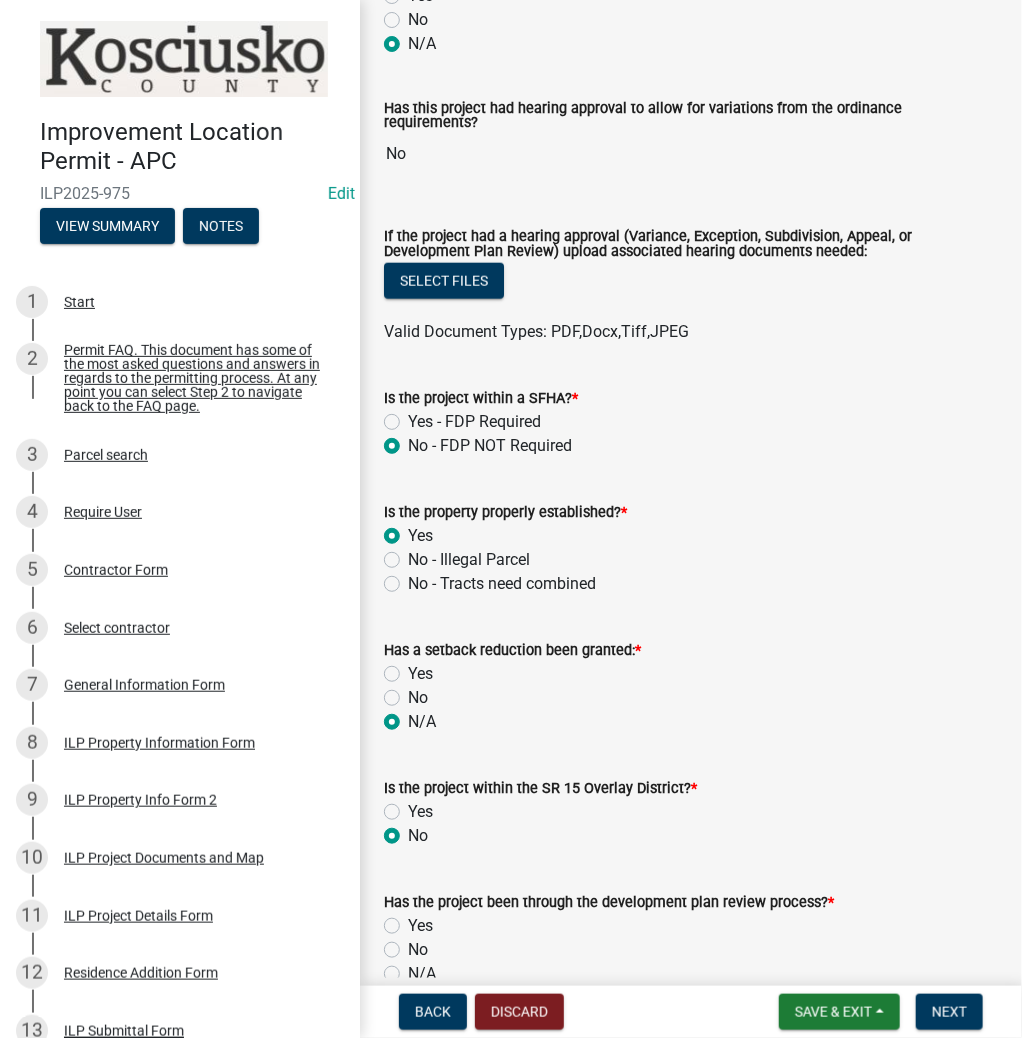 radio on "true" 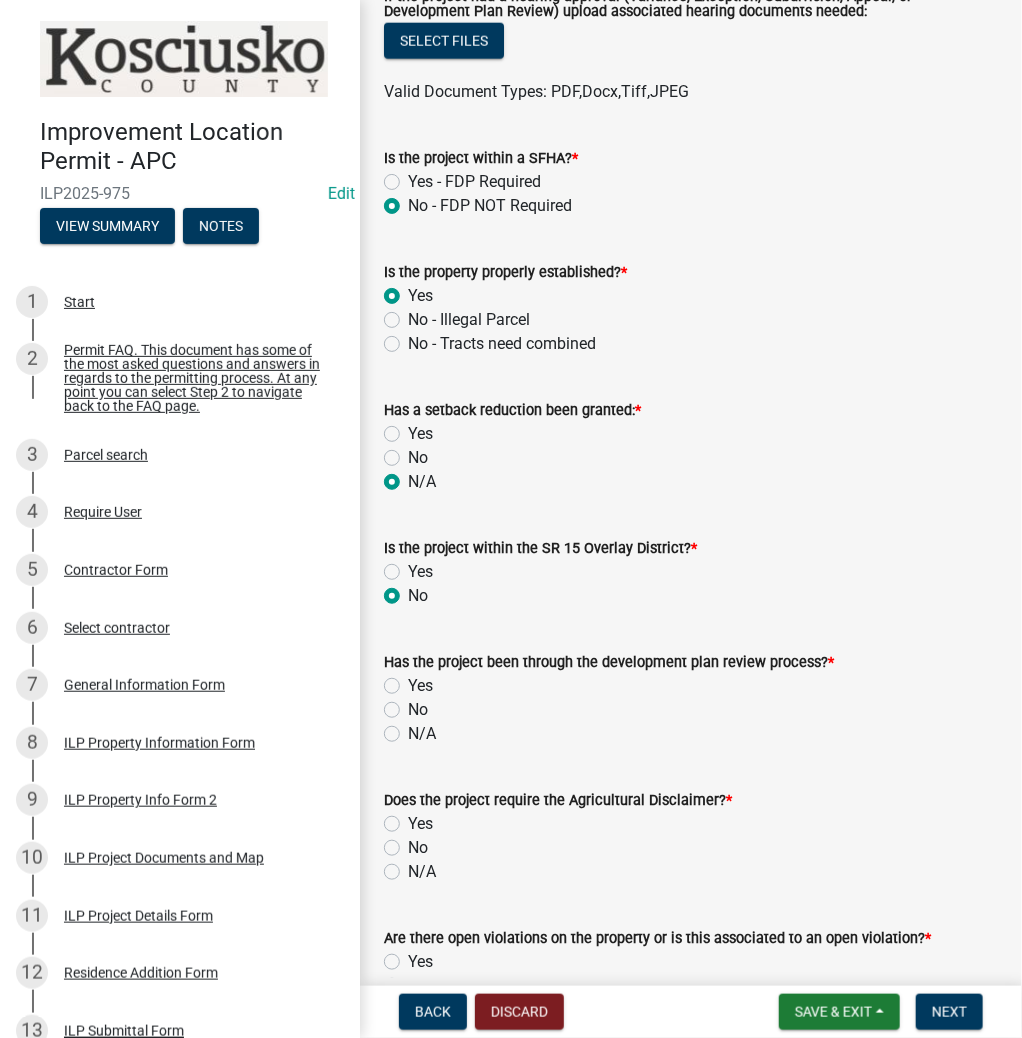 click on "N/A" 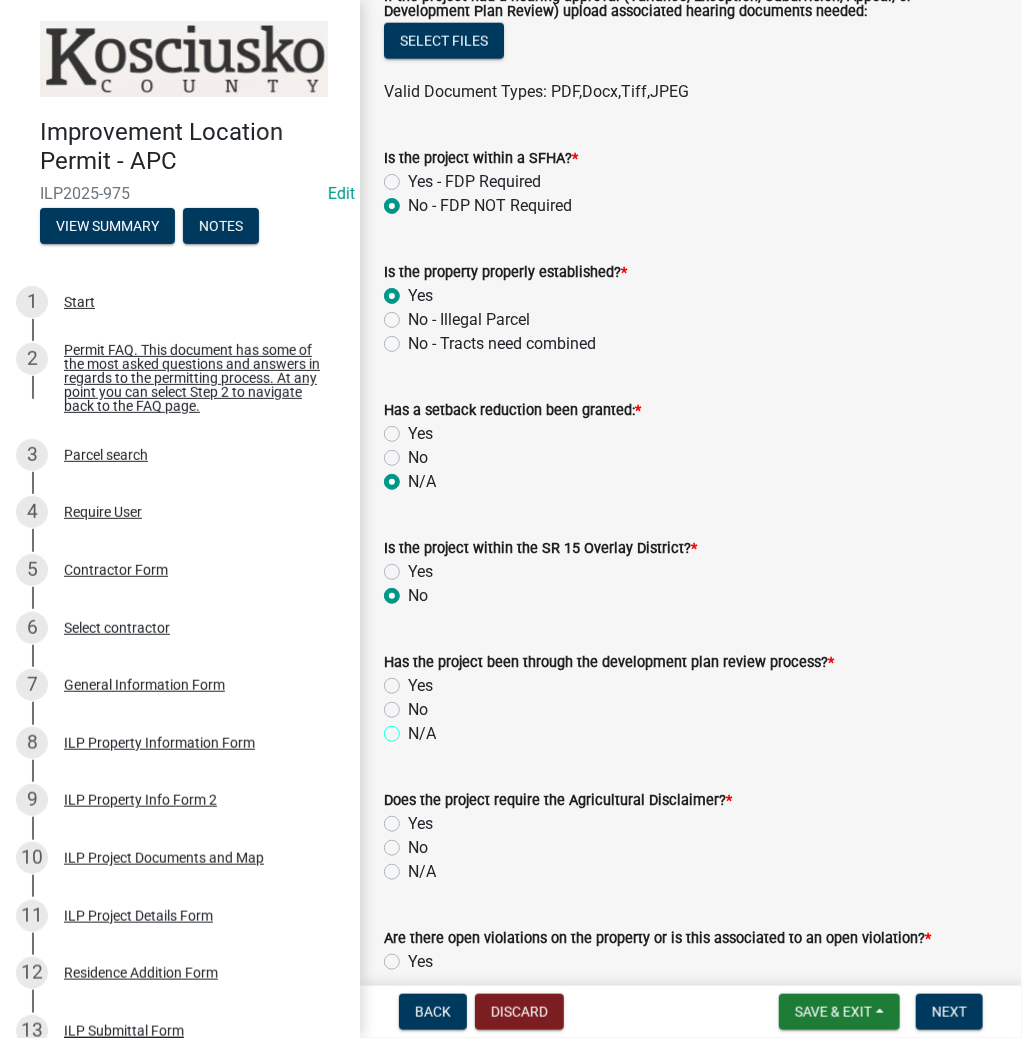 click on "N/A" at bounding box center (414, 728) 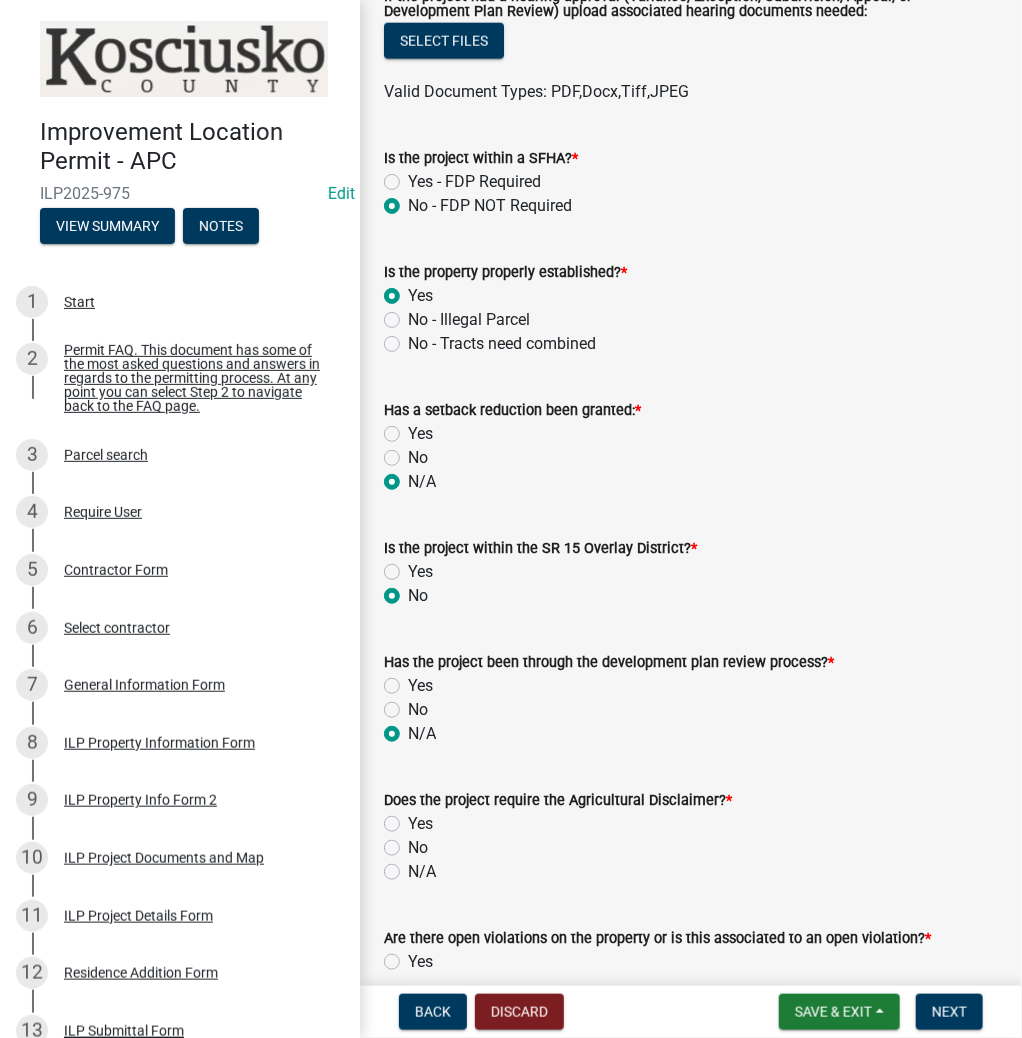 radio on "true" 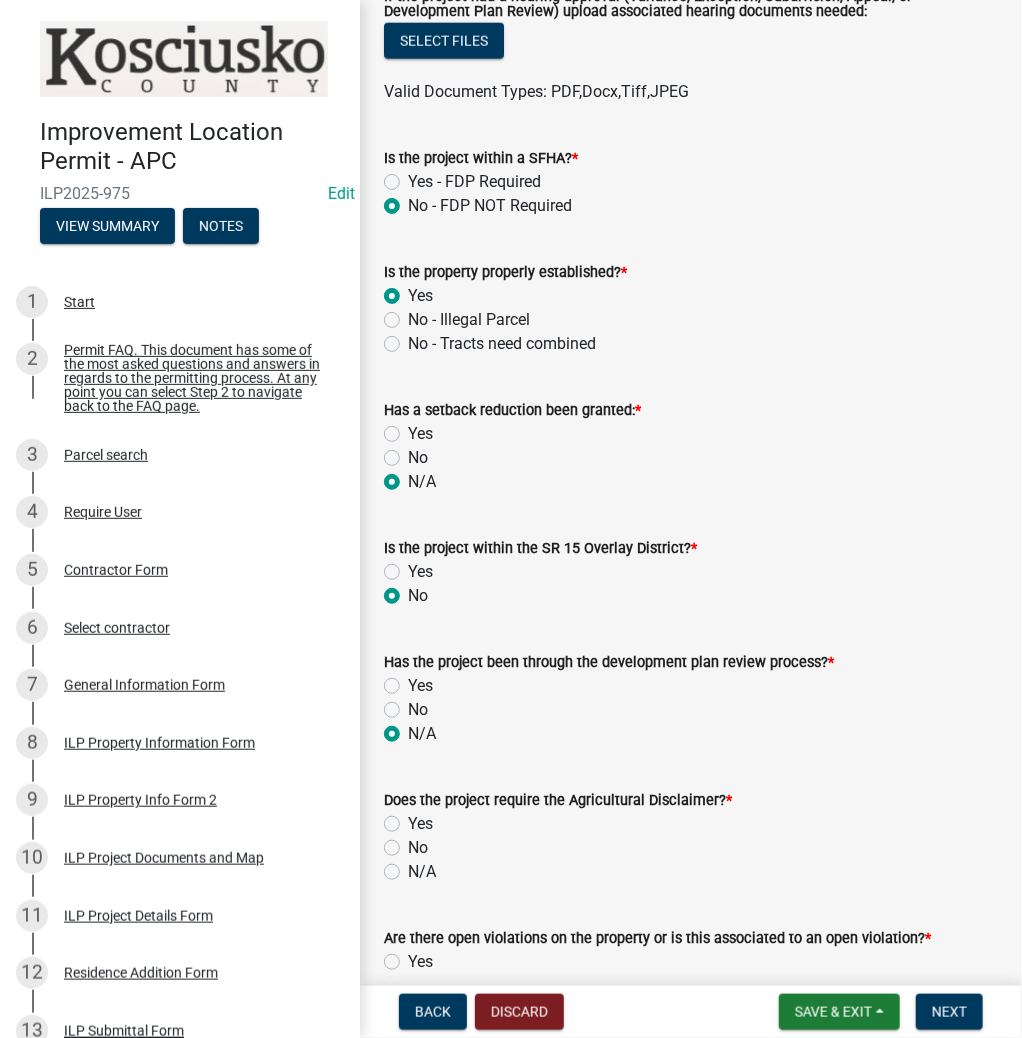 click on "No" 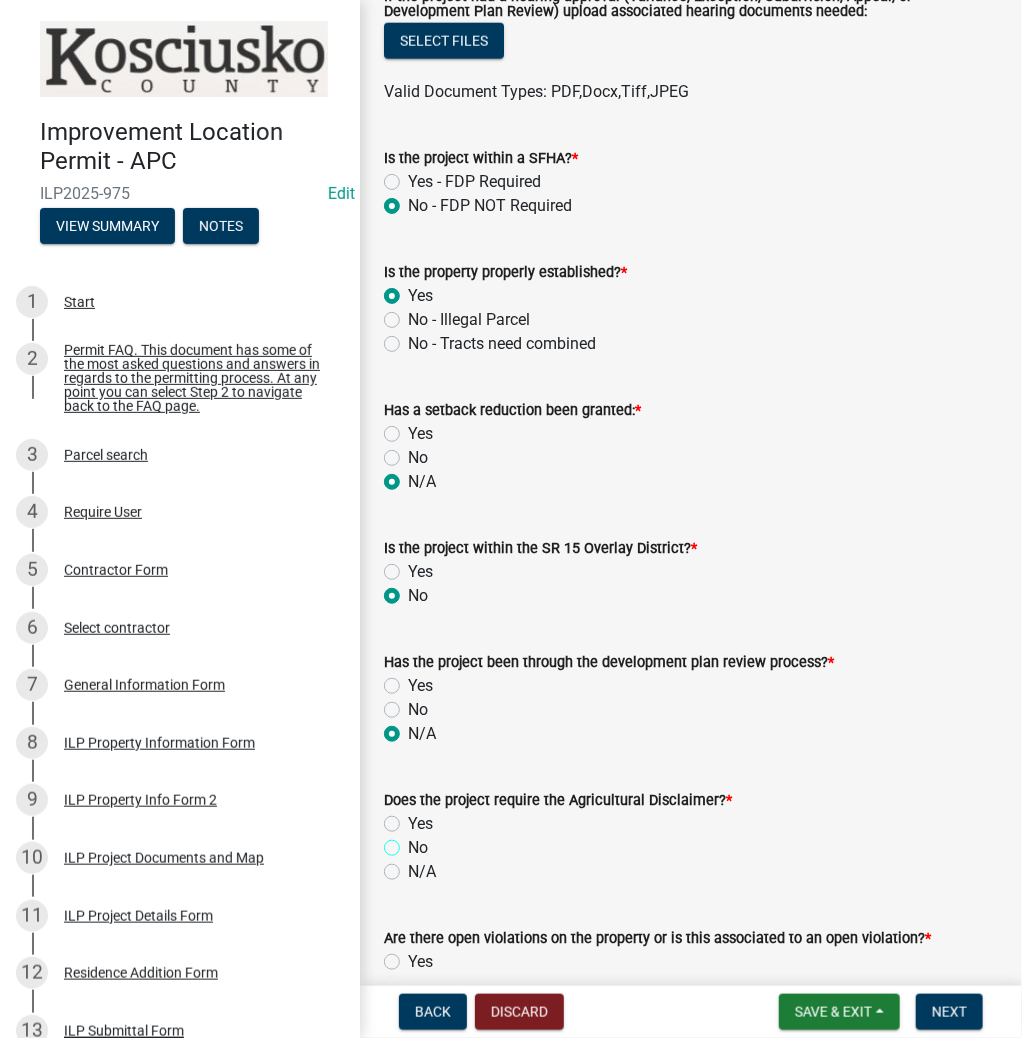 click on "No" at bounding box center [414, 842] 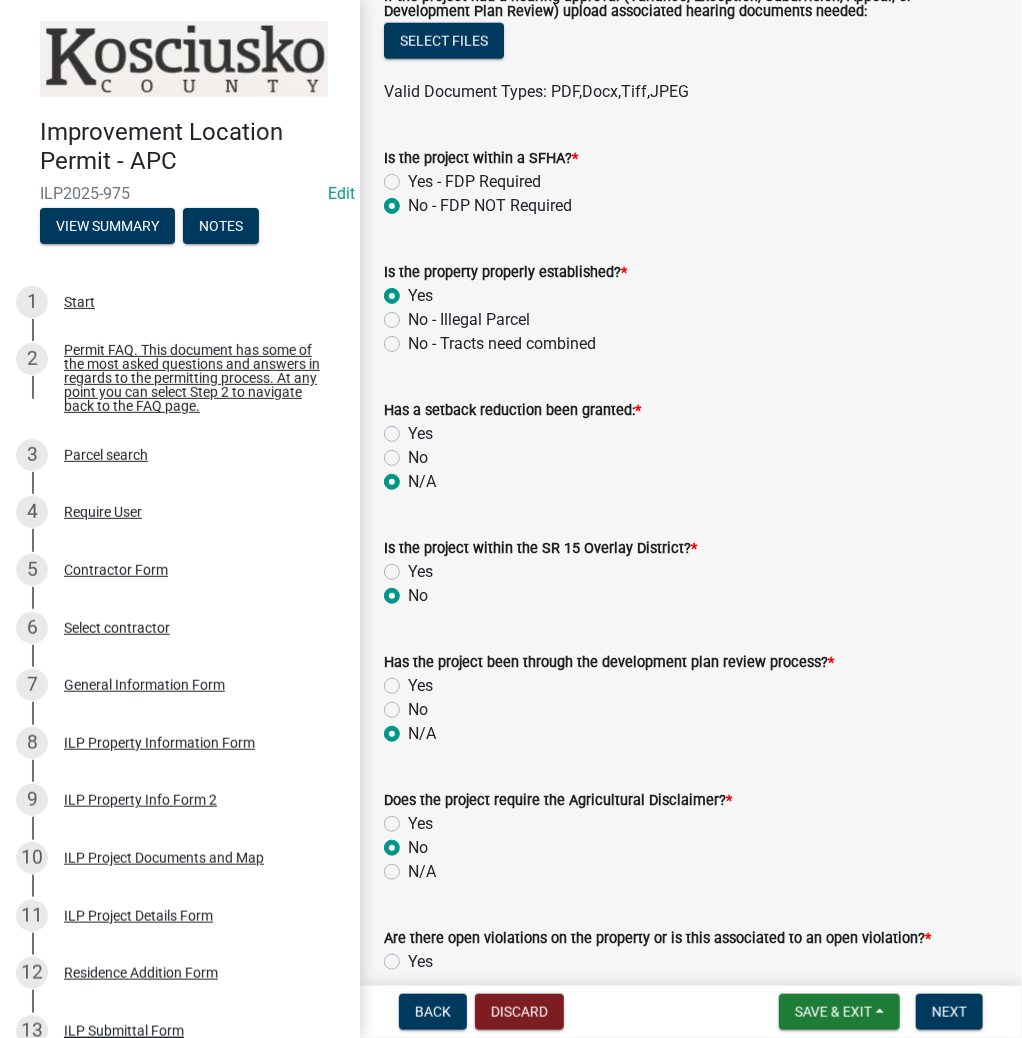 radio on "true" 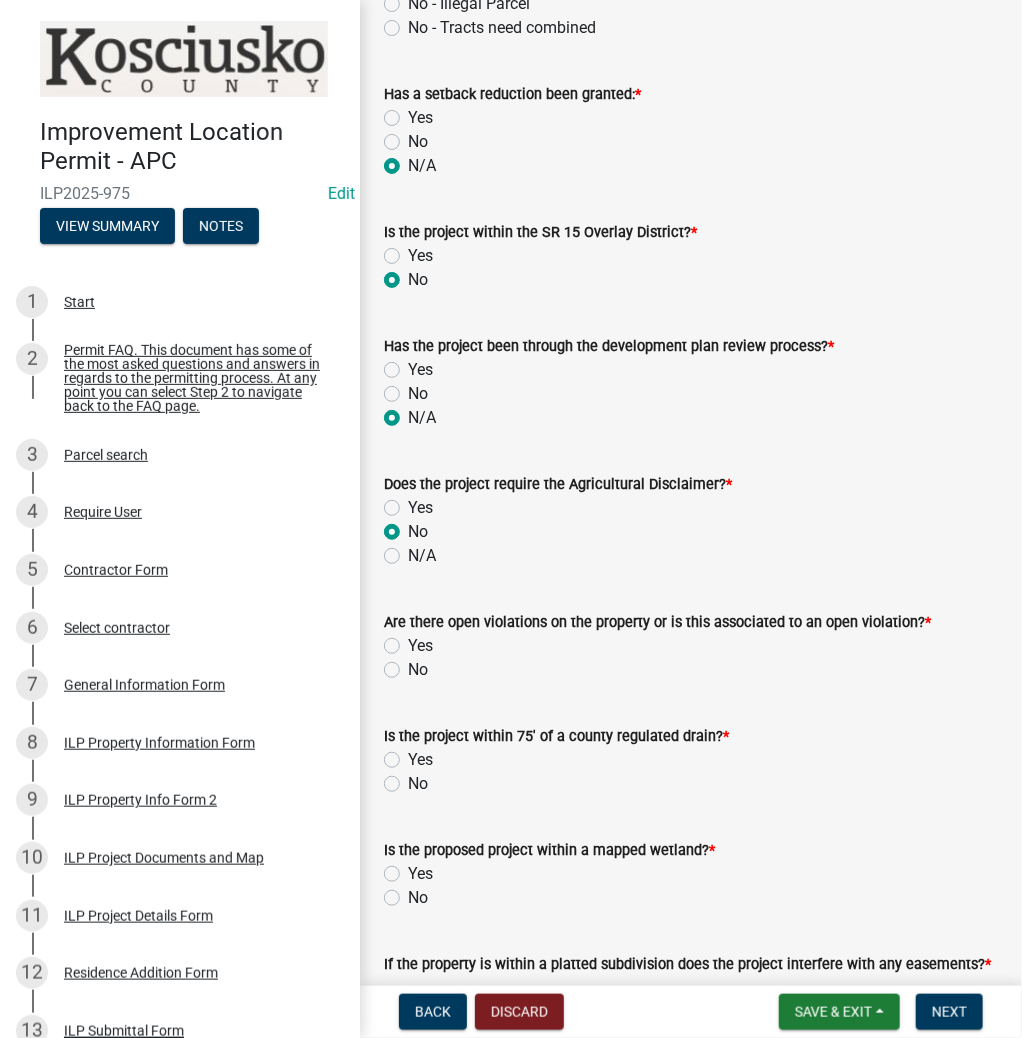 scroll, scrollTop: 1120, scrollLeft: 0, axis: vertical 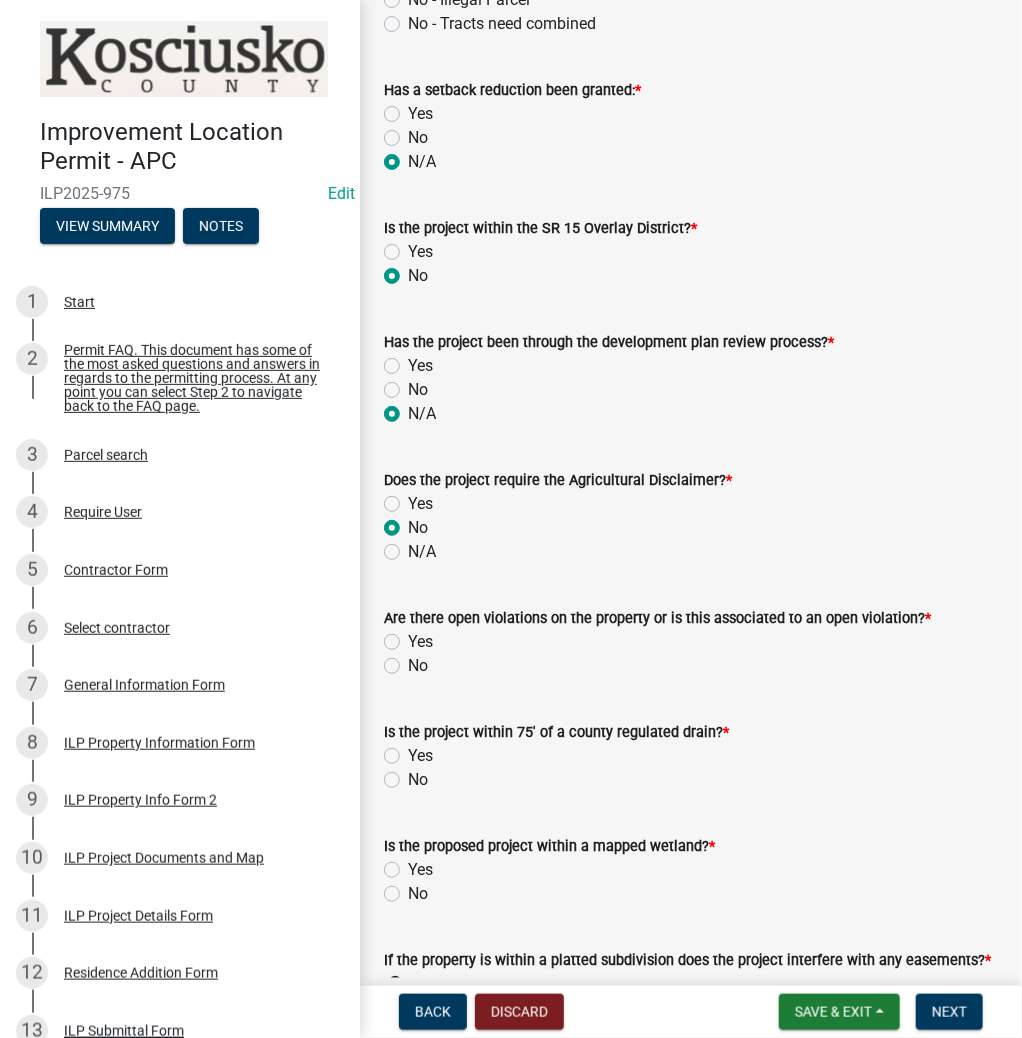 click on "No" 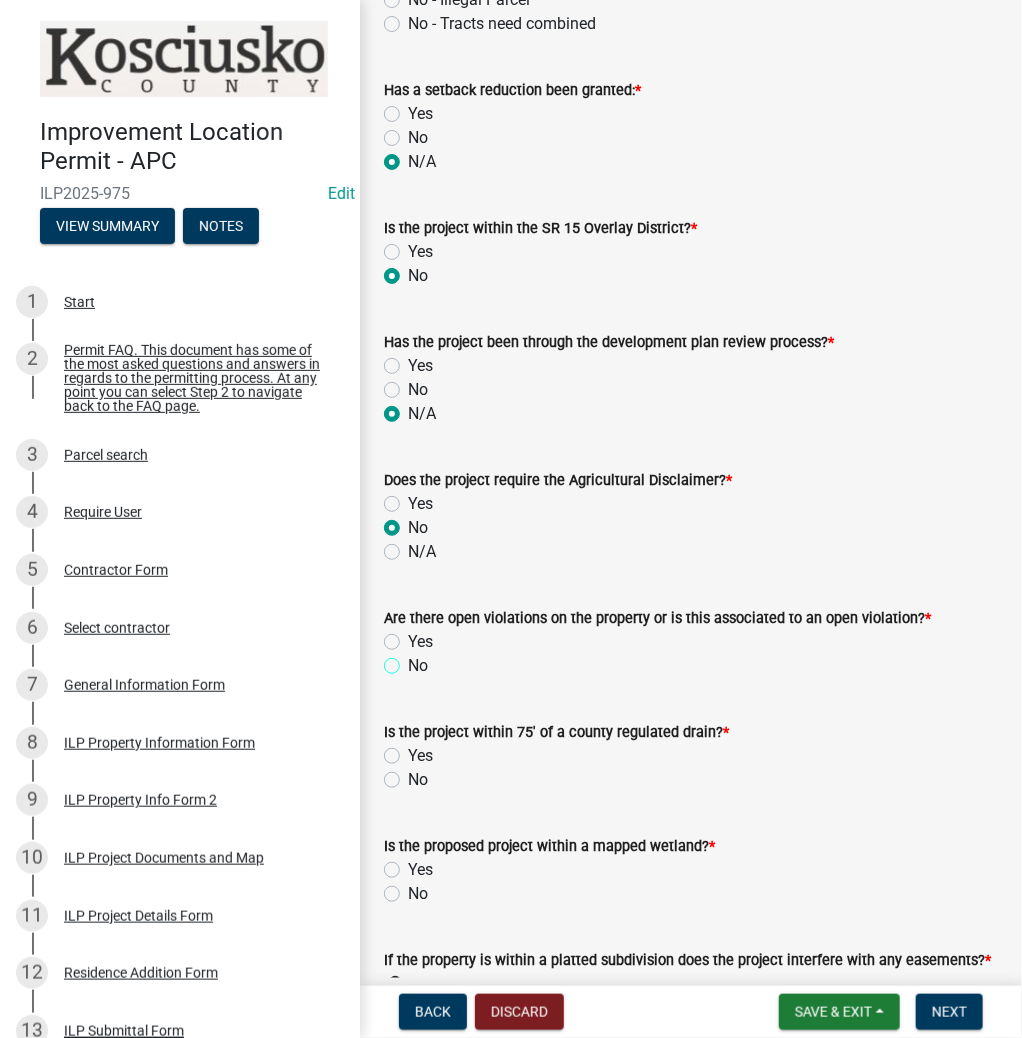 click on "No" at bounding box center [414, 660] 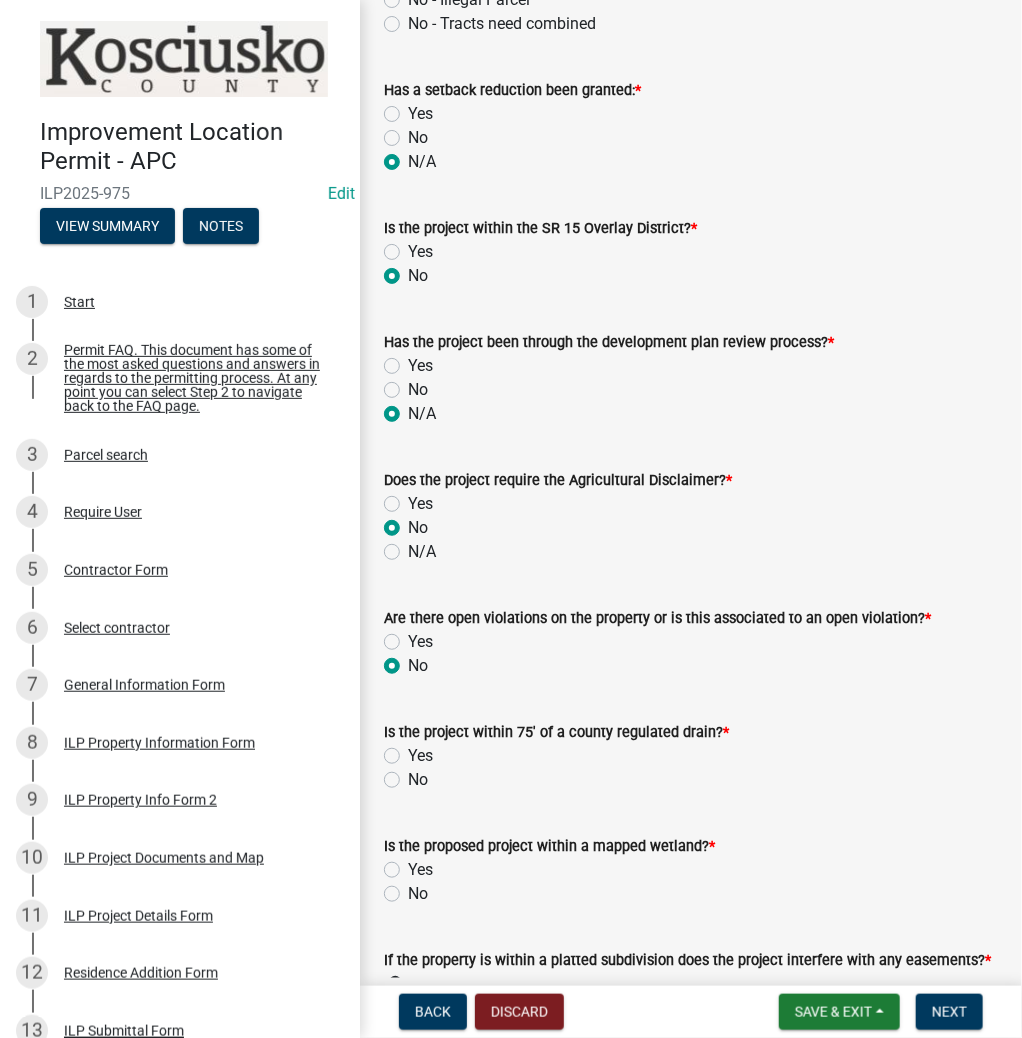 radio on "true" 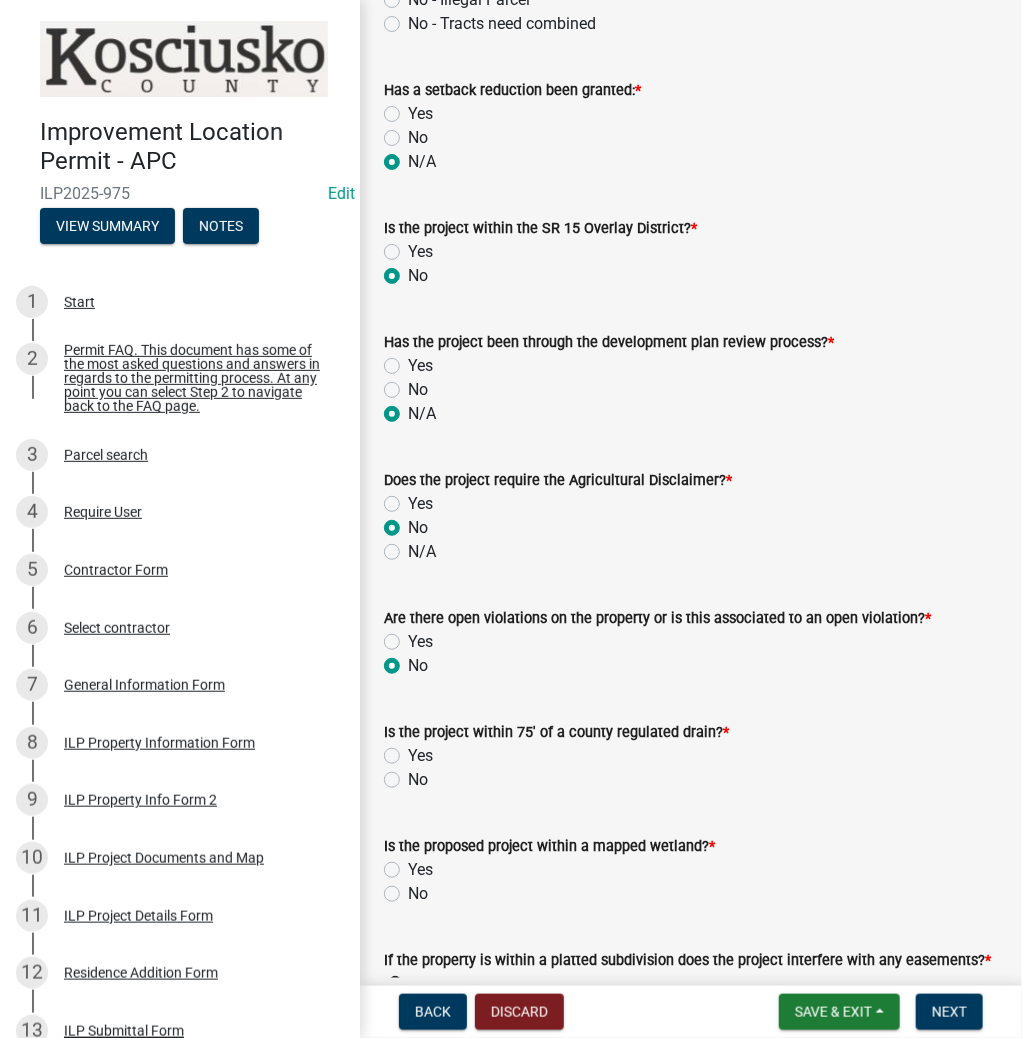click on "No" 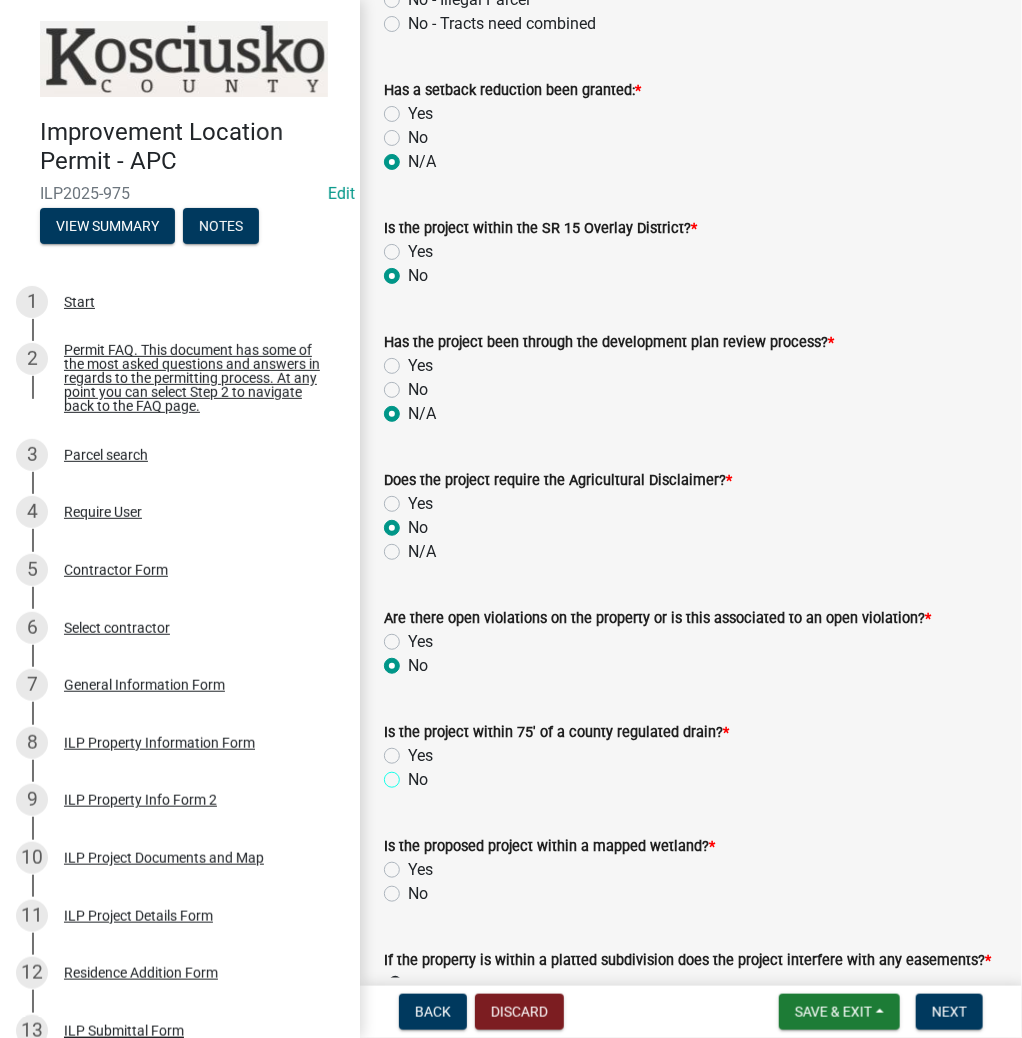 click on "No" at bounding box center (414, 774) 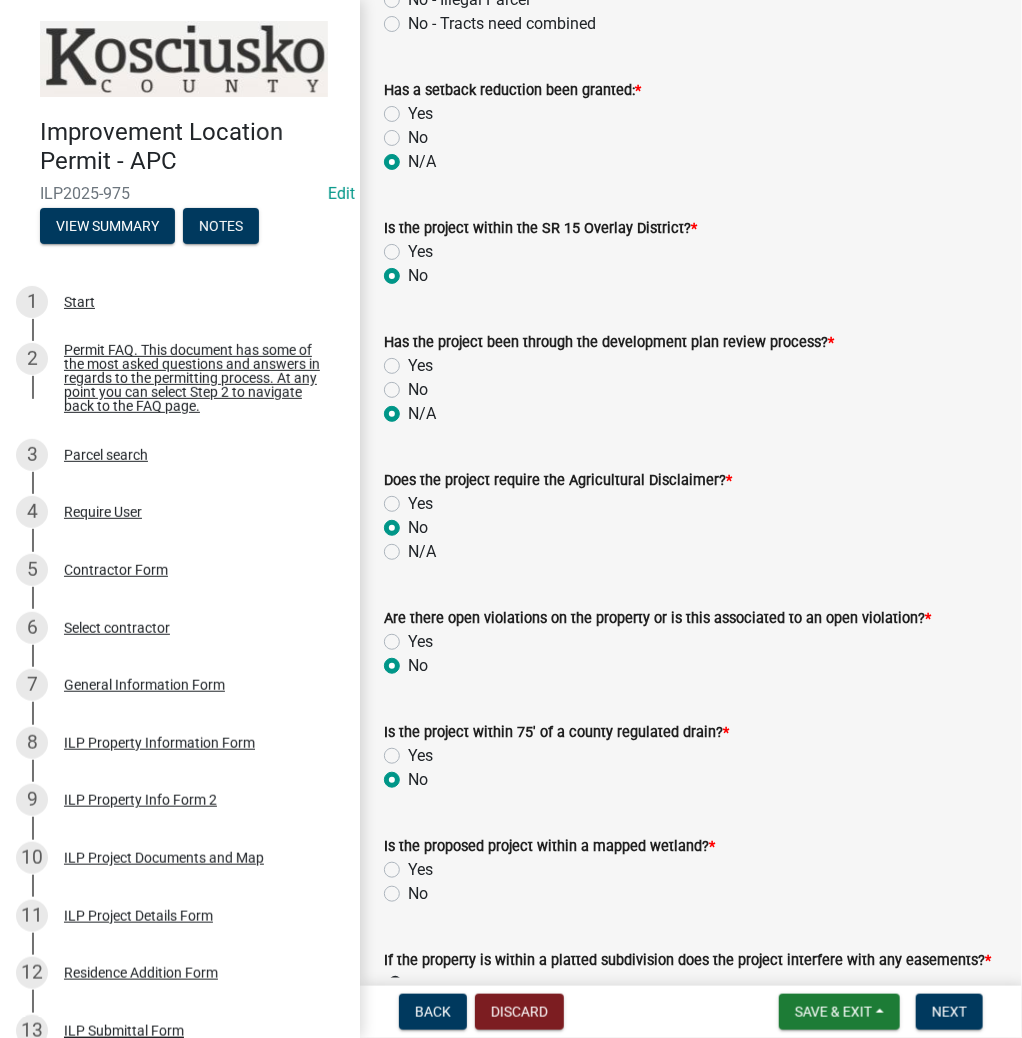 radio on "true" 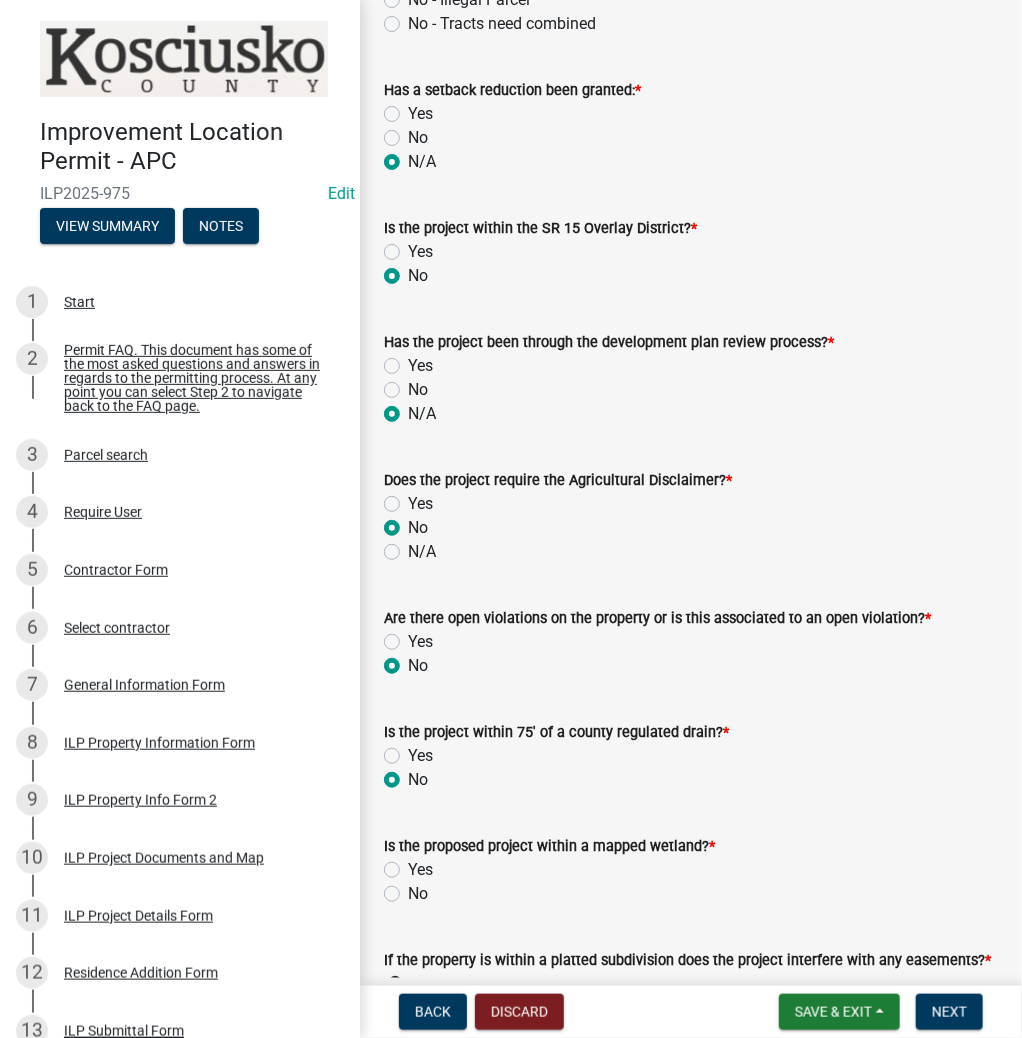 click on "No" 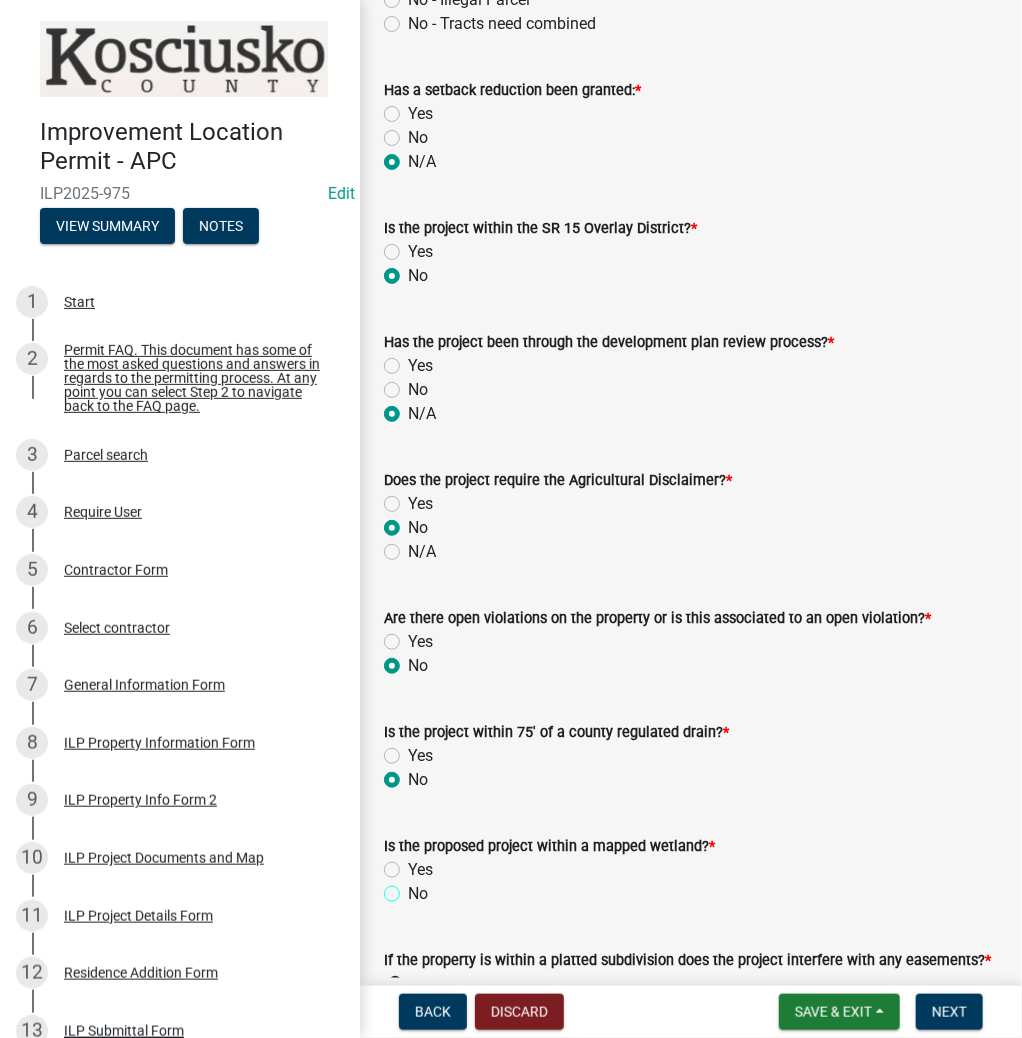 click on "No" at bounding box center [414, 888] 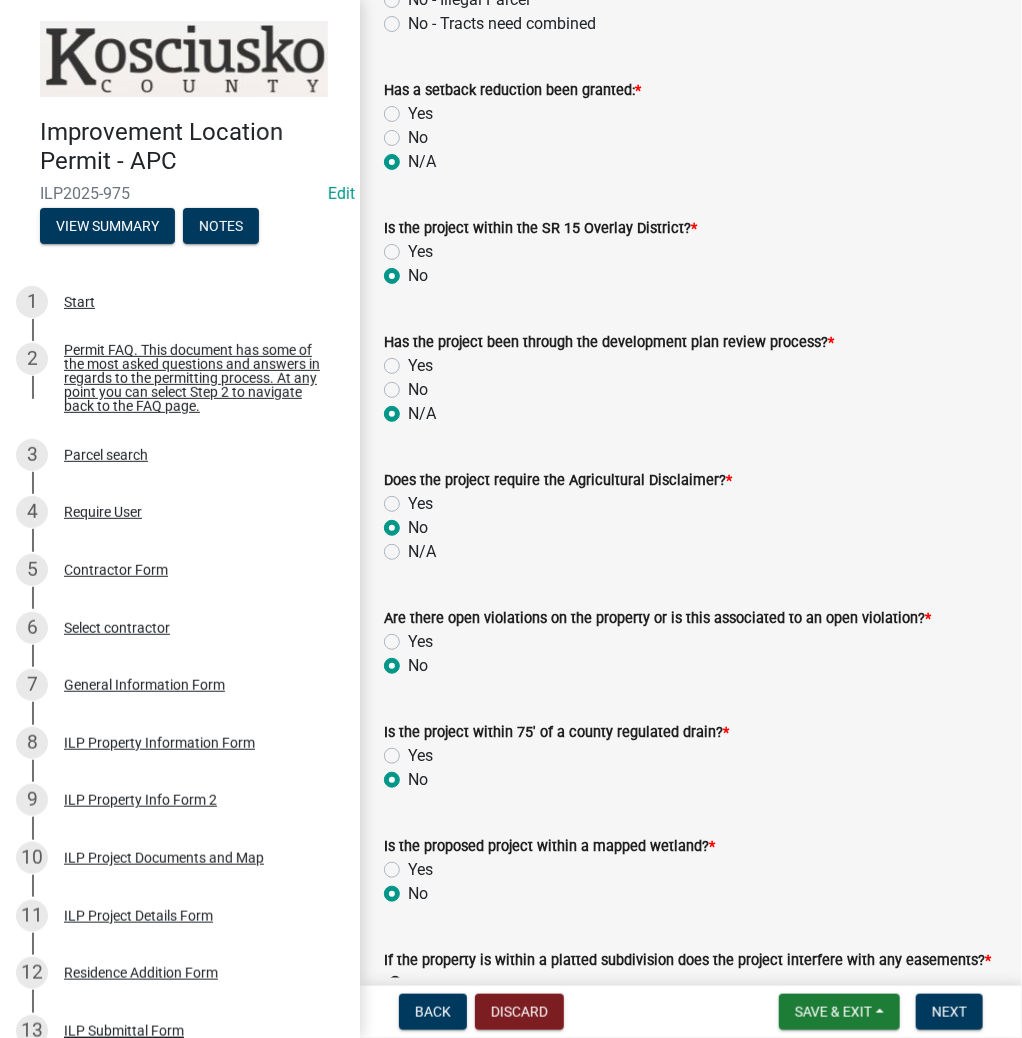 radio on "true" 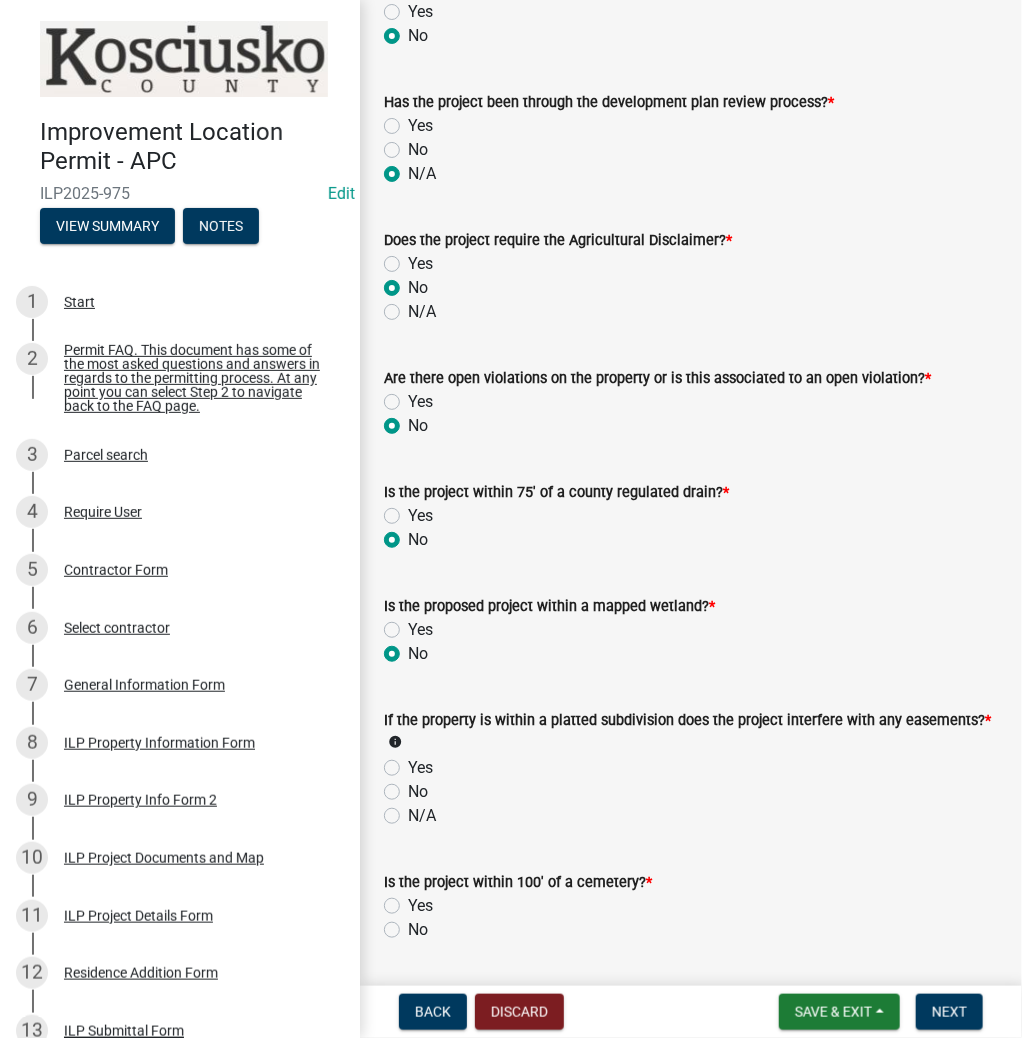 click on "N/A" 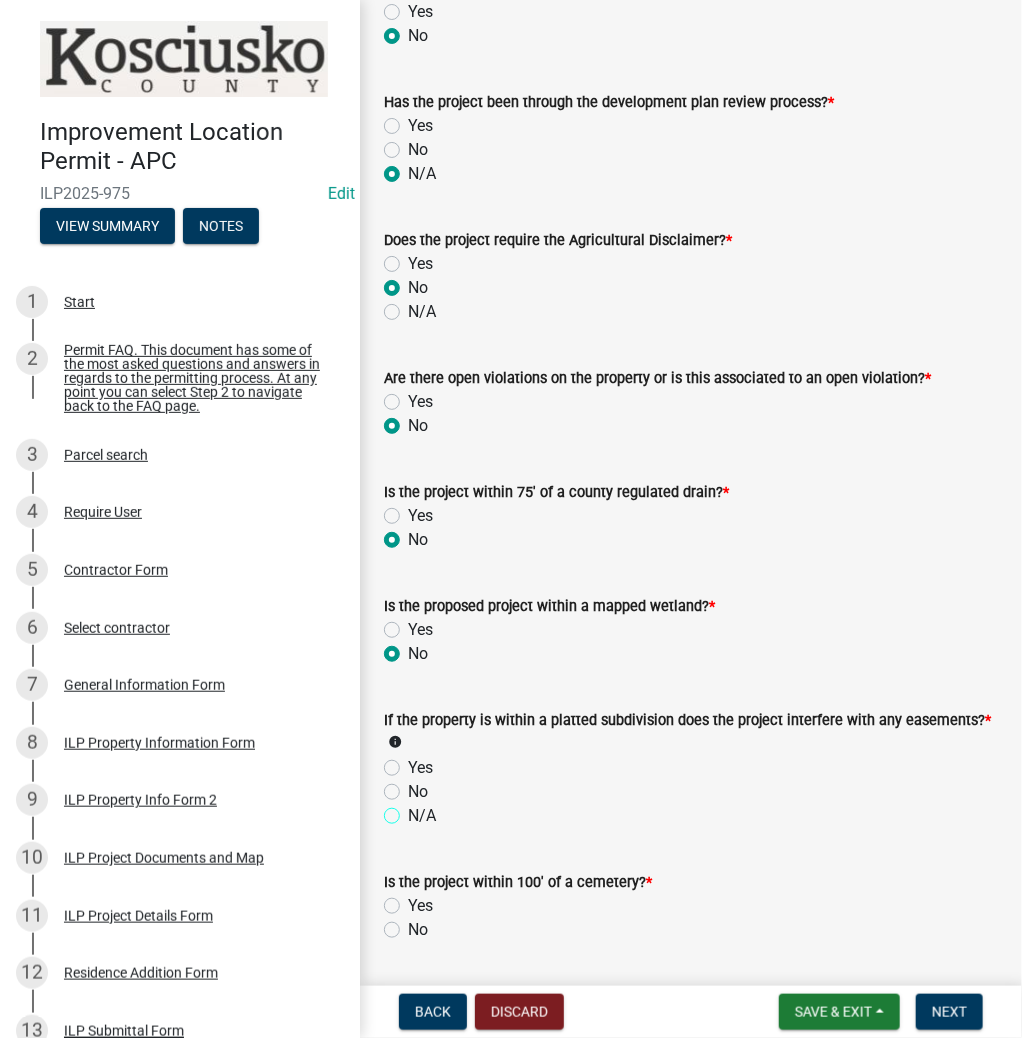 click on "N/A" at bounding box center [414, 810] 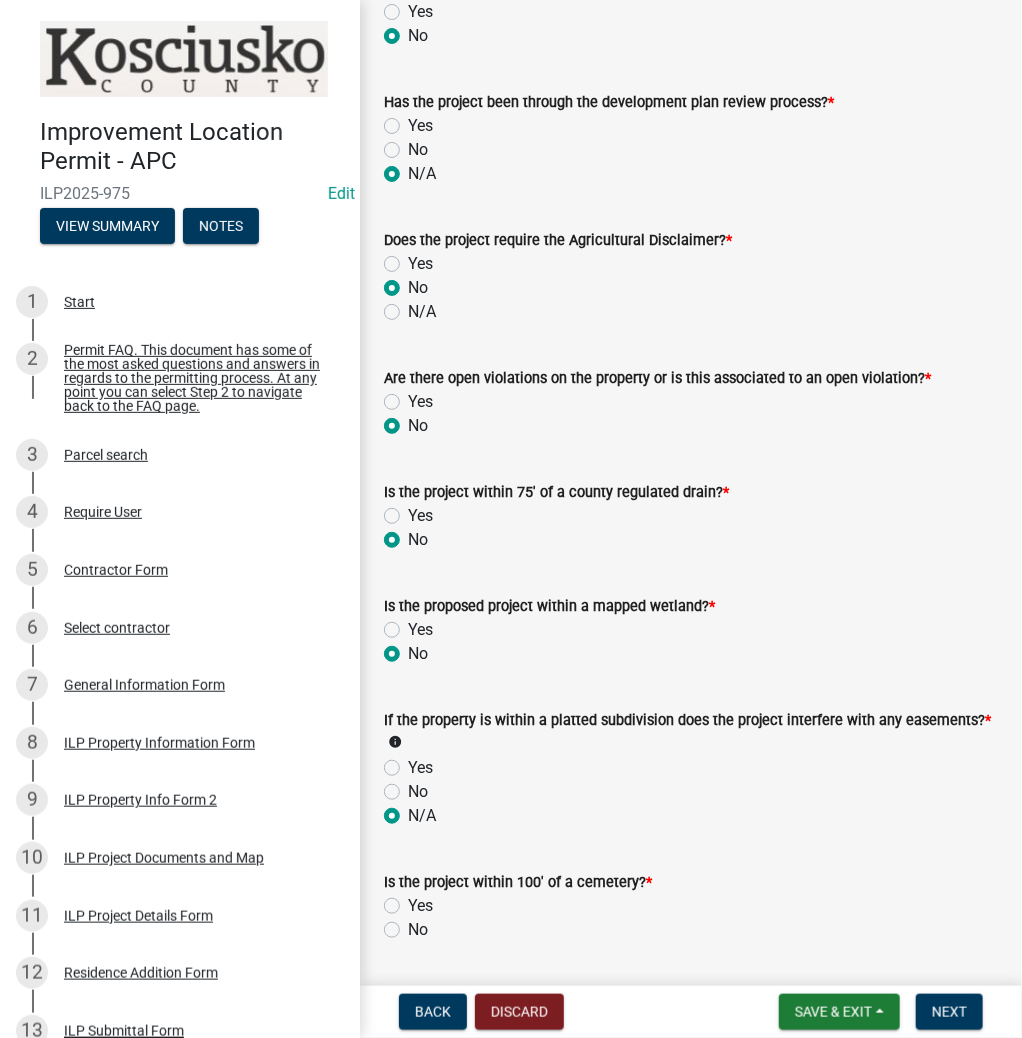 radio on "true" 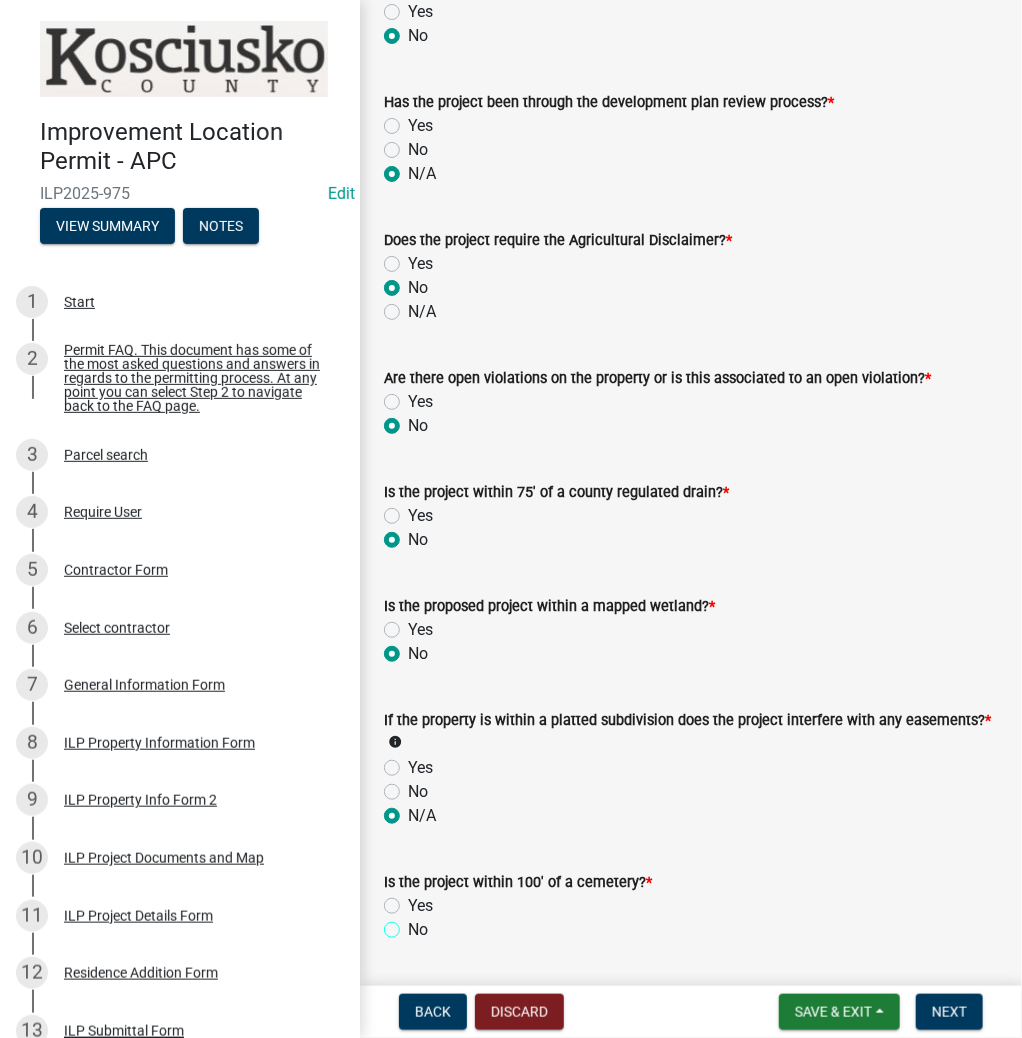 click on "No" at bounding box center [414, 924] 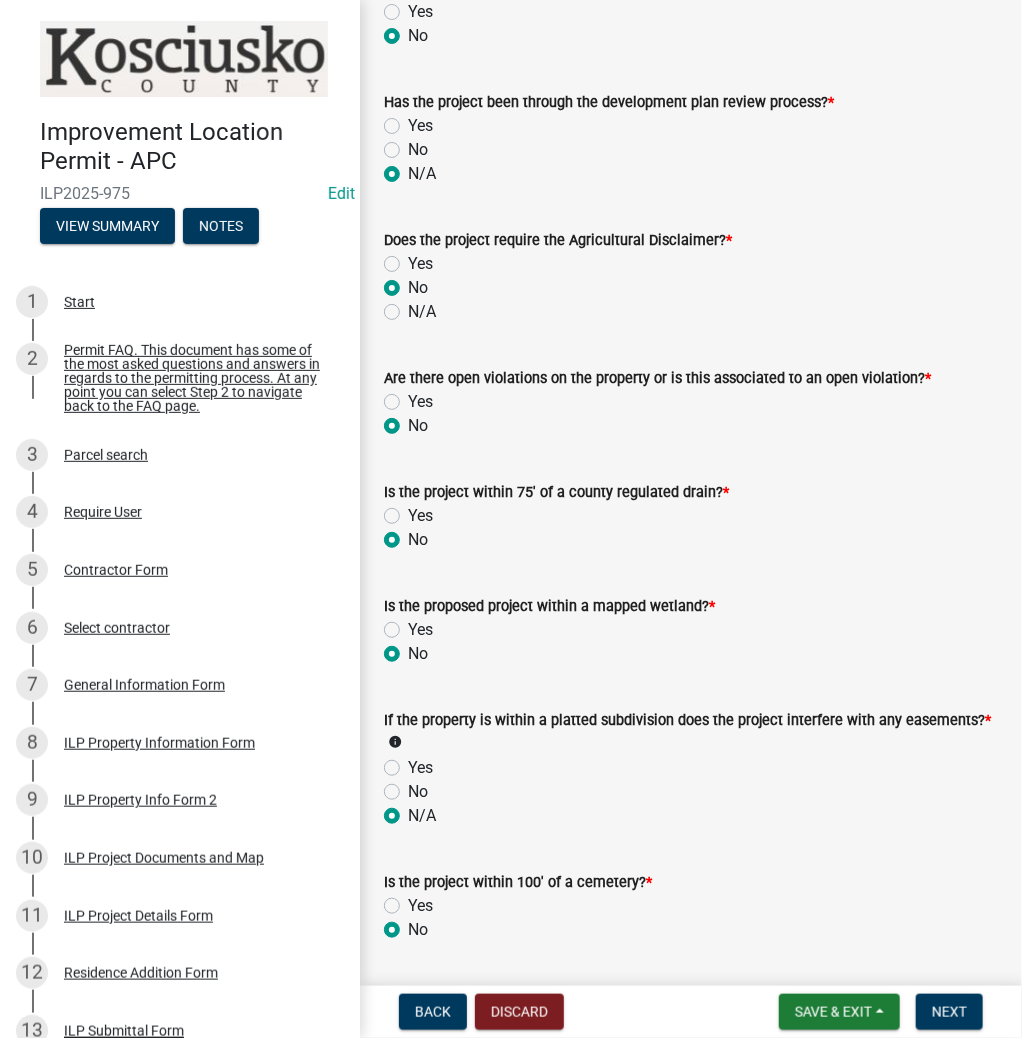 radio on "true" 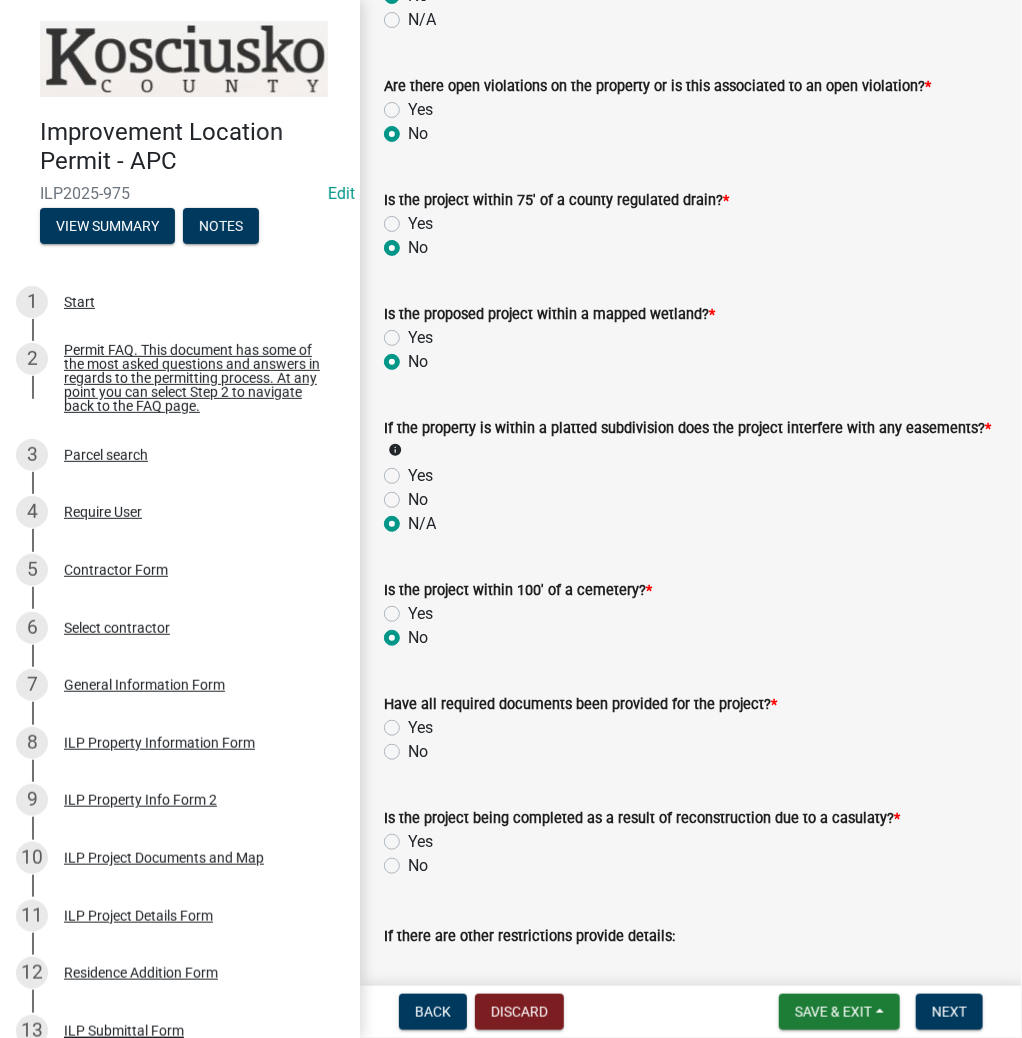 scroll, scrollTop: 1680, scrollLeft: 0, axis: vertical 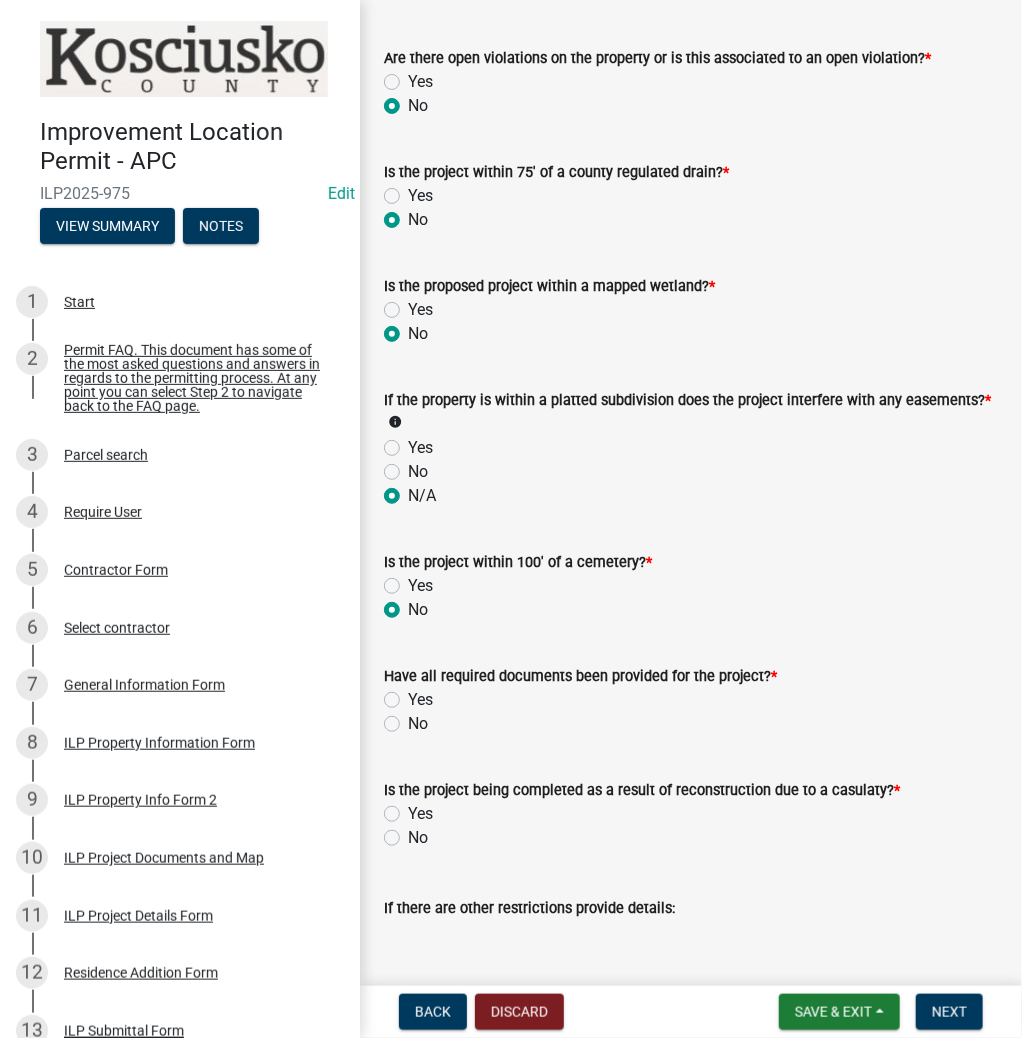 click on "Yes" 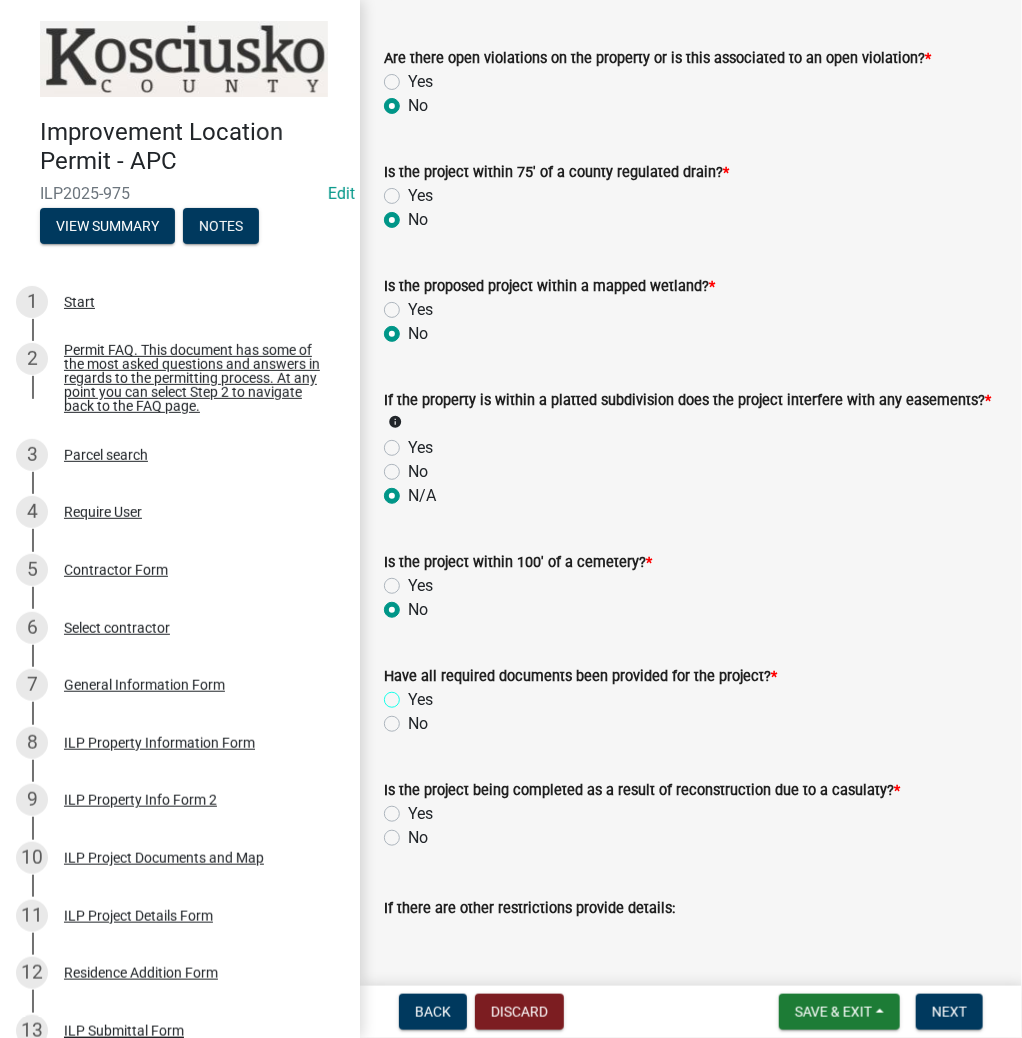 click on "Yes" at bounding box center [414, 694] 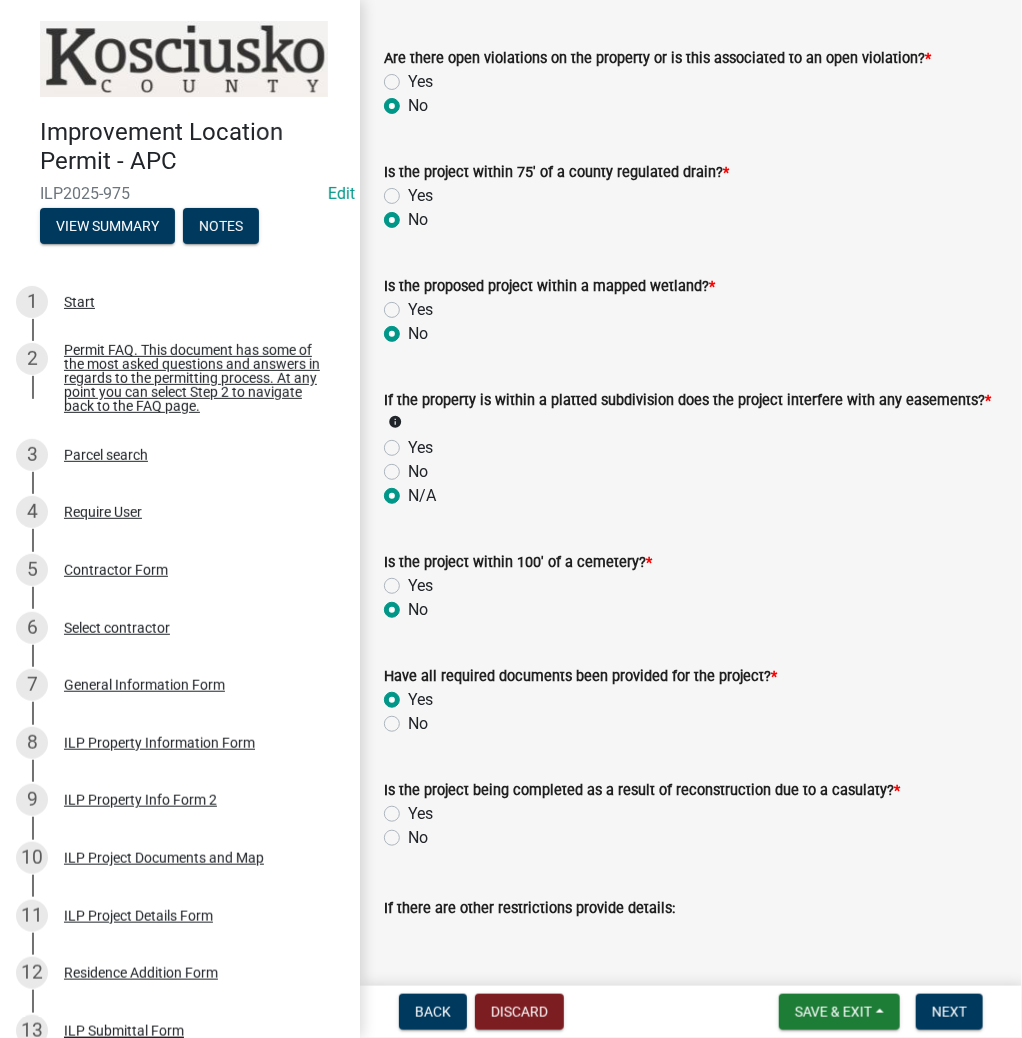 radio on "true" 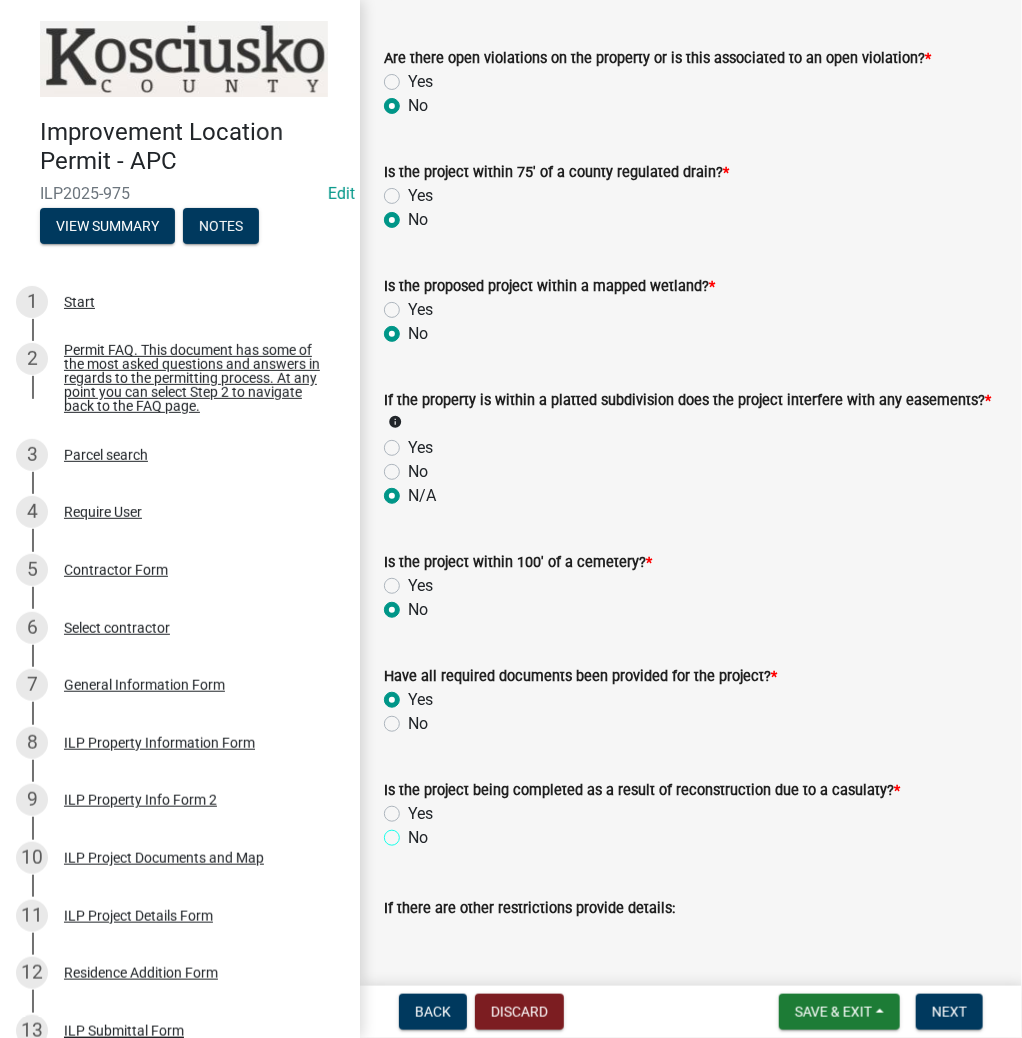 click on "No" at bounding box center (414, 832) 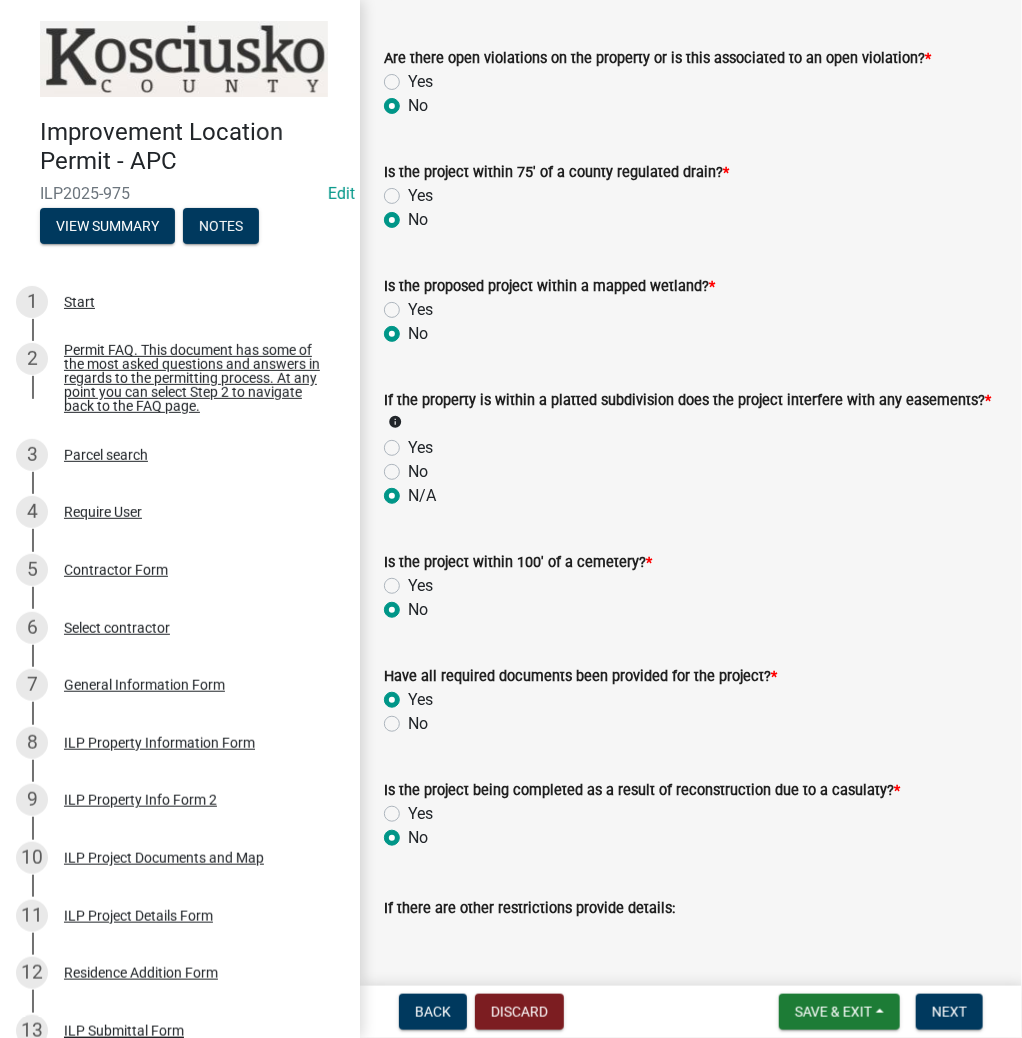 radio on "true" 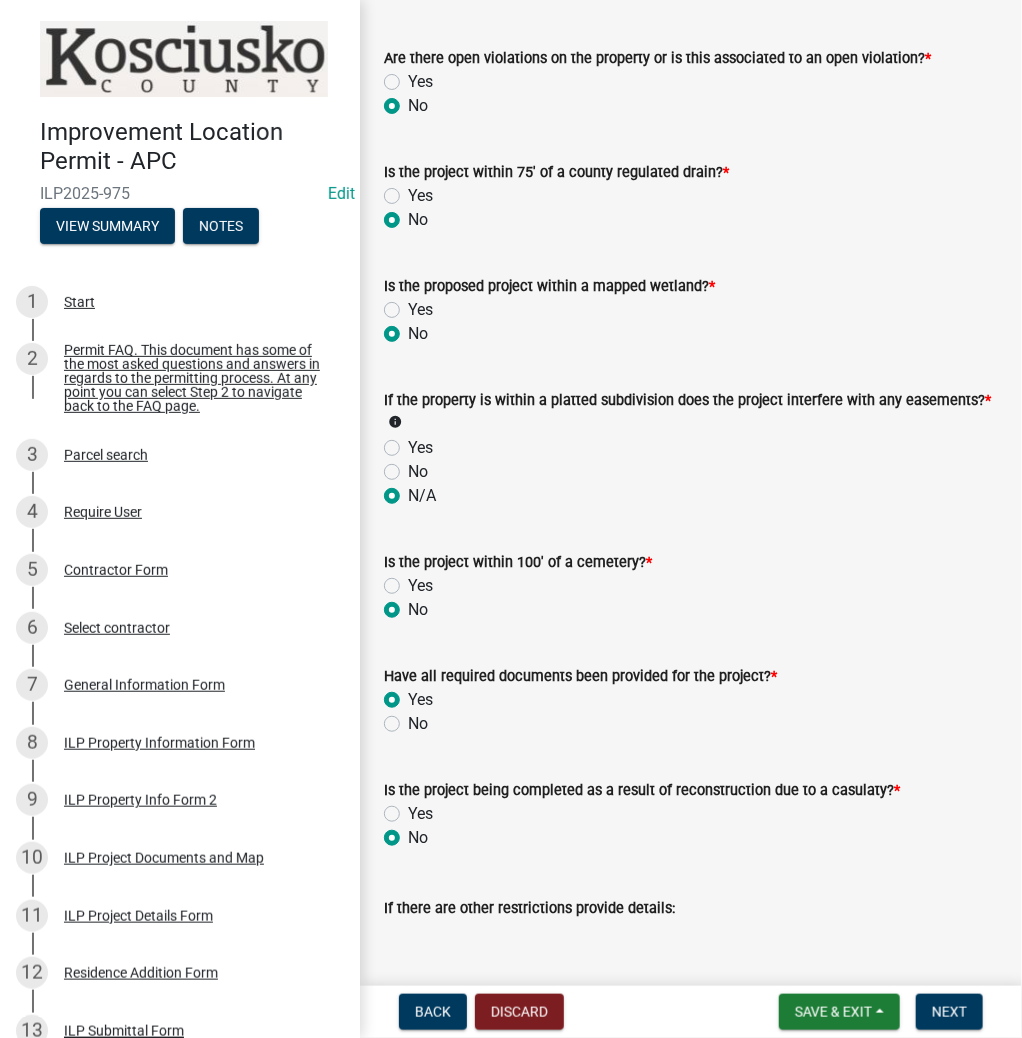 scroll, scrollTop: 1924, scrollLeft: 0, axis: vertical 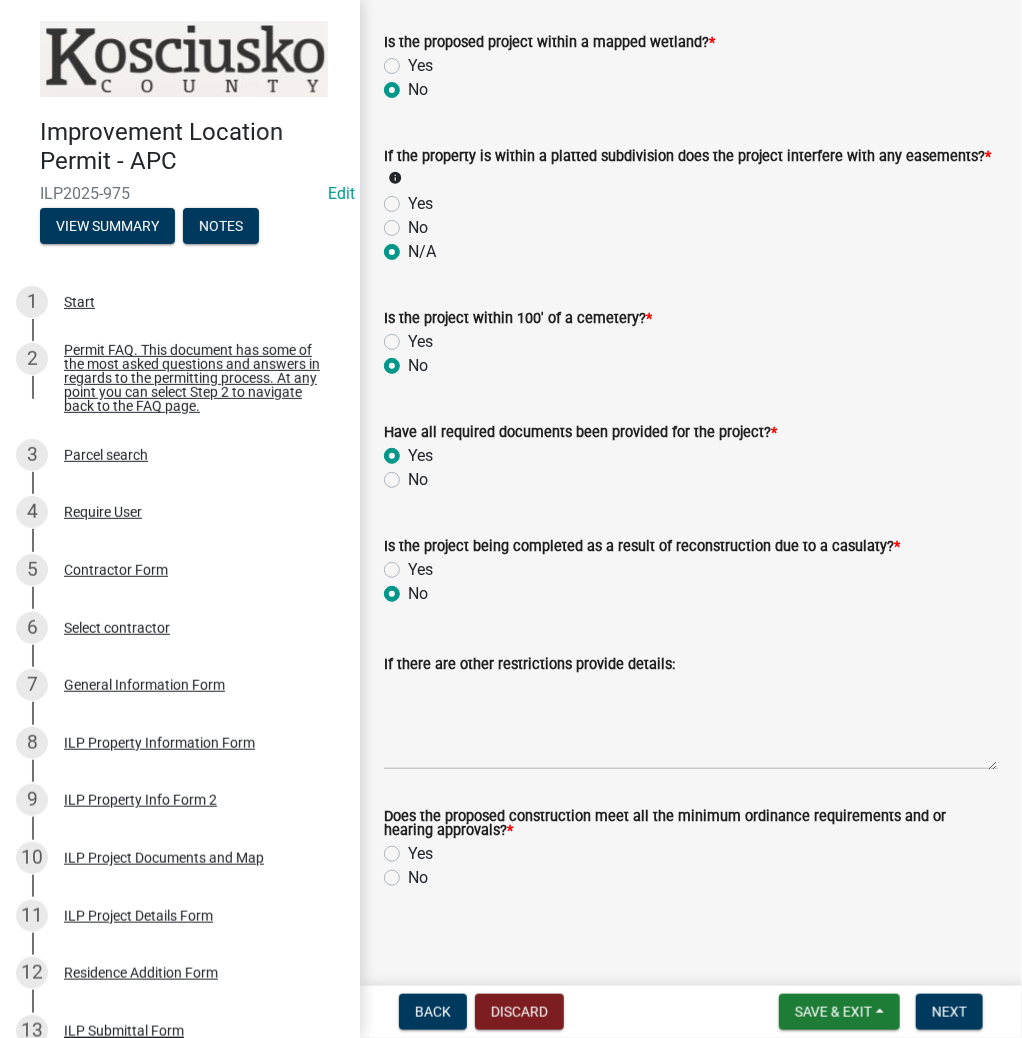 click on "Yes" 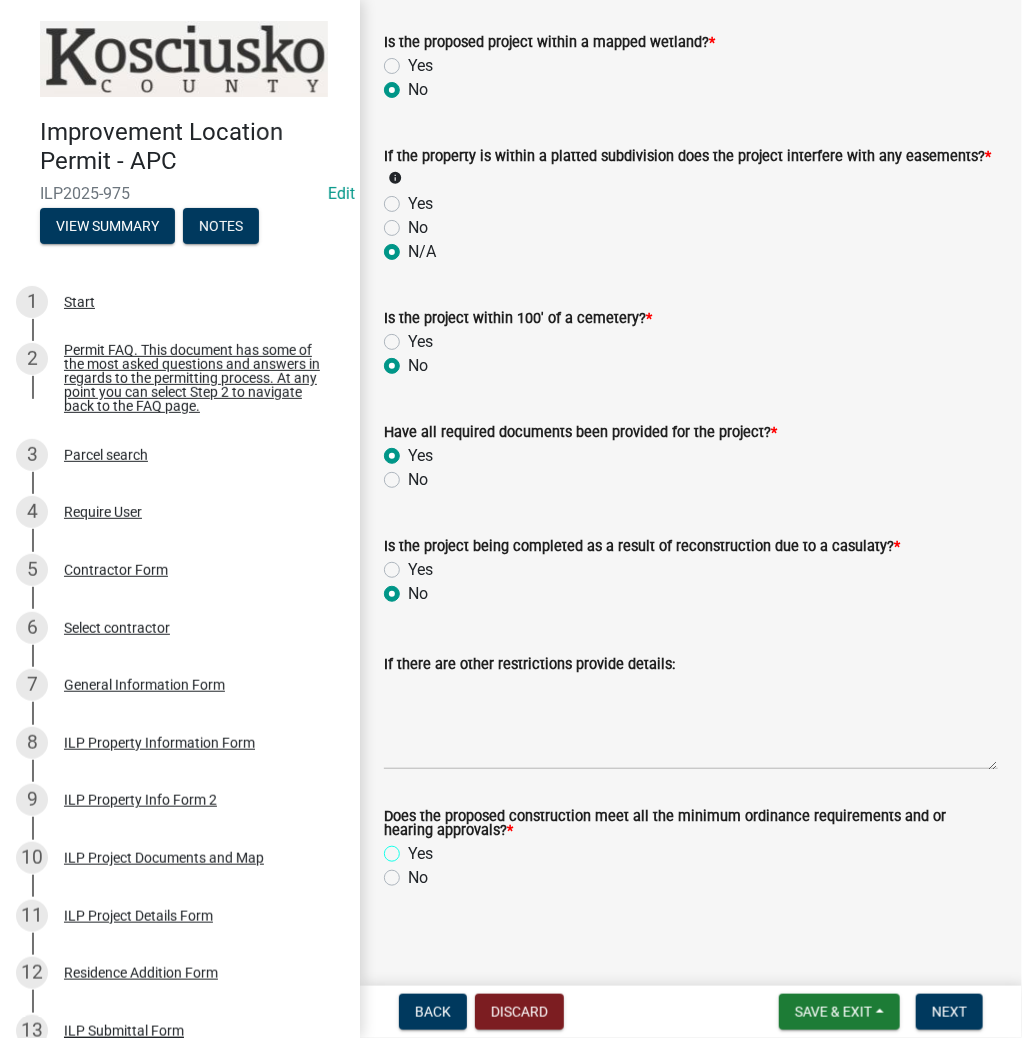 click on "Yes" at bounding box center [414, 848] 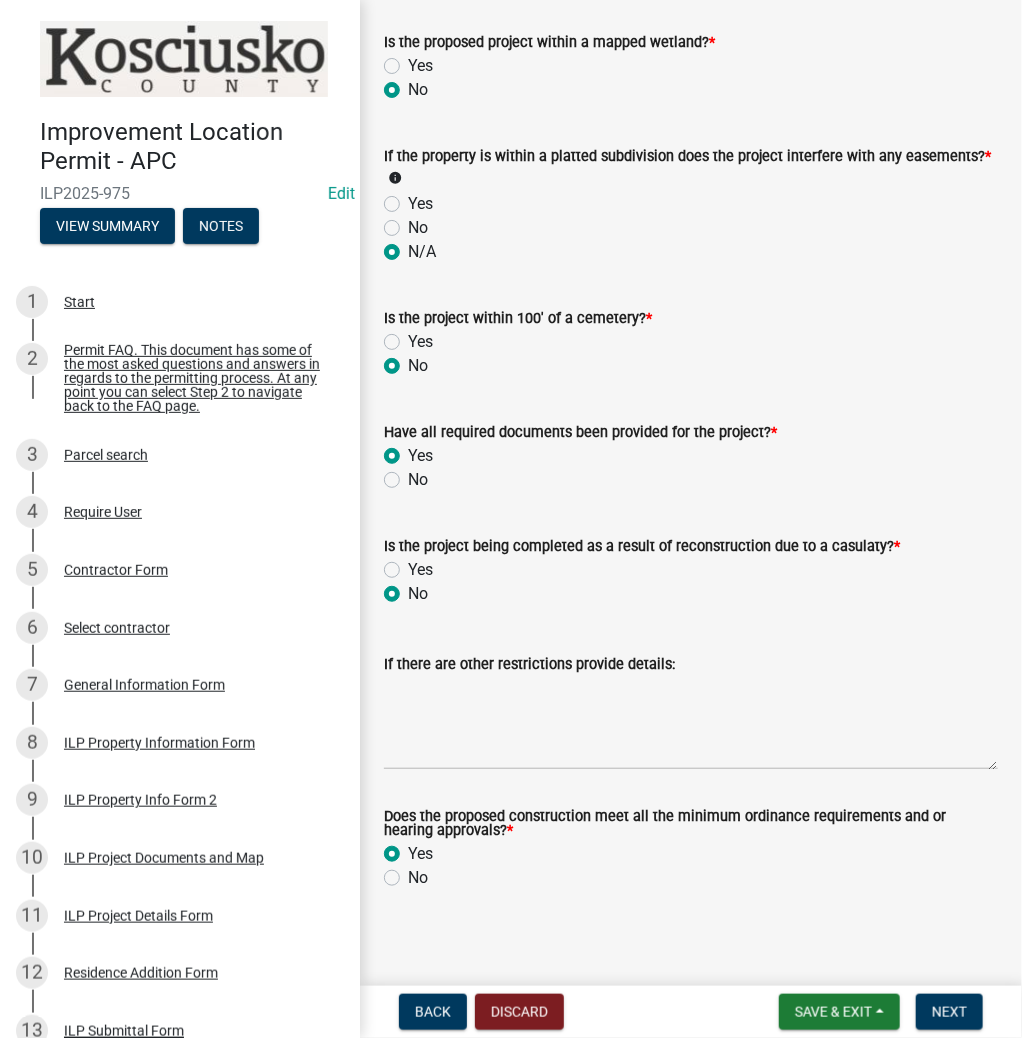 radio on "true" 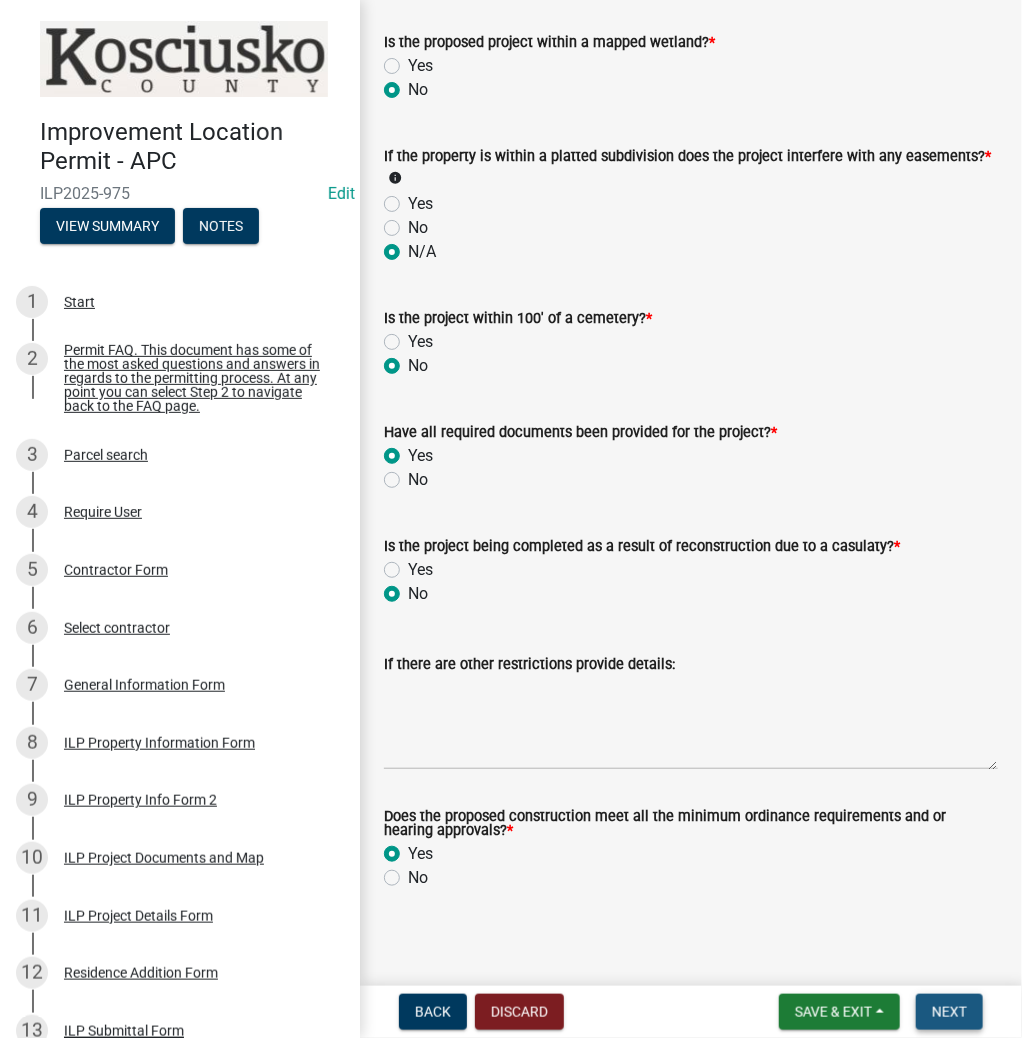drag, startPoint x: 938, startPoint y: 1006, endPoint x: 930, endPoint y: 996, distance: 12.806249 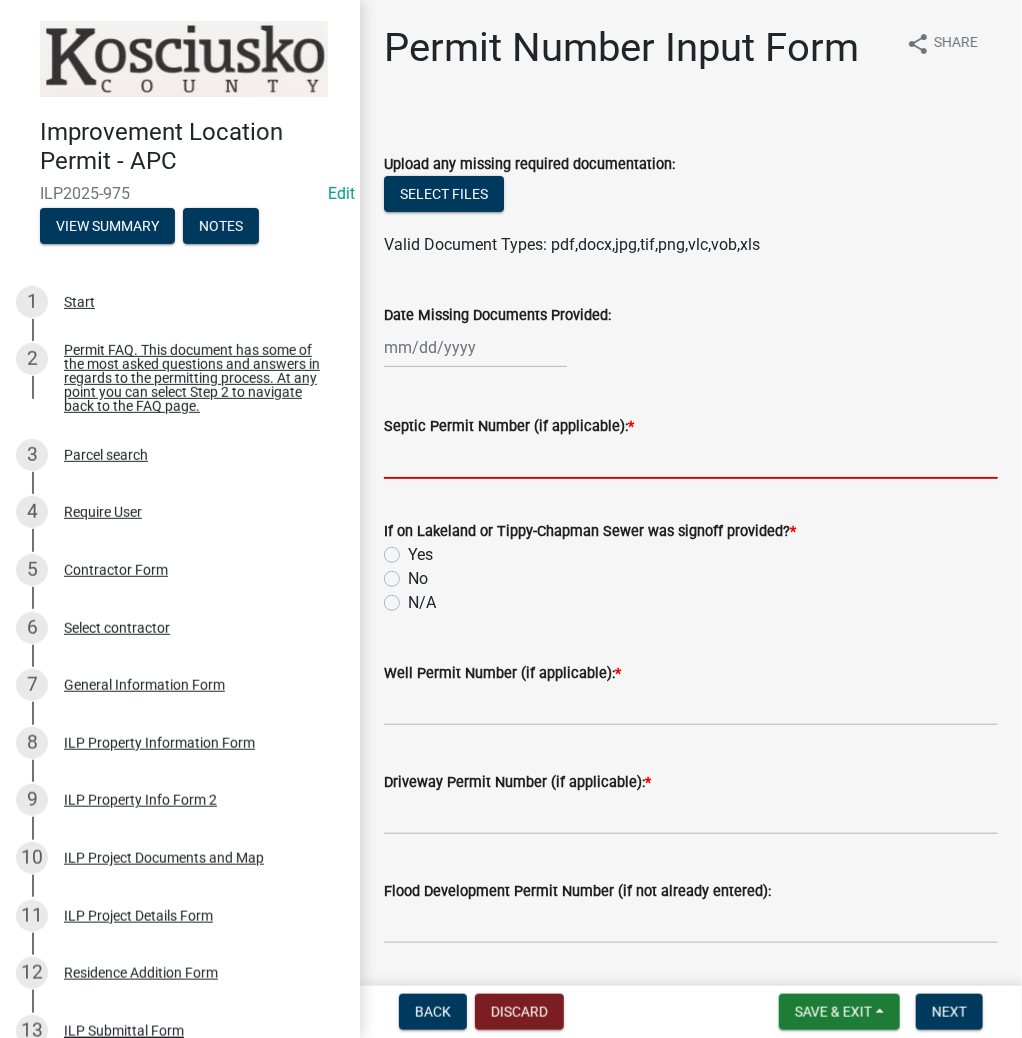 click on "Septic Permit Number (if applicable):  *" at bounding box center [691, 458] 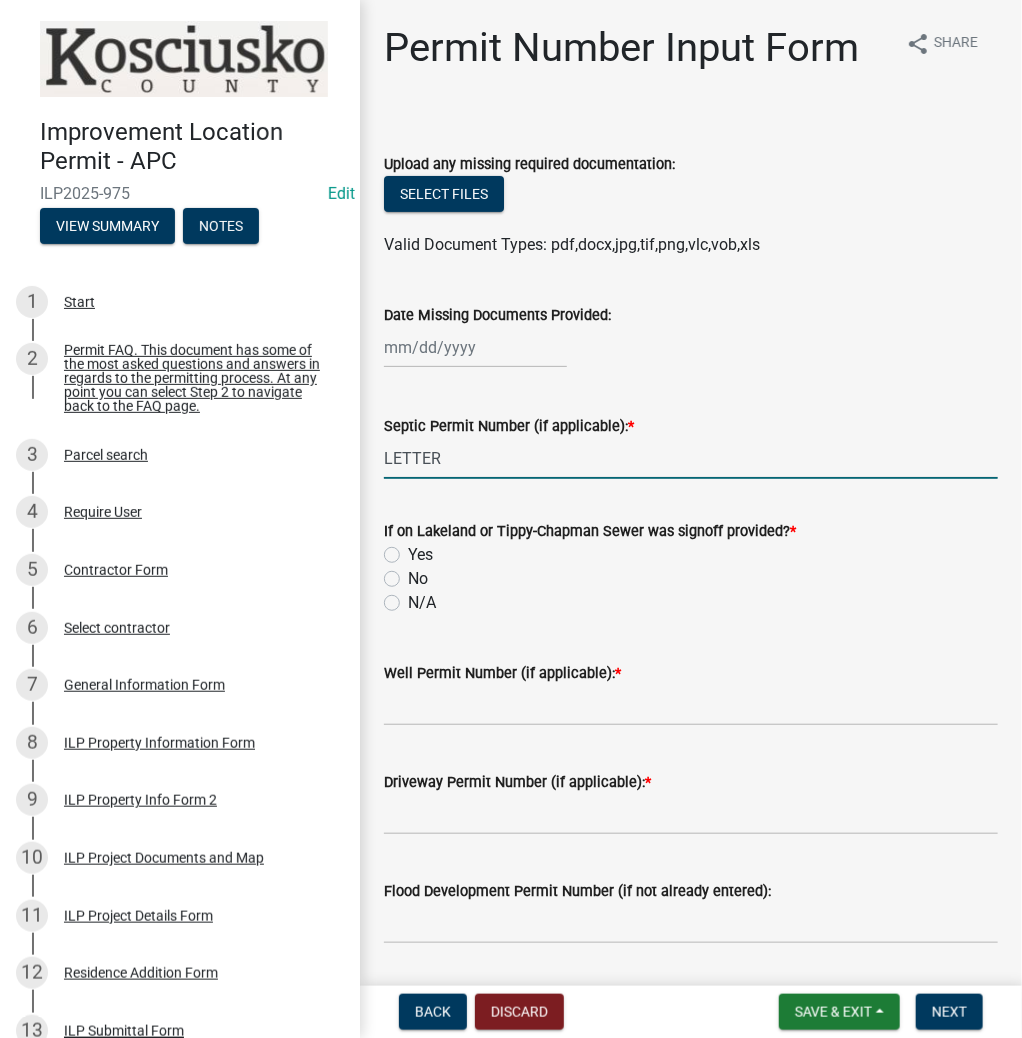 type on "LETTER" 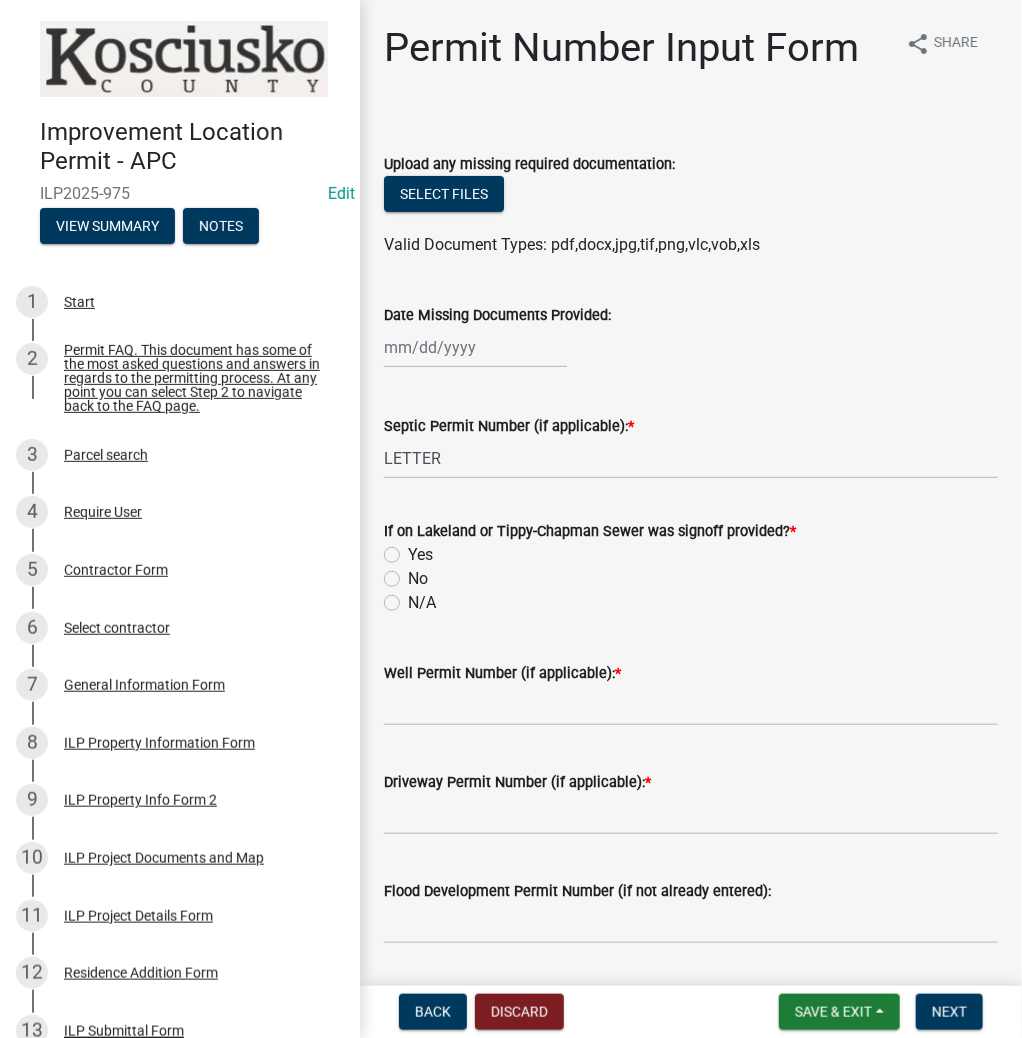click on "N/A" 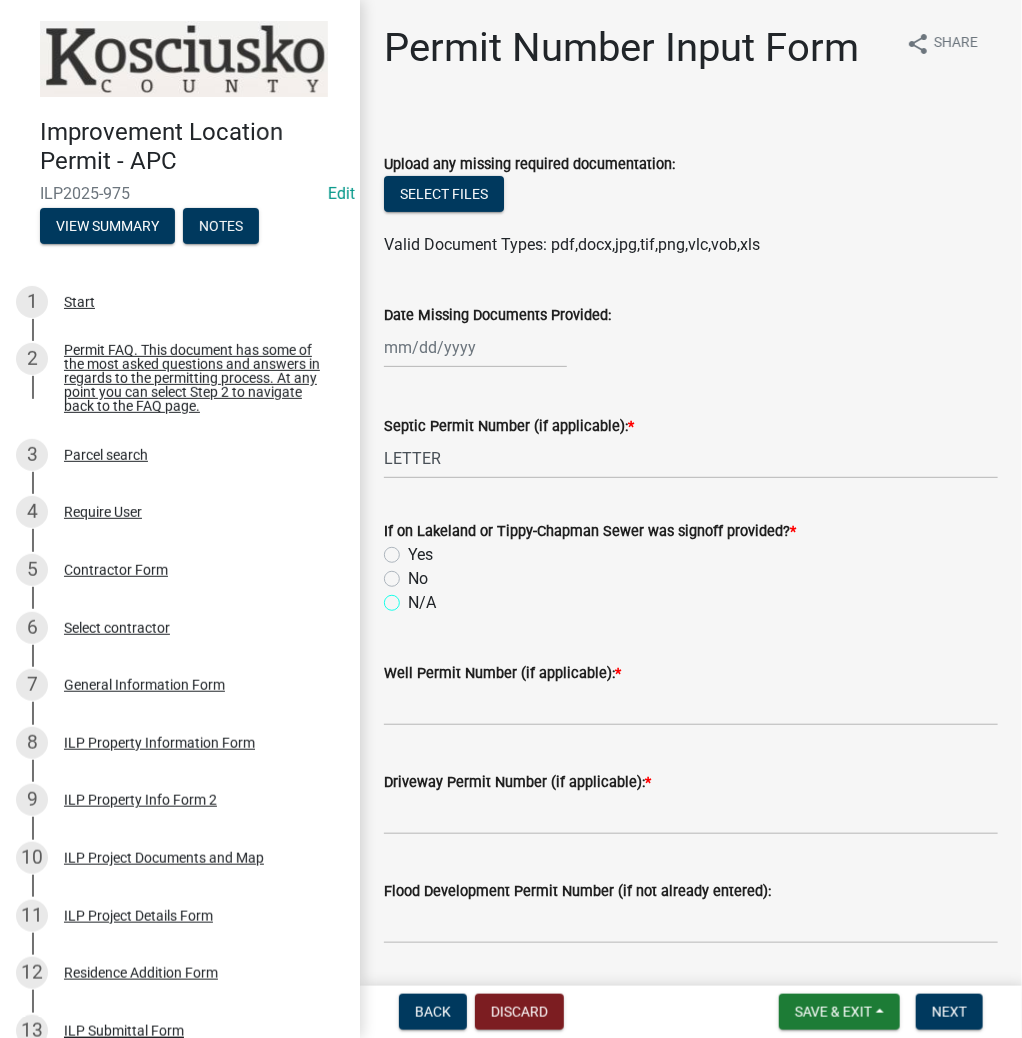 click on "N/A" at bounding box center (414, 597) 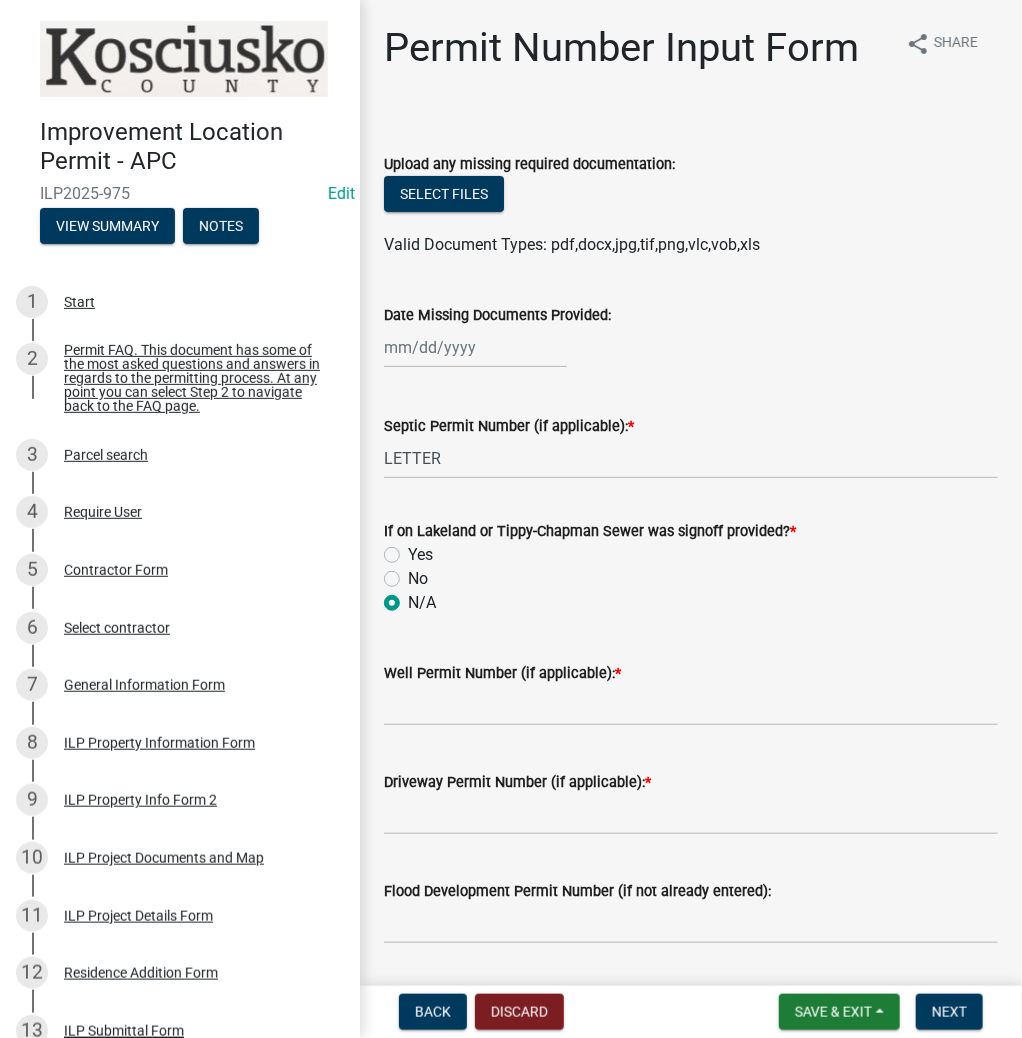 radio on "true" 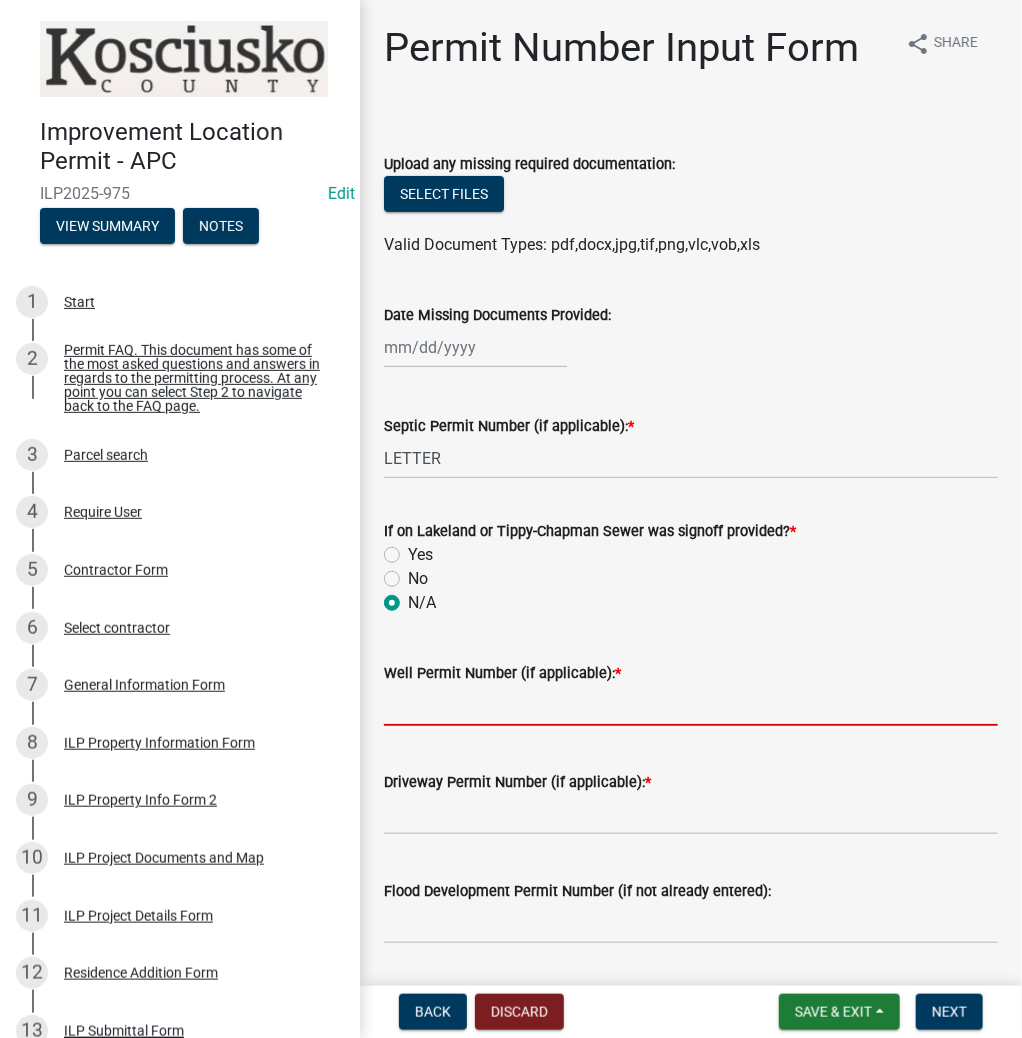 click on "Well Permit Number (if applicable):  *" at bounding box center (691, 705) 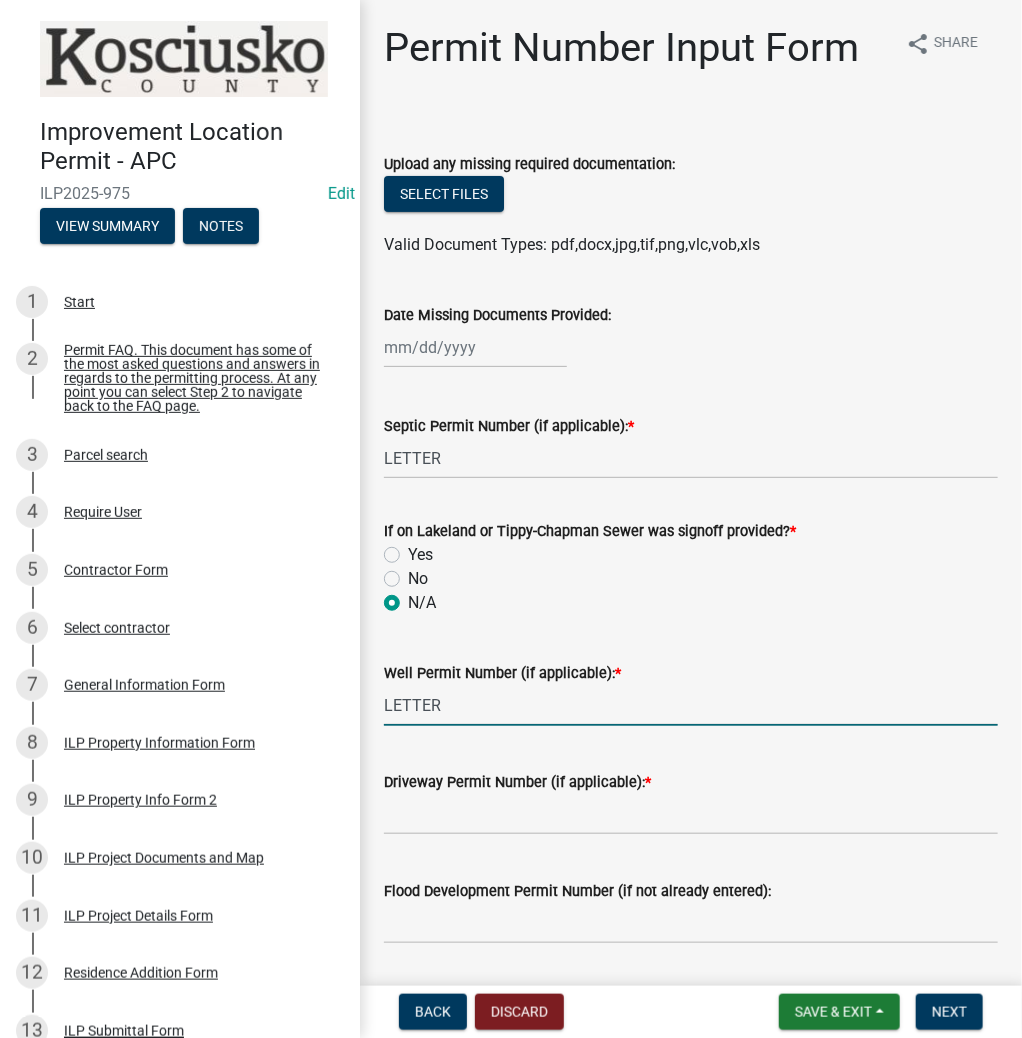 type on "LETTER" 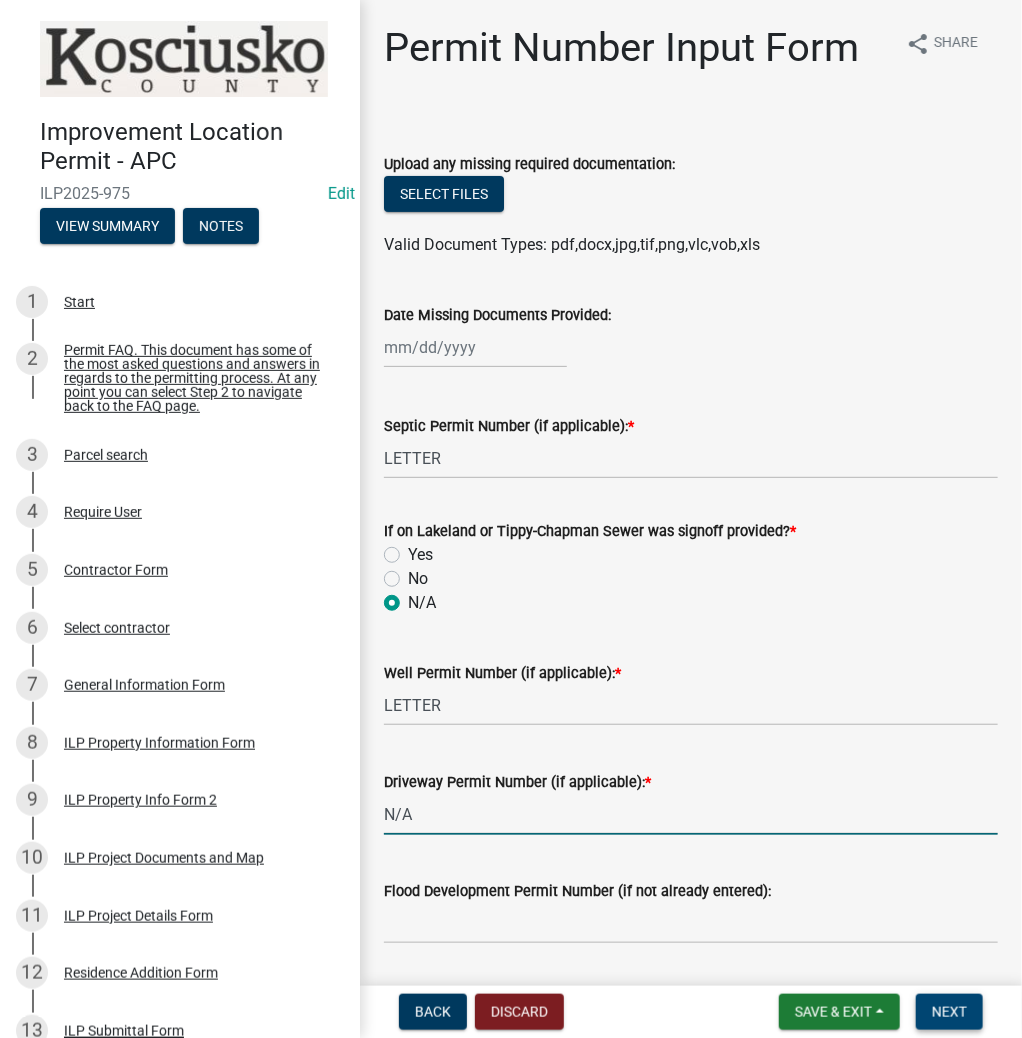 type on "N/A" 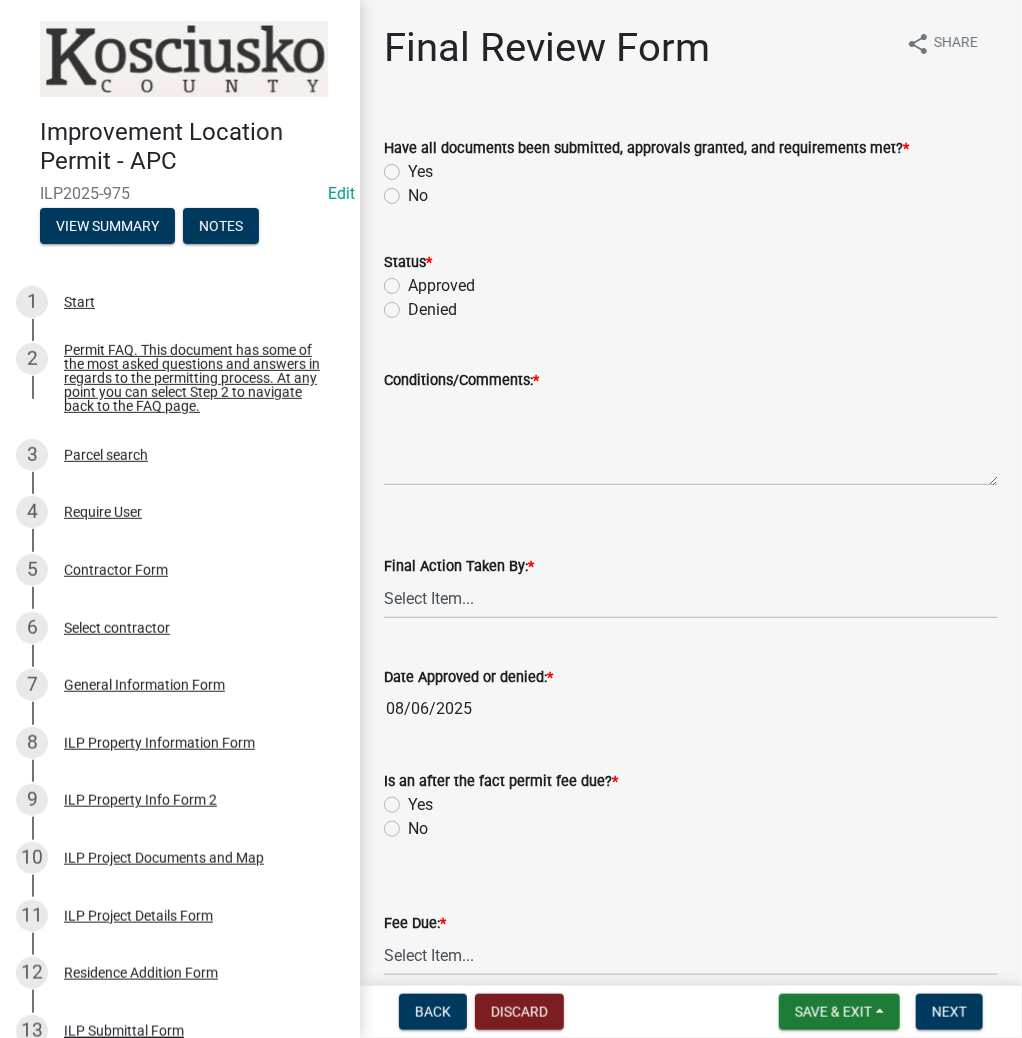 click on "Yes" 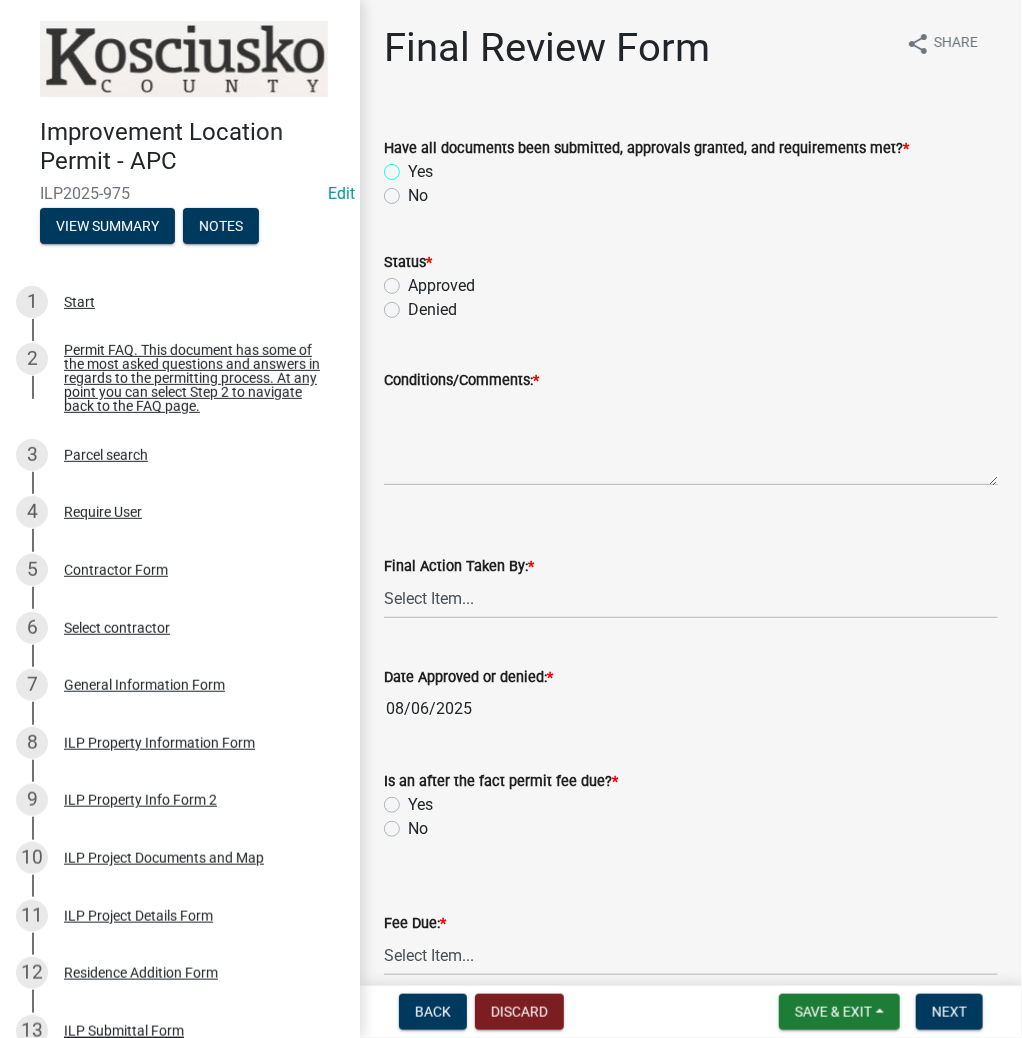 click on "Yes" at bounding box center [414, 166] 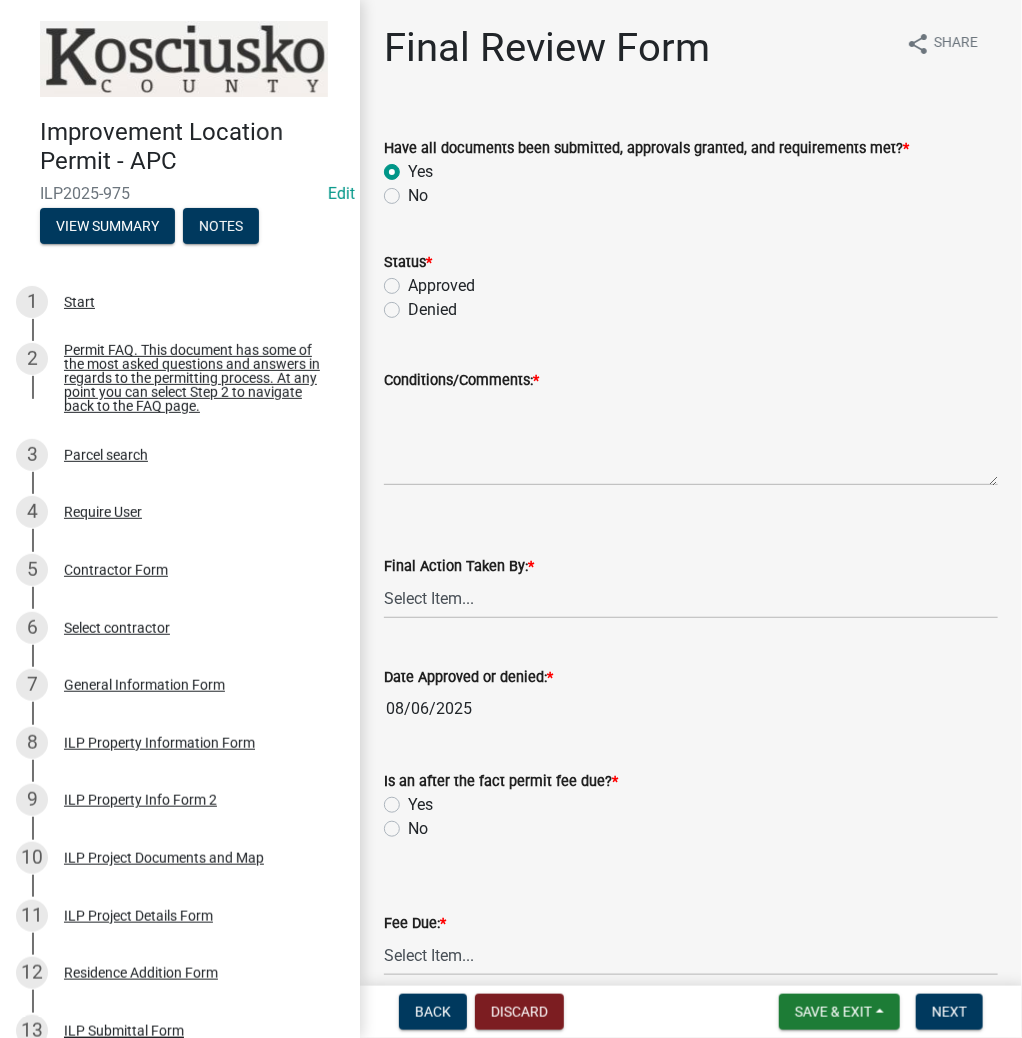 radio on "true" 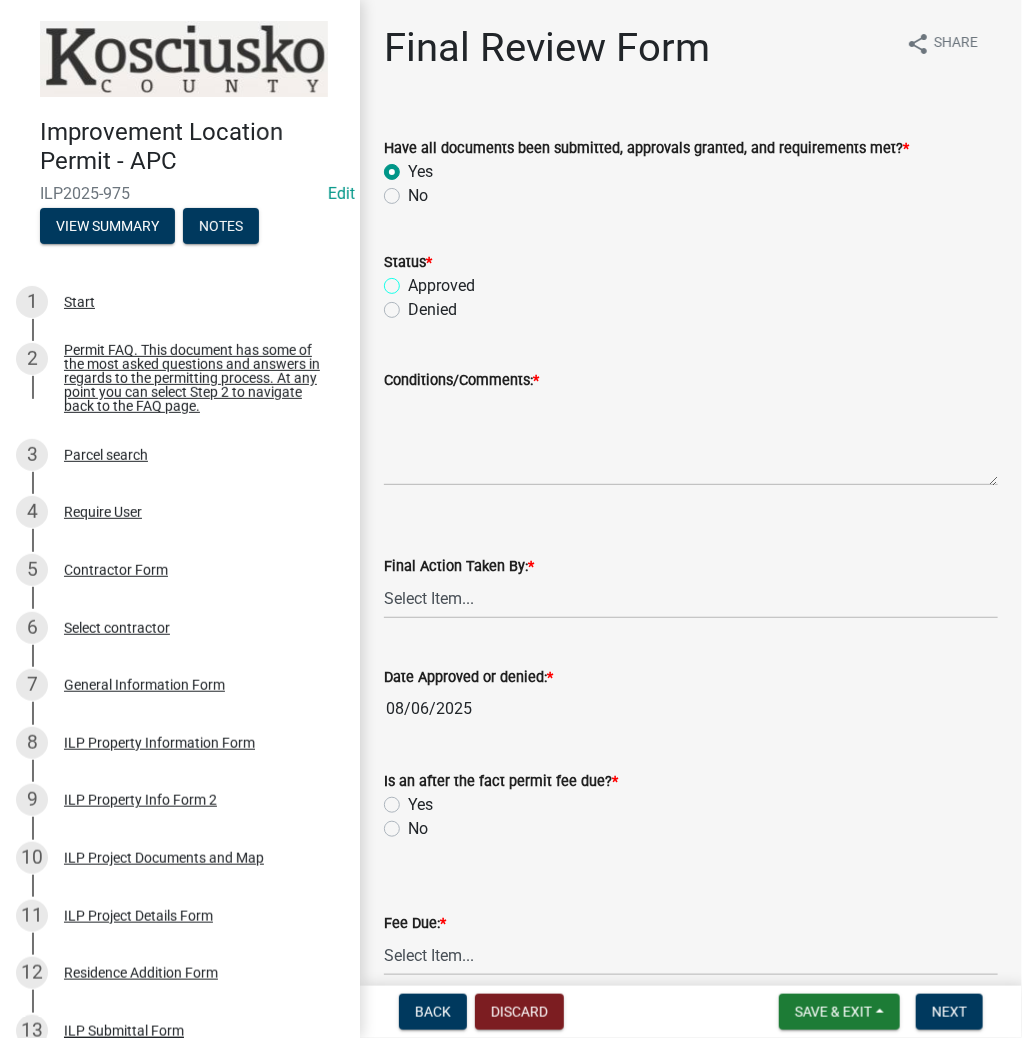 click on "Approved" at bounding box center [414, 280] 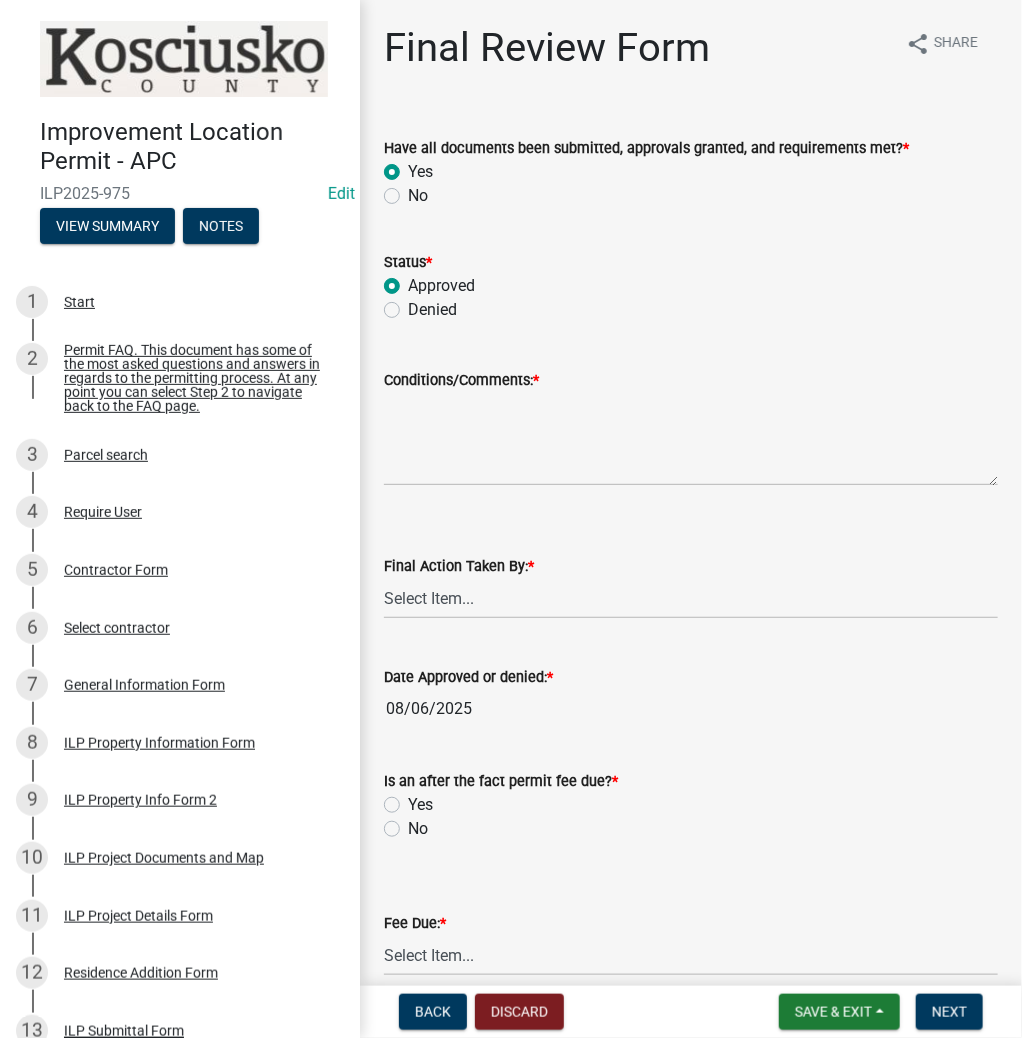 radio on "true" 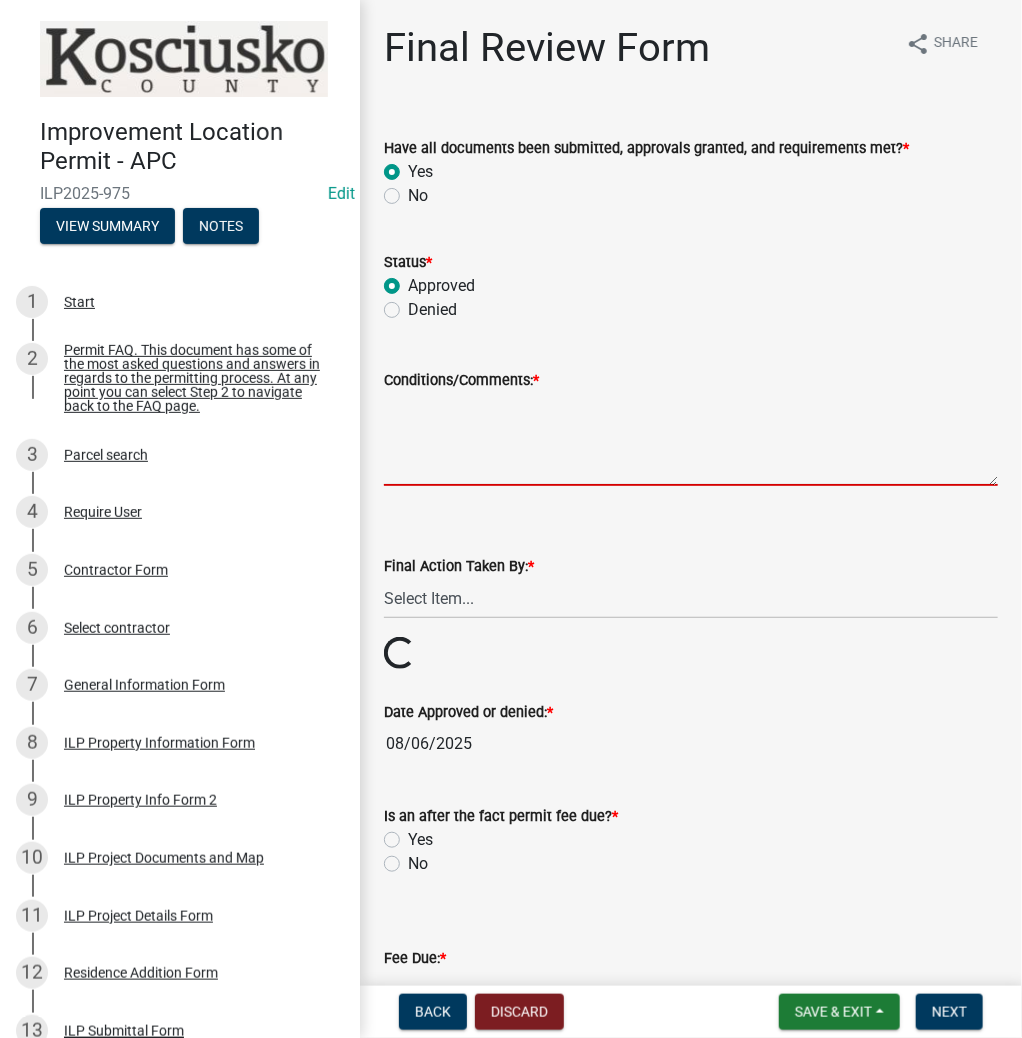 click on "Conditions/Comments:  *" at bounding box center [691, 439] 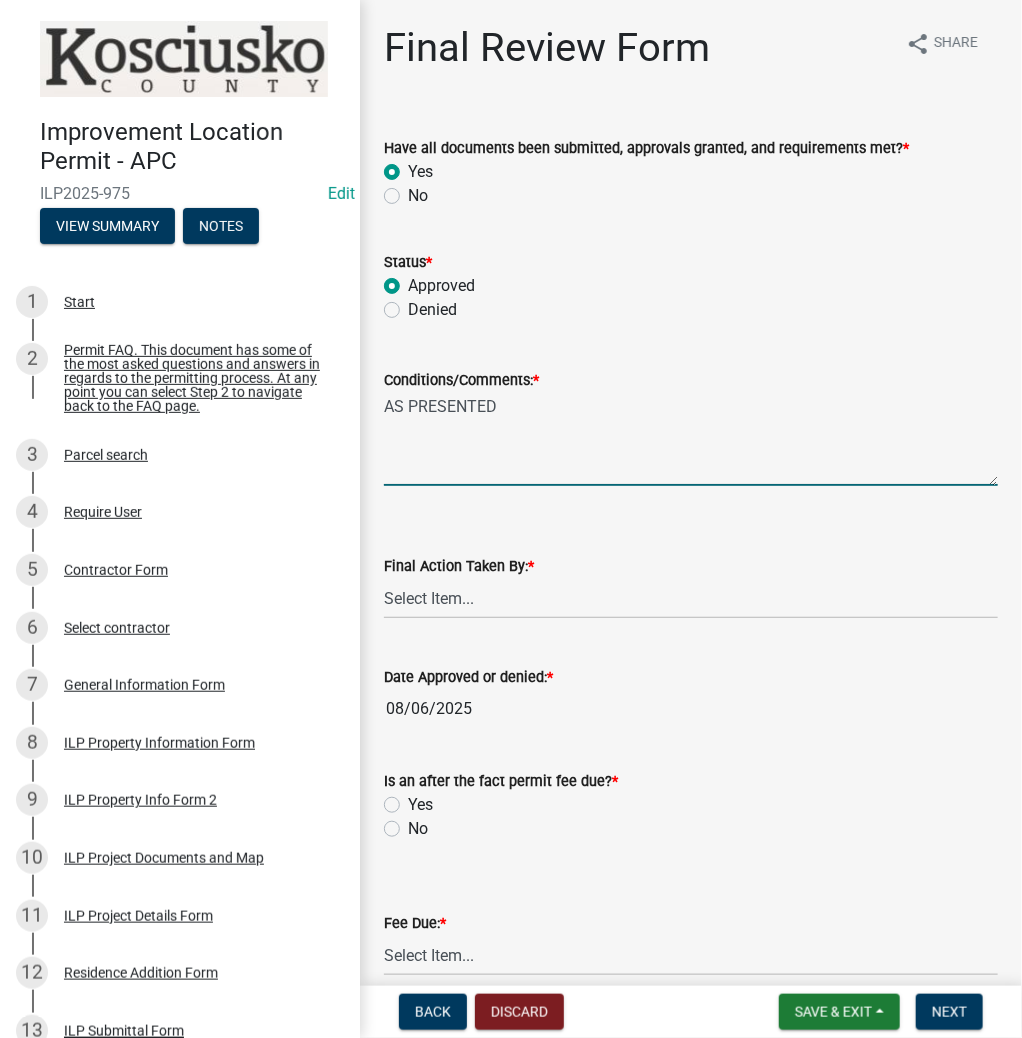 type on "AS PRESENTED" 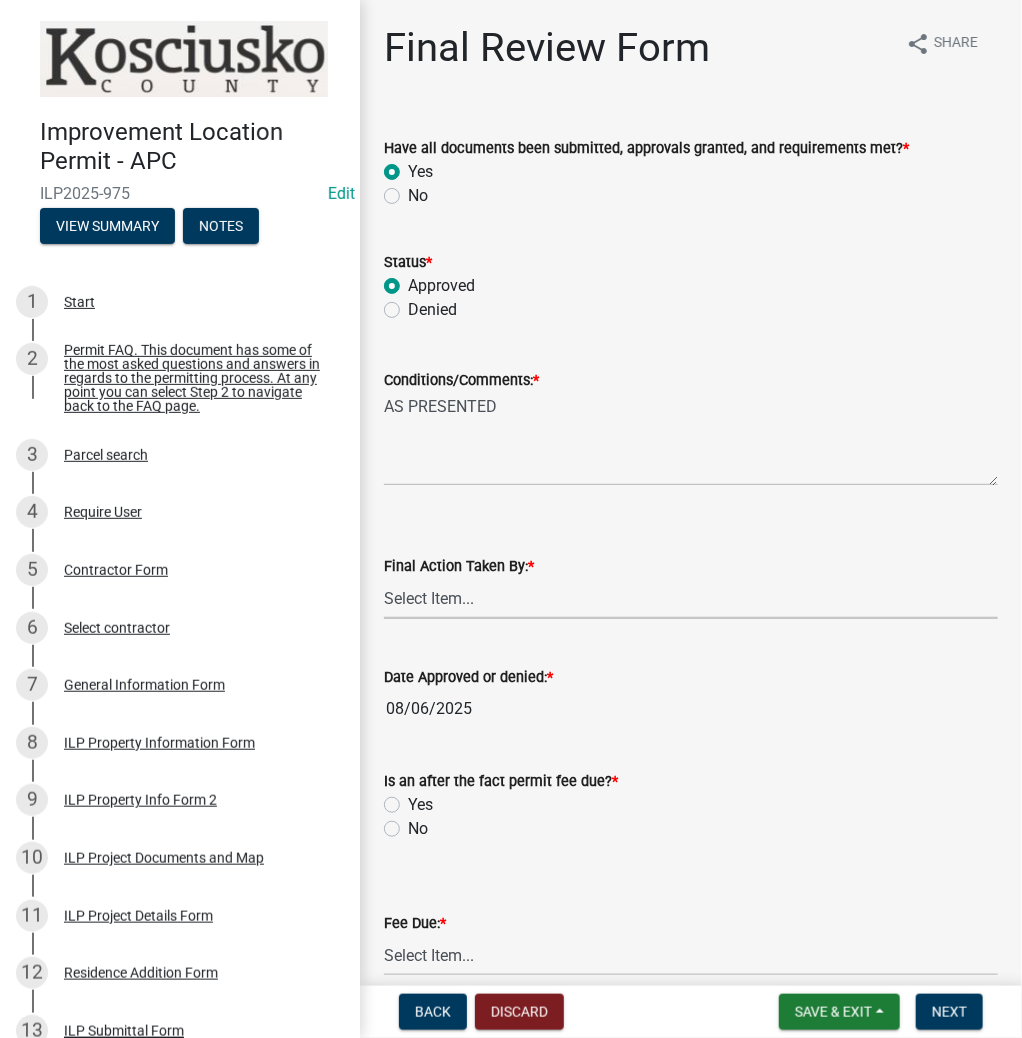 click on "Select Item...   MMS   LT   AT   CS   AH   Vacant" at bounding box center [691, 598] 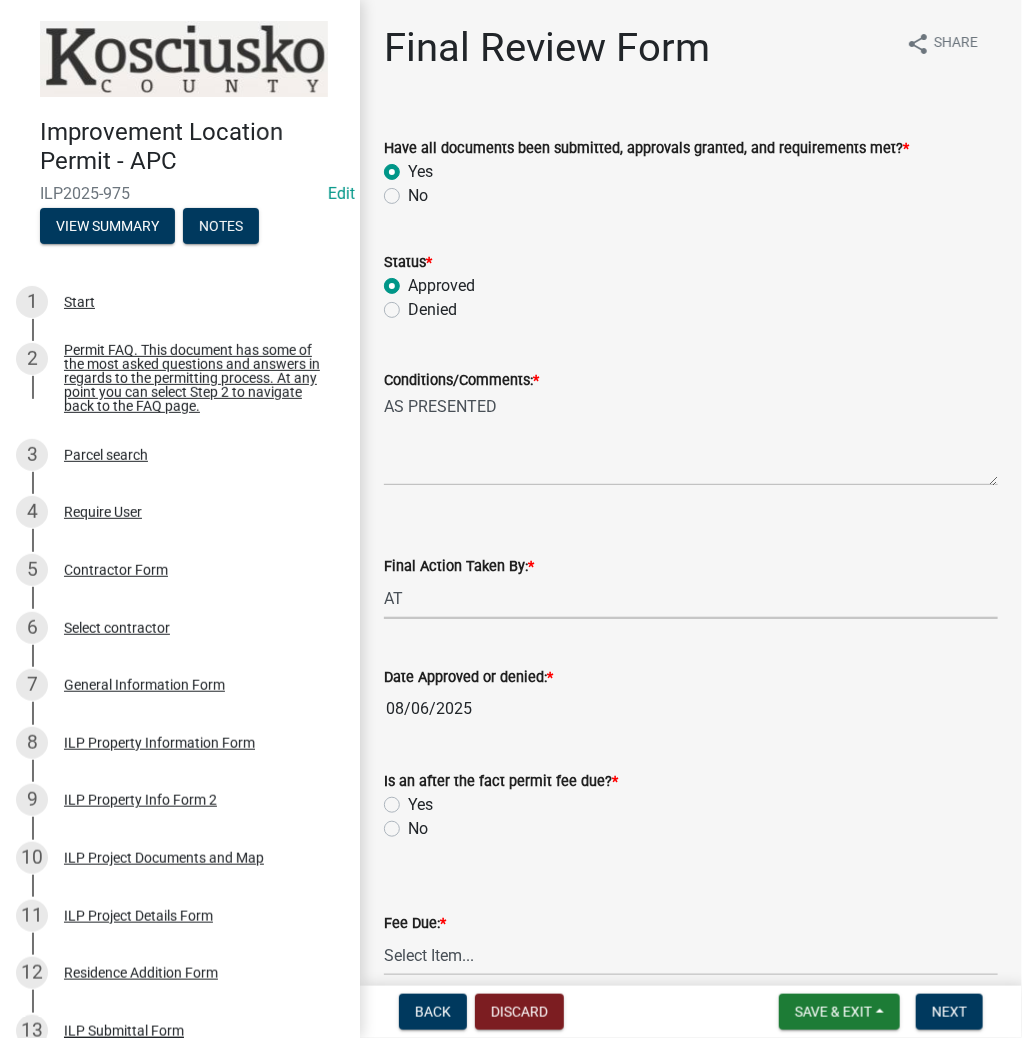 click on "Select Item...   MMS   LT   AT   CS   AH   Vacant" at bounding box center (691, 598) 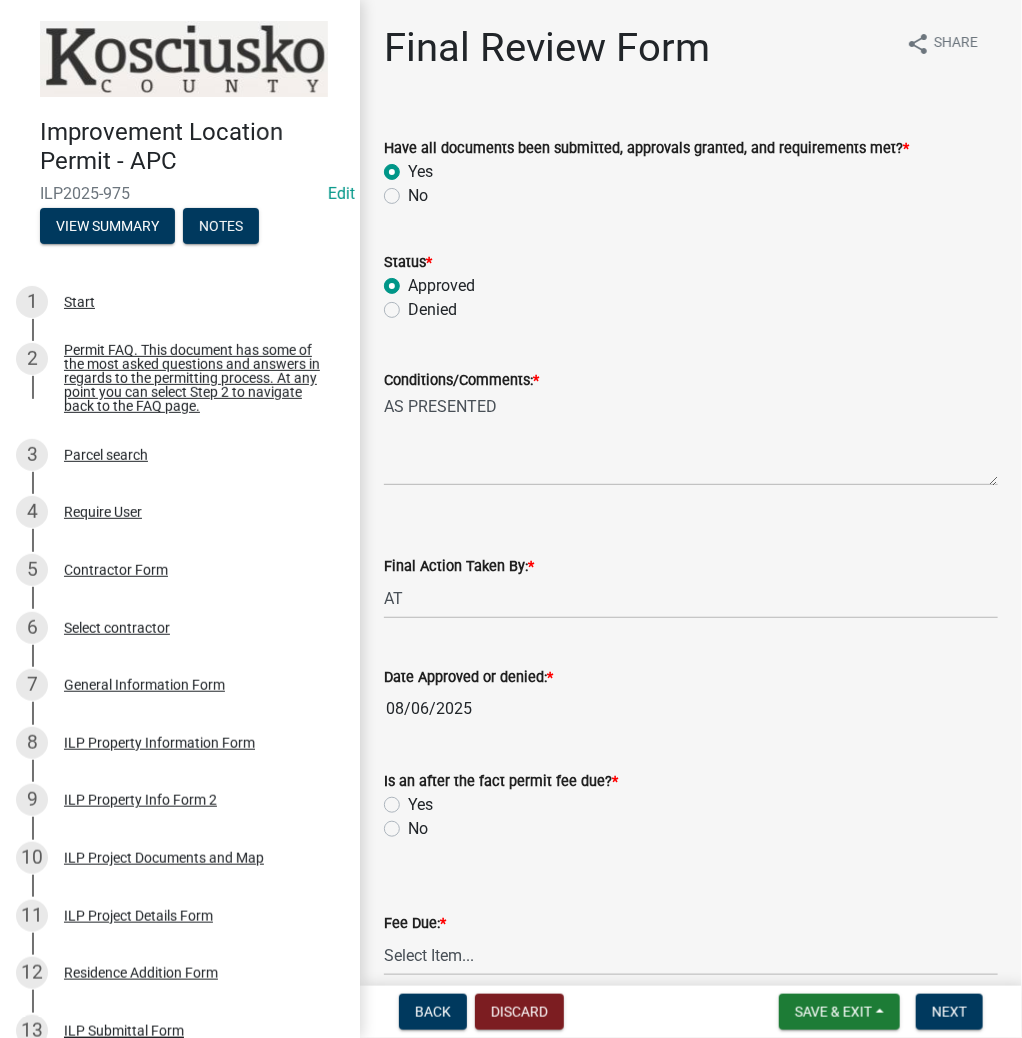 click on "No" 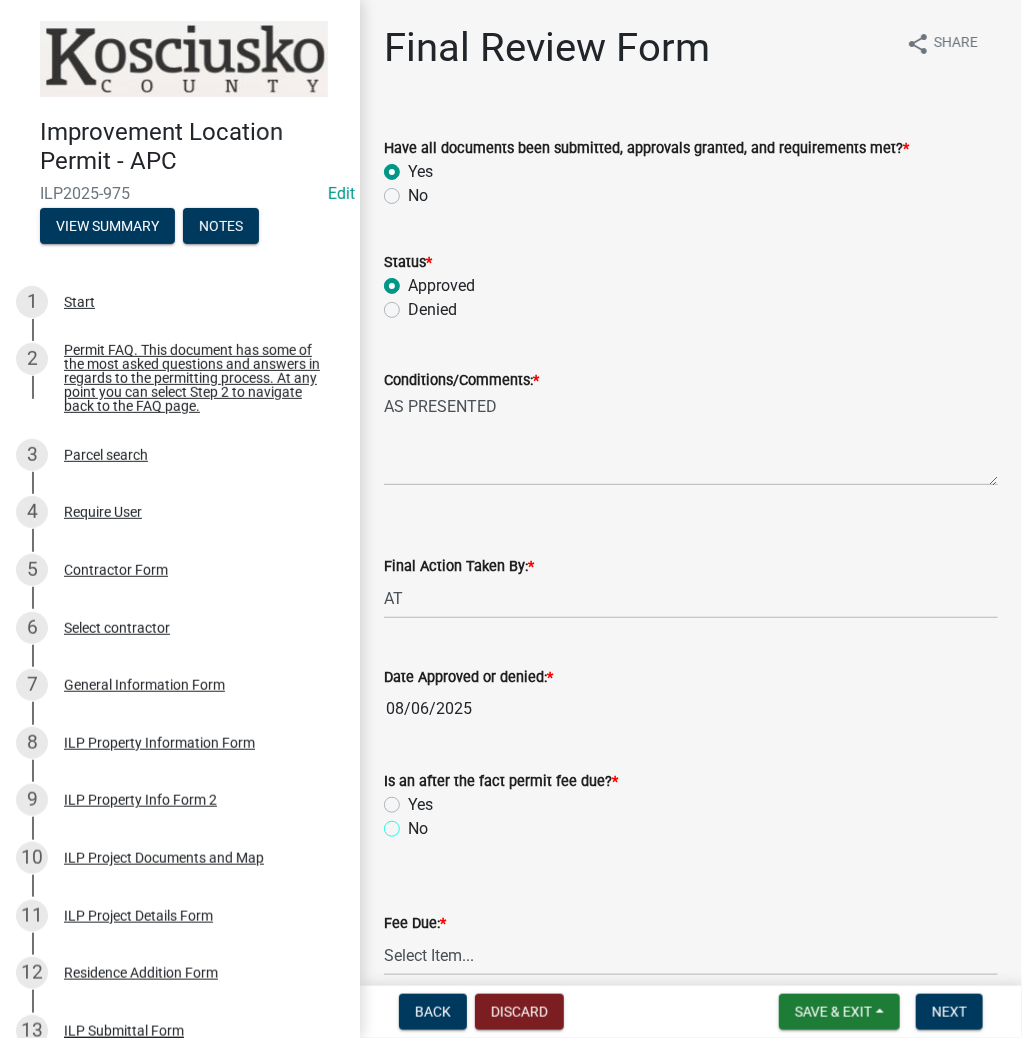 click on "No" at bounding box center [414, 823] 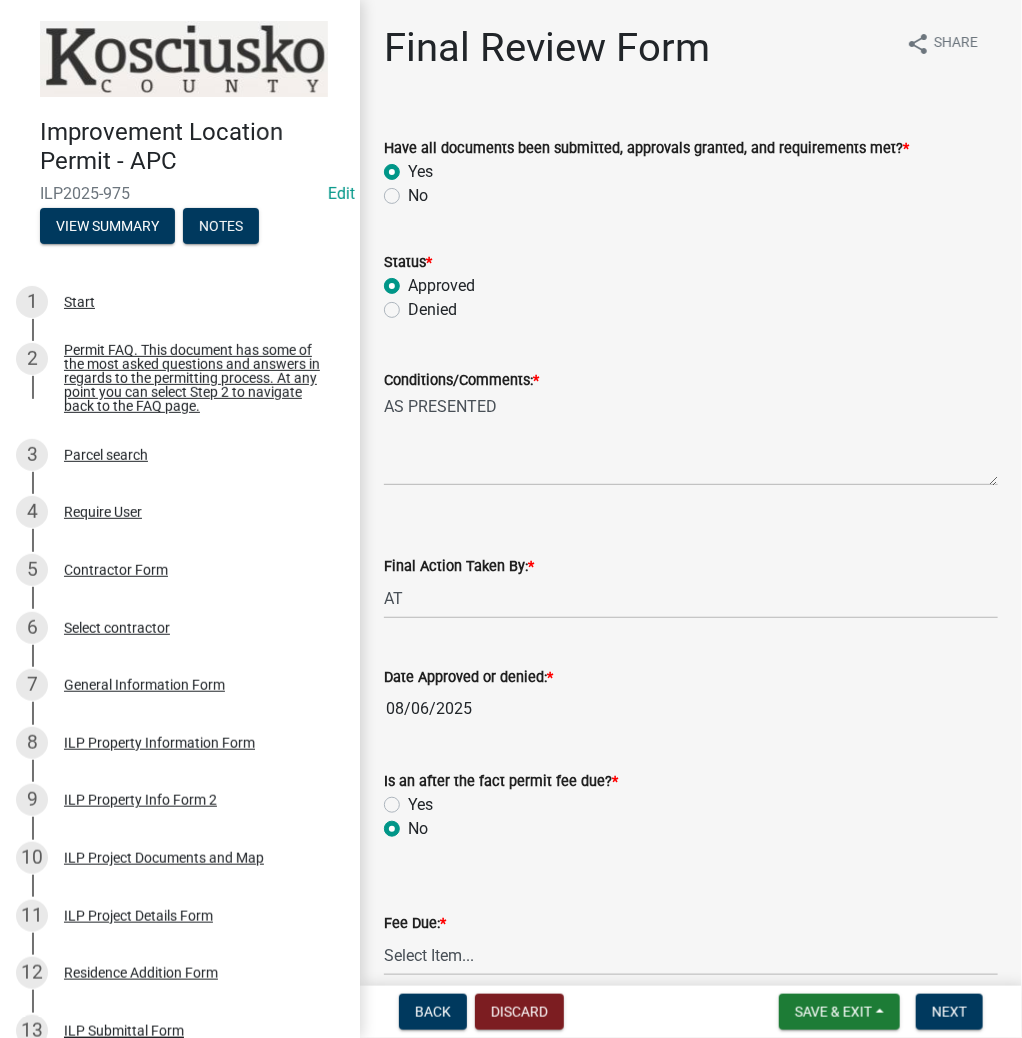 radio on "true" 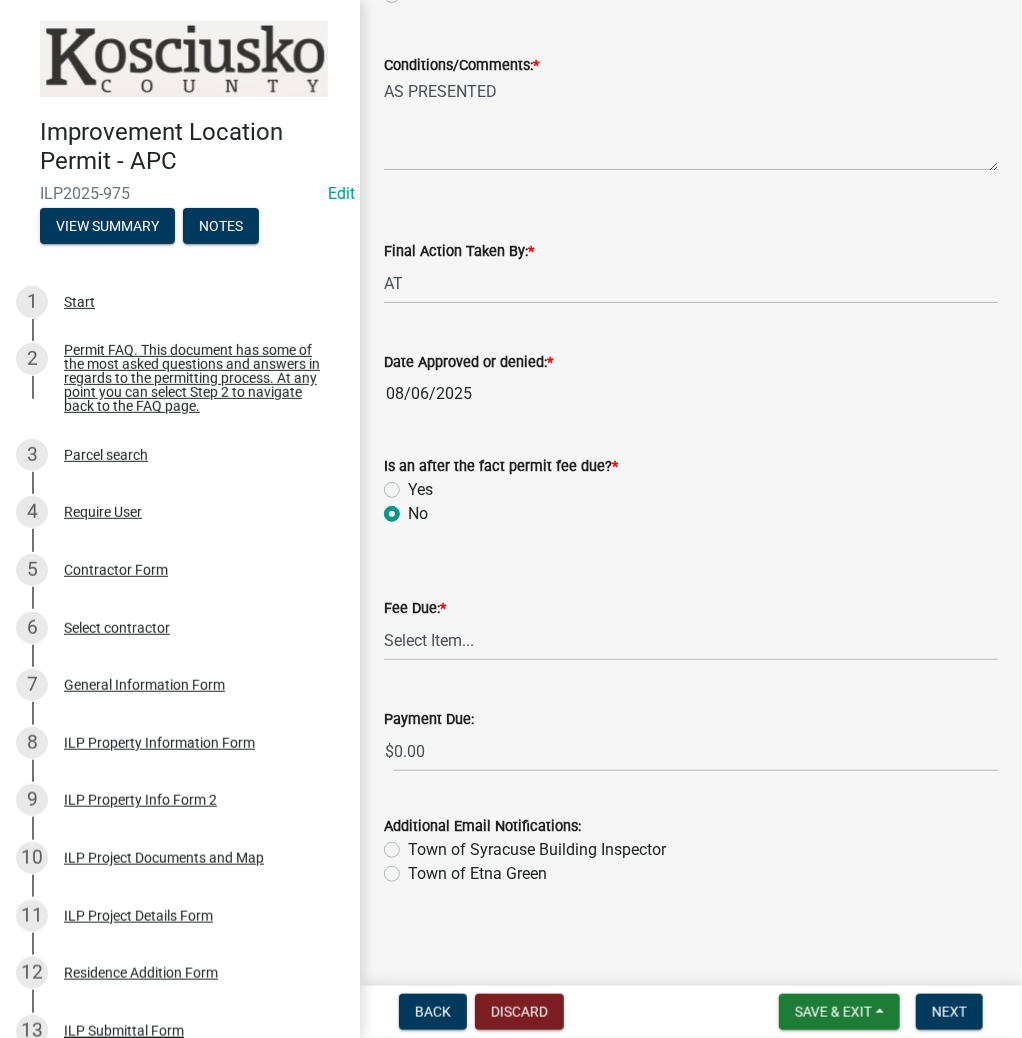 scroll, scrollTop: 319, scrollLeft: 0, axis: vertical 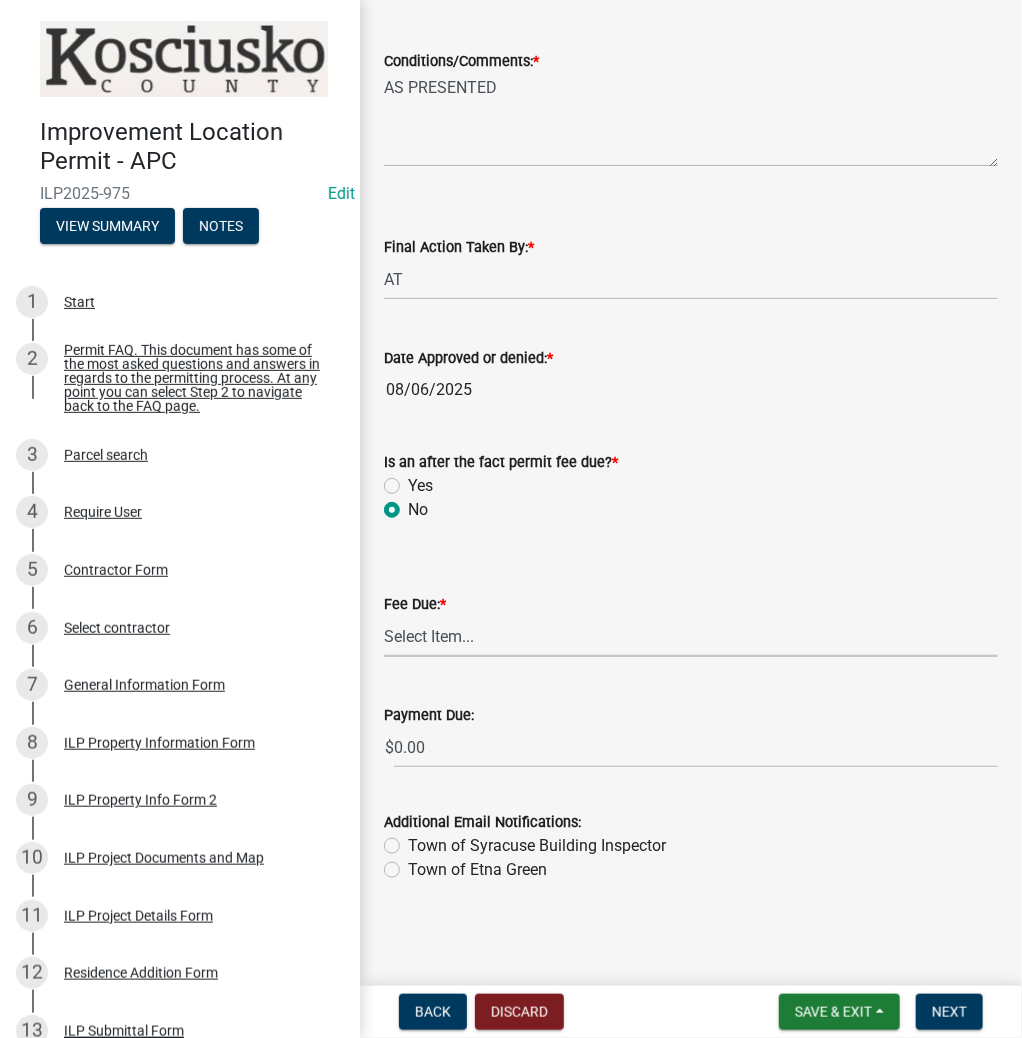 click on "Select Item...   N/A   $10.00   $25.00   $125.00   $250   $500   $500 + $10.00 for every 10 sq. ft. over 5000   $1000" at bounding box center (691, 636) 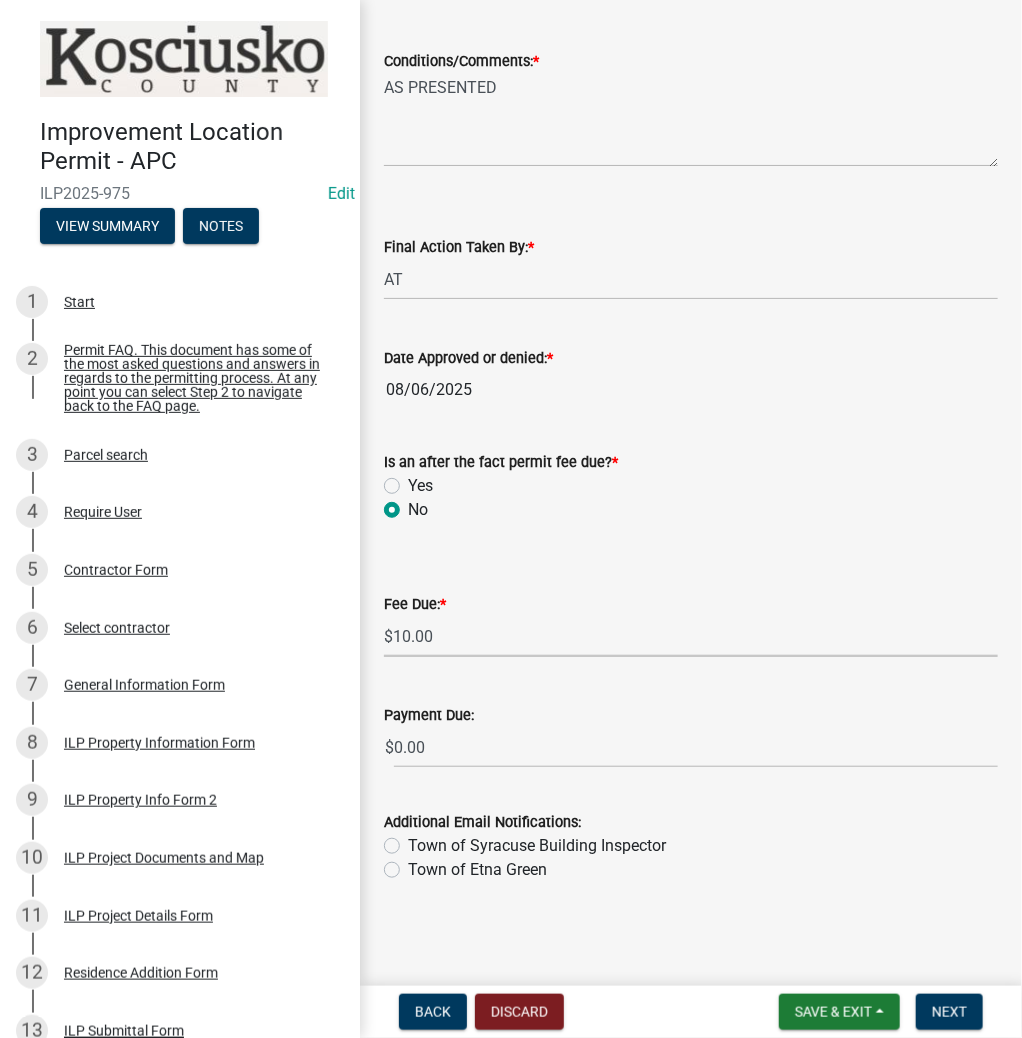 click on "Select Item...   N/A   $10.00   $25.00   $125.00   $250   $500   $500 + $10.00 for every 10 sq. ft. over 5000   $1000" at bounding box center [691, 636] 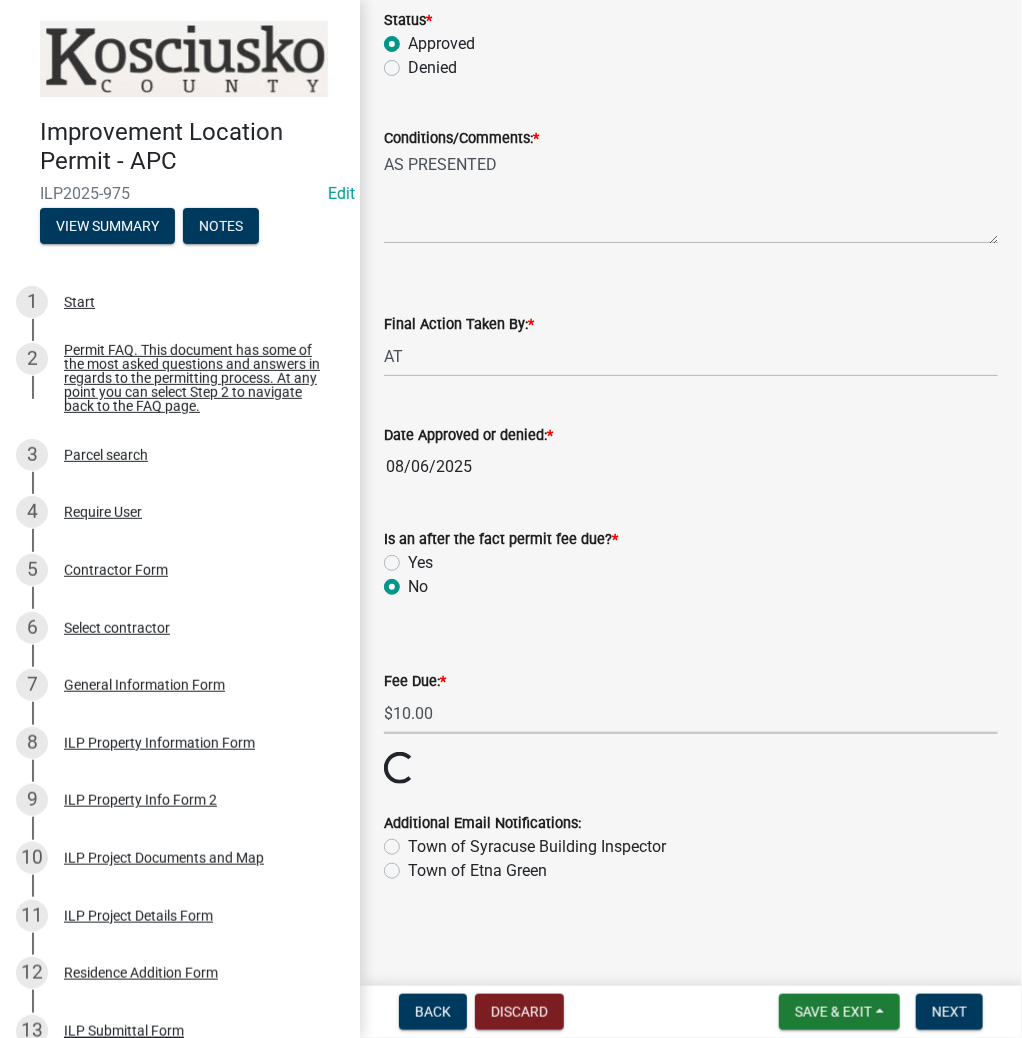 scroll, scrollTop: 319, scrollLeft: 0, axis: vertical 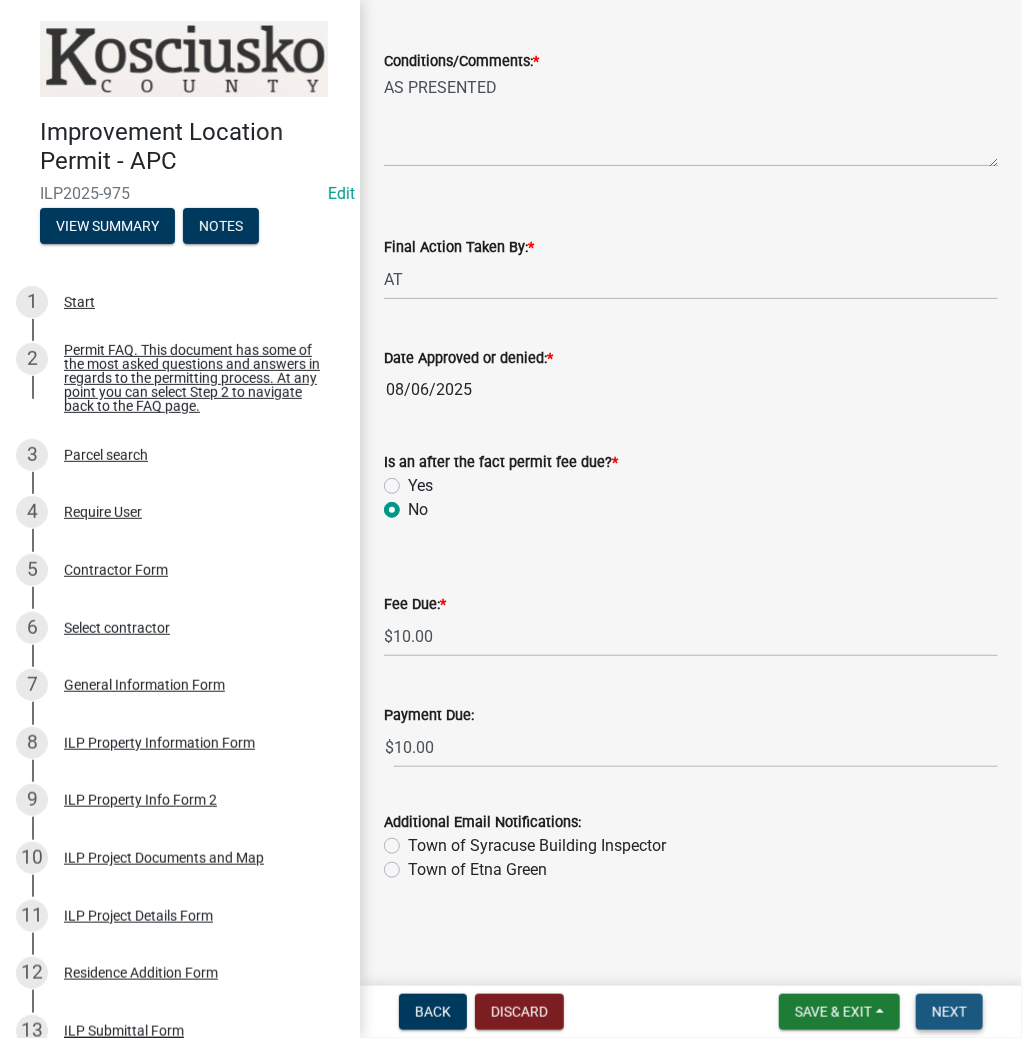 click on "Next" at bounding box center [949, 1012] 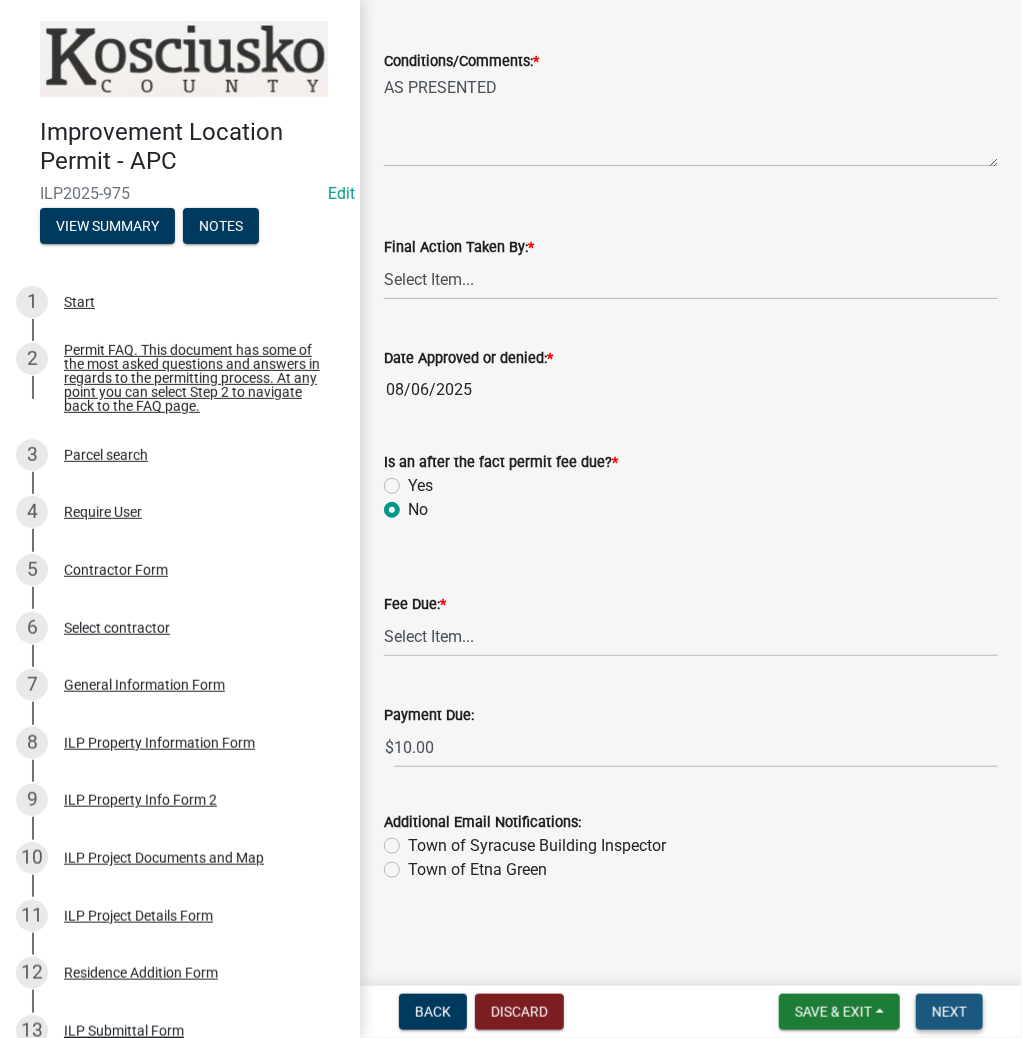 scroll, scrollTop: 0, scrollLeft: 0, axis: both 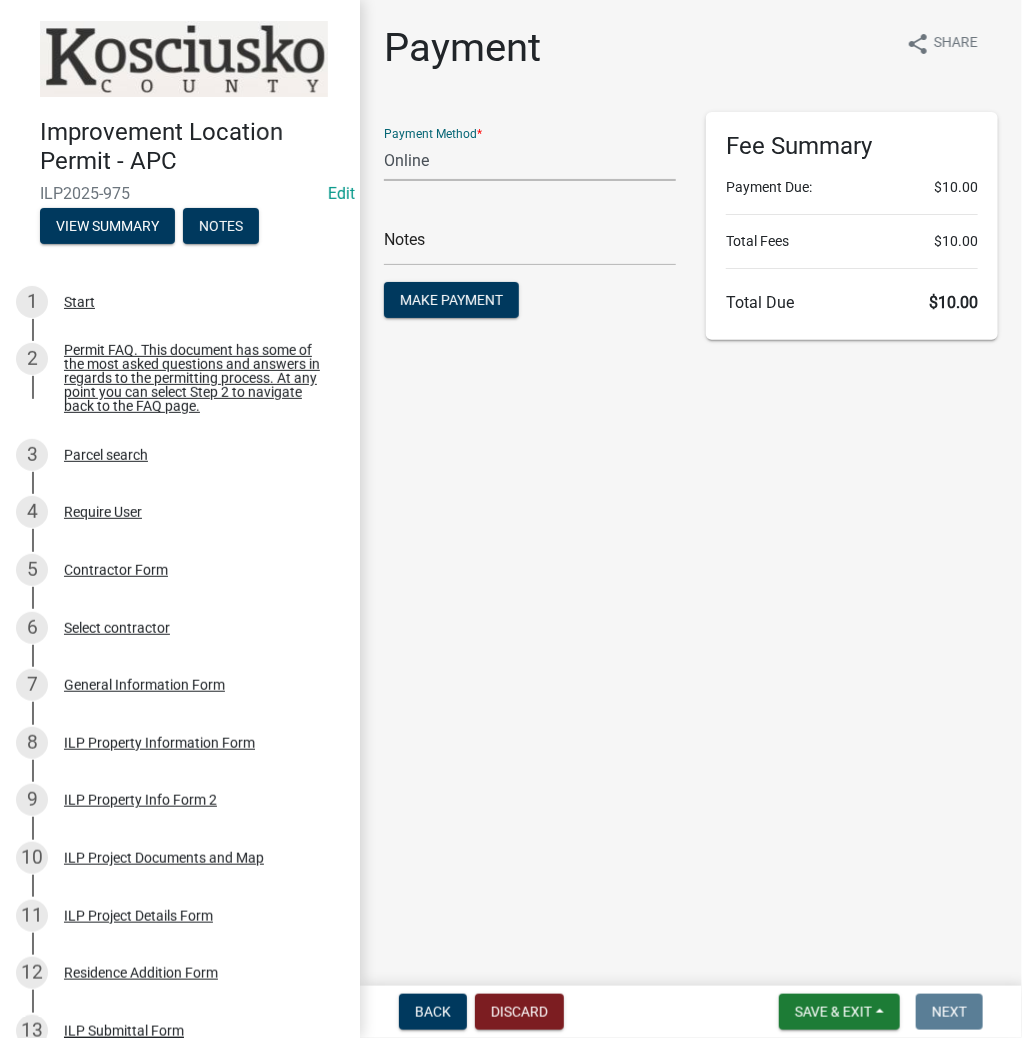 click on "Credit Card POS Check Cash Online" 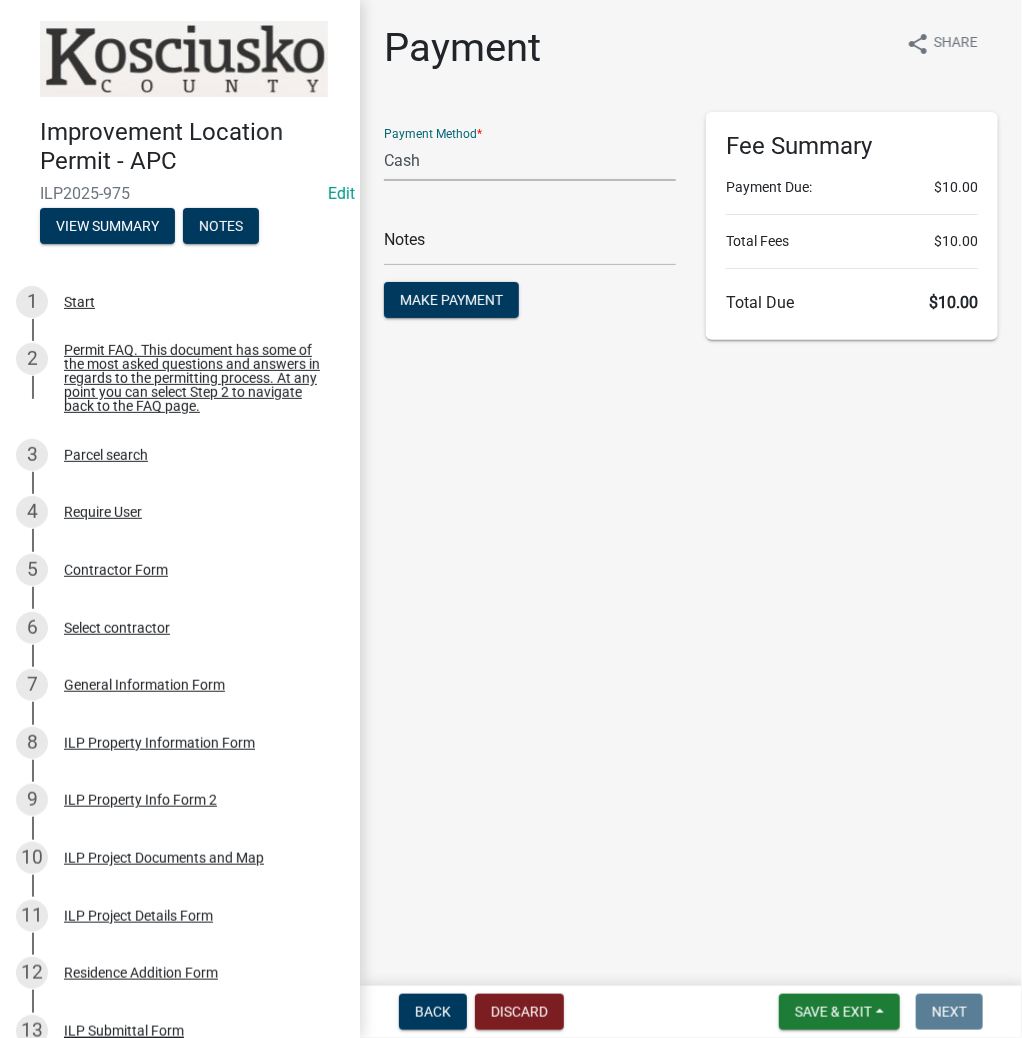 click on "Credit Card POS Check Cash Online" 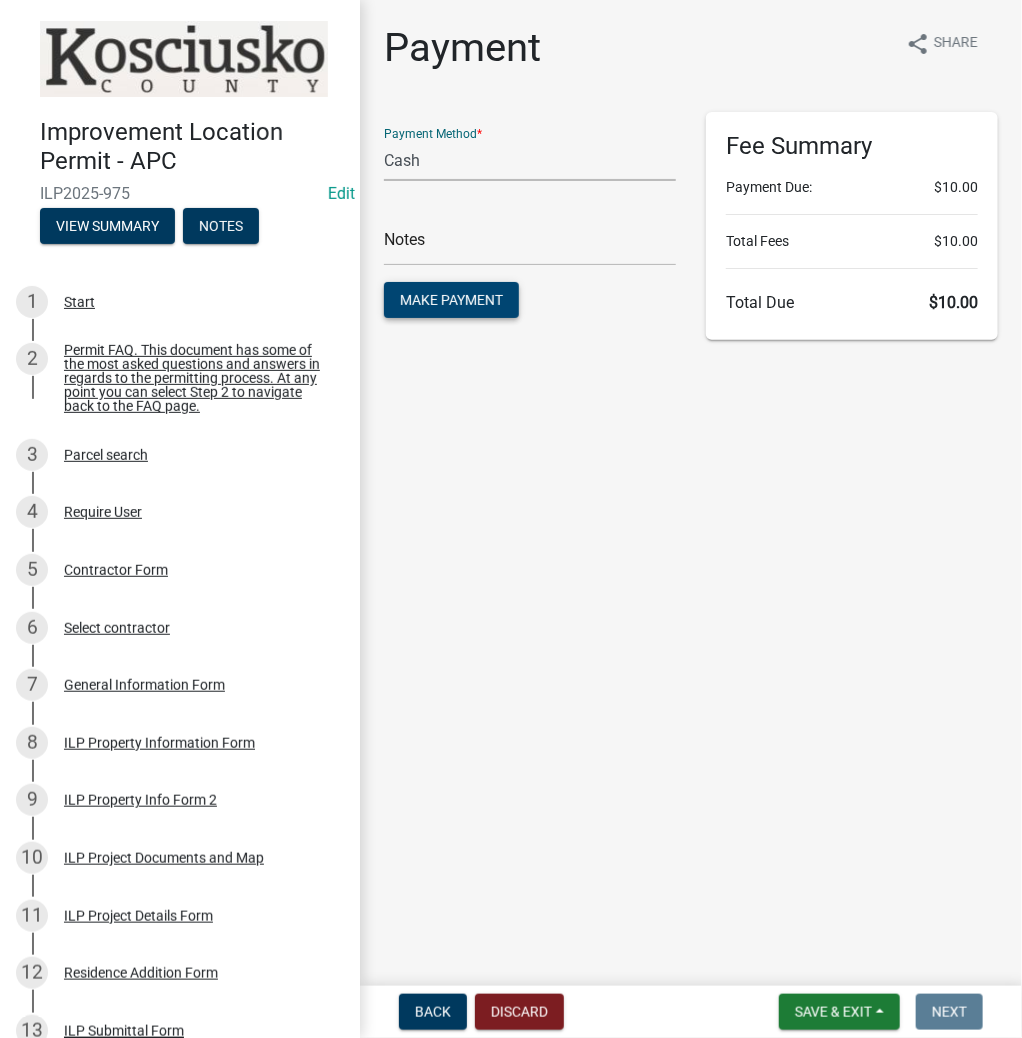 click on "Make Payment" 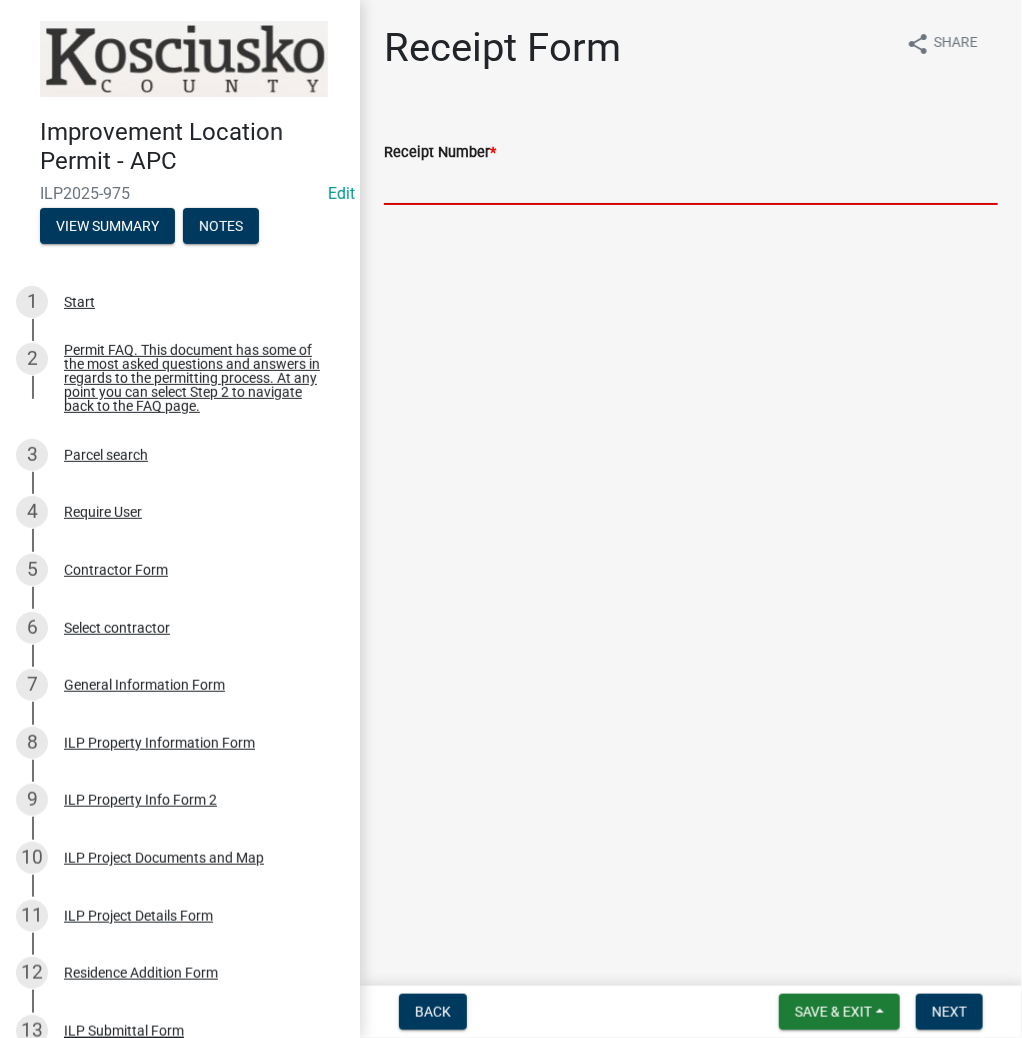 click on "Receipt Number  *" at bounding box center [691, 184] 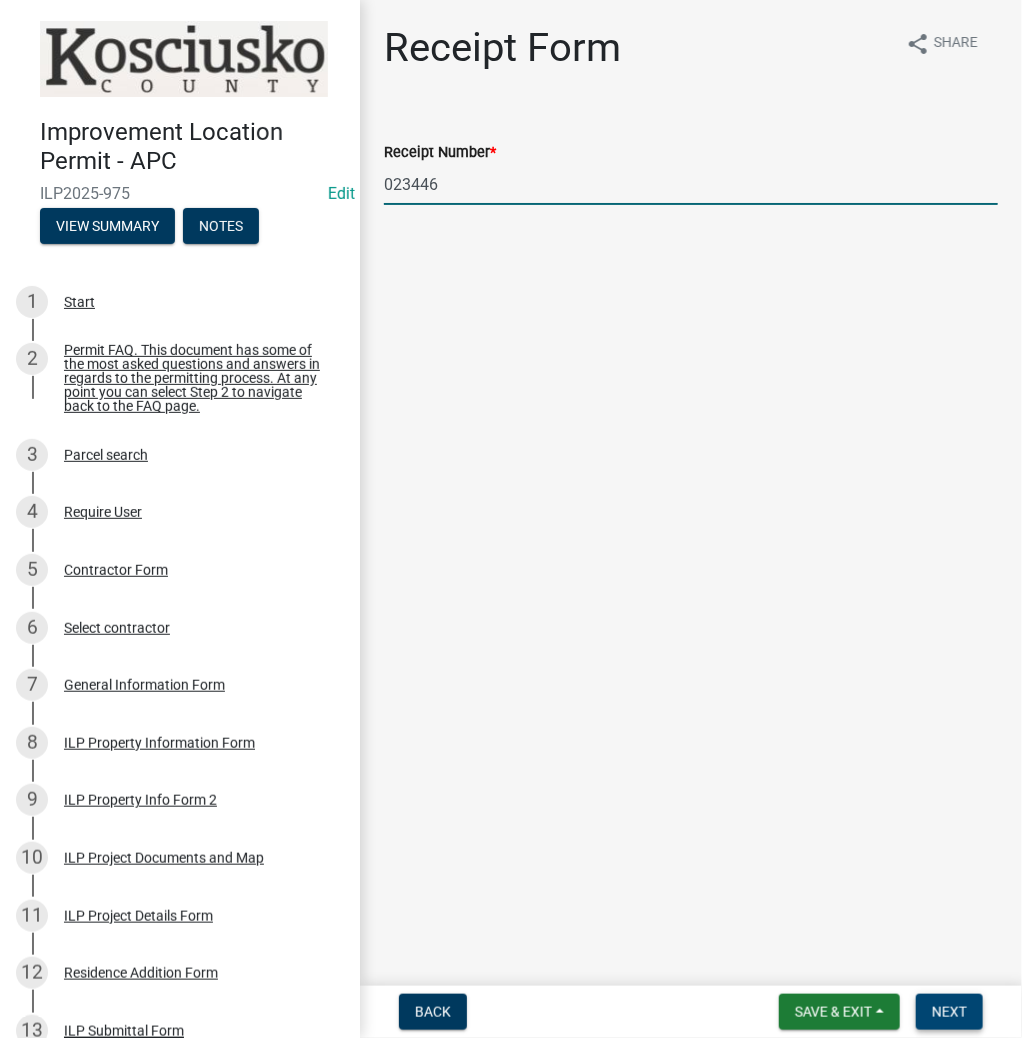 type on "023446" 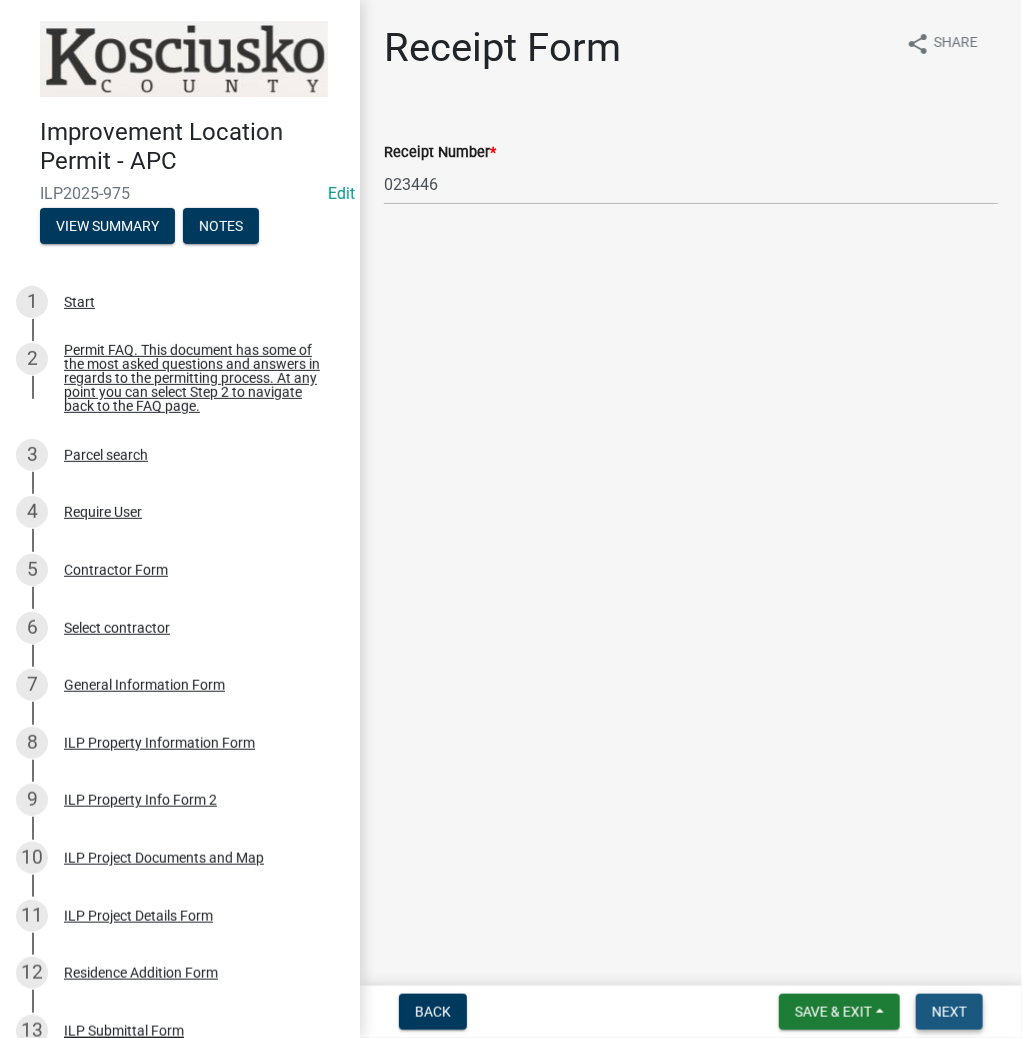 click on "Next" at bounding box center (949, 1012) 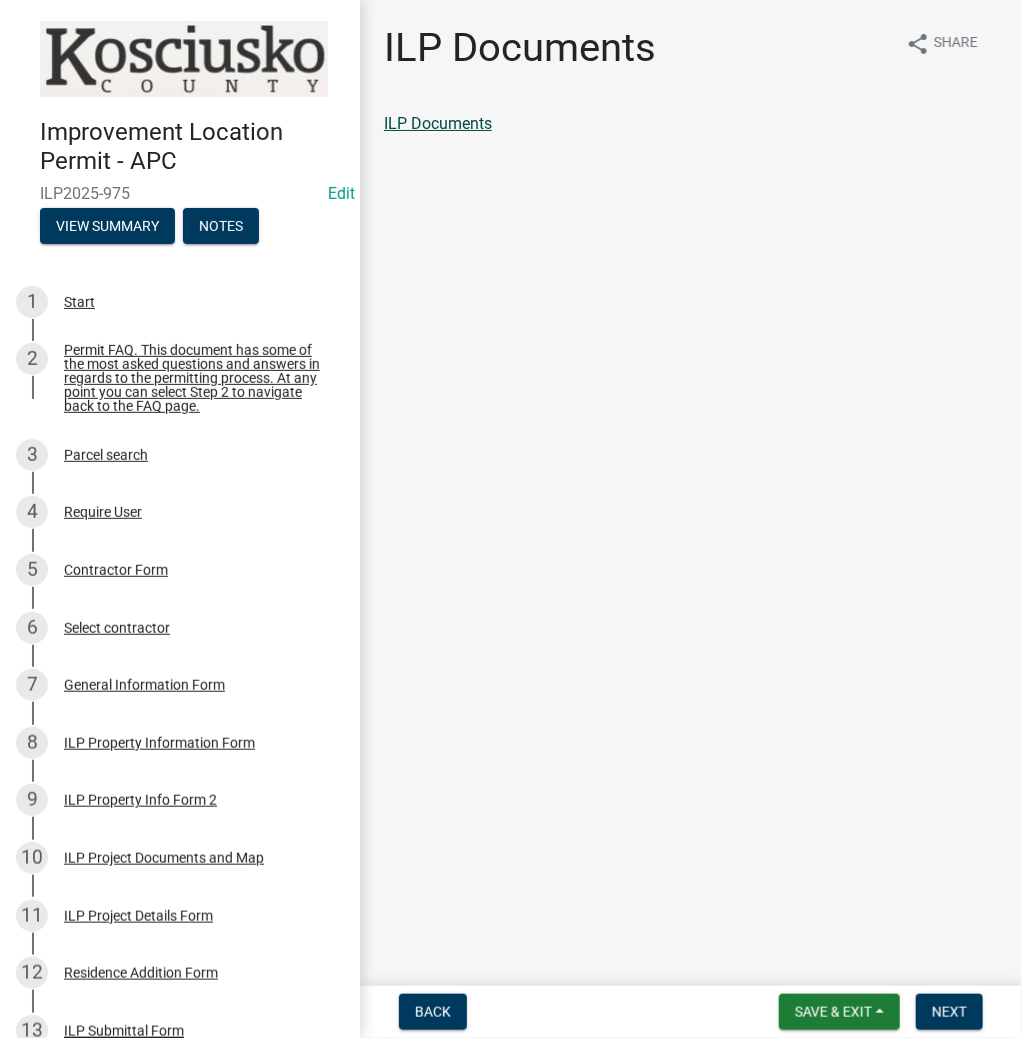 click on "ILP Documents" 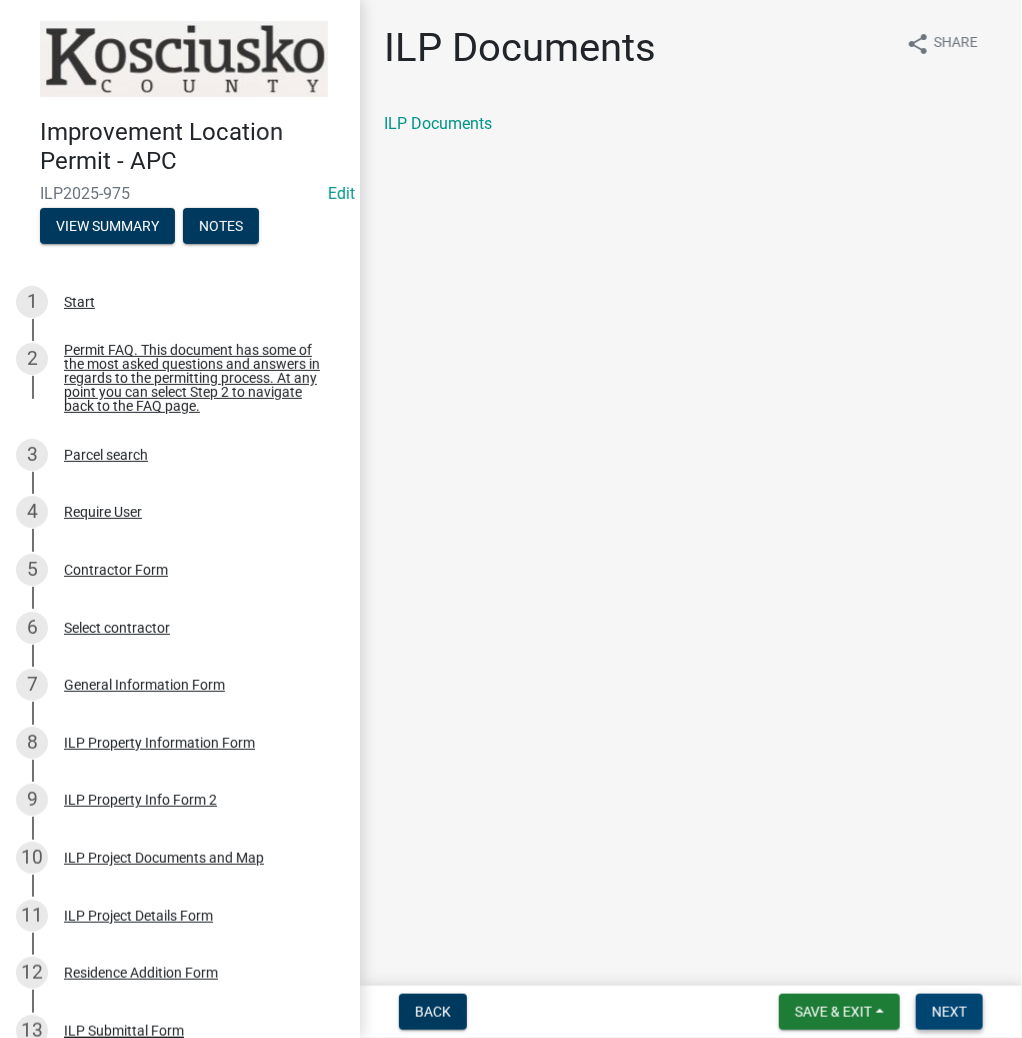 click on "Next" at bounding box center (949, 1012) 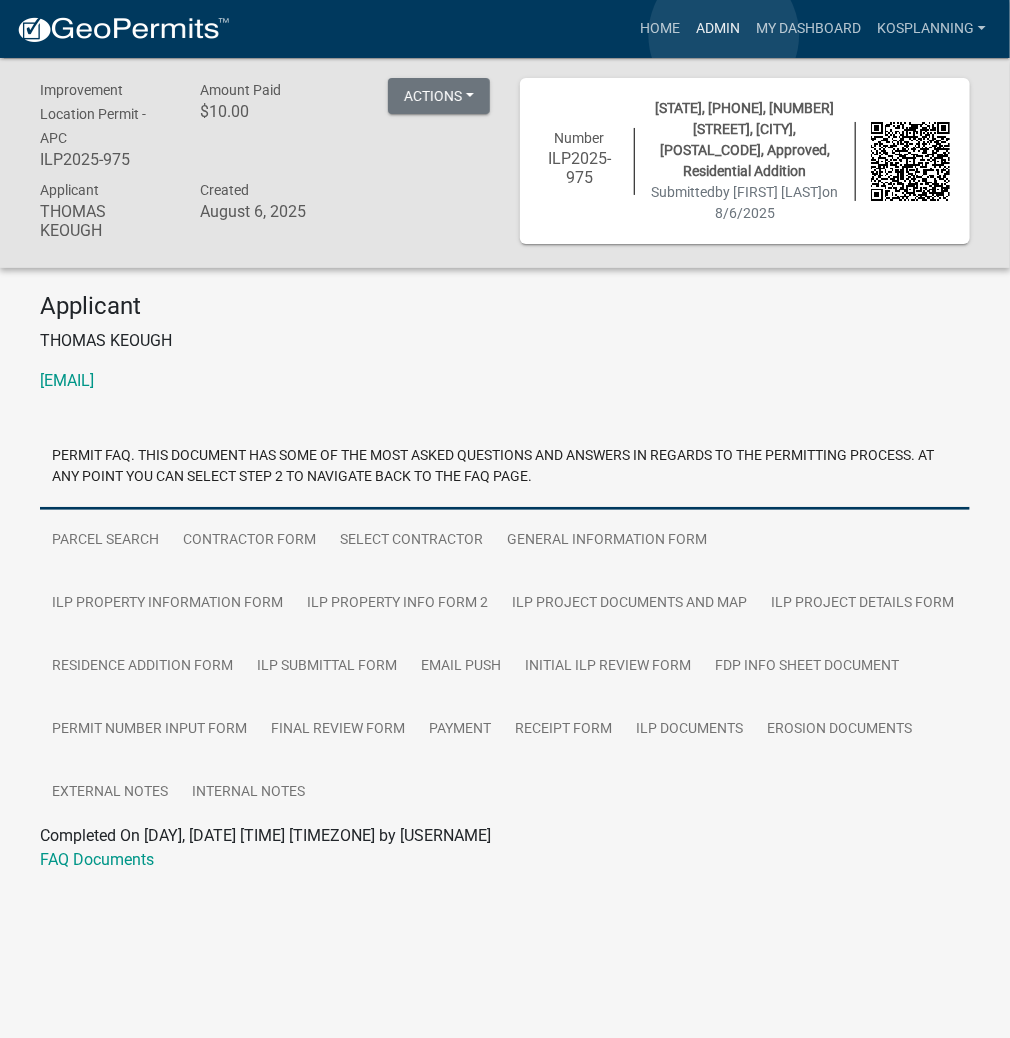 click on "Admin" at bounding box center [718, 29] 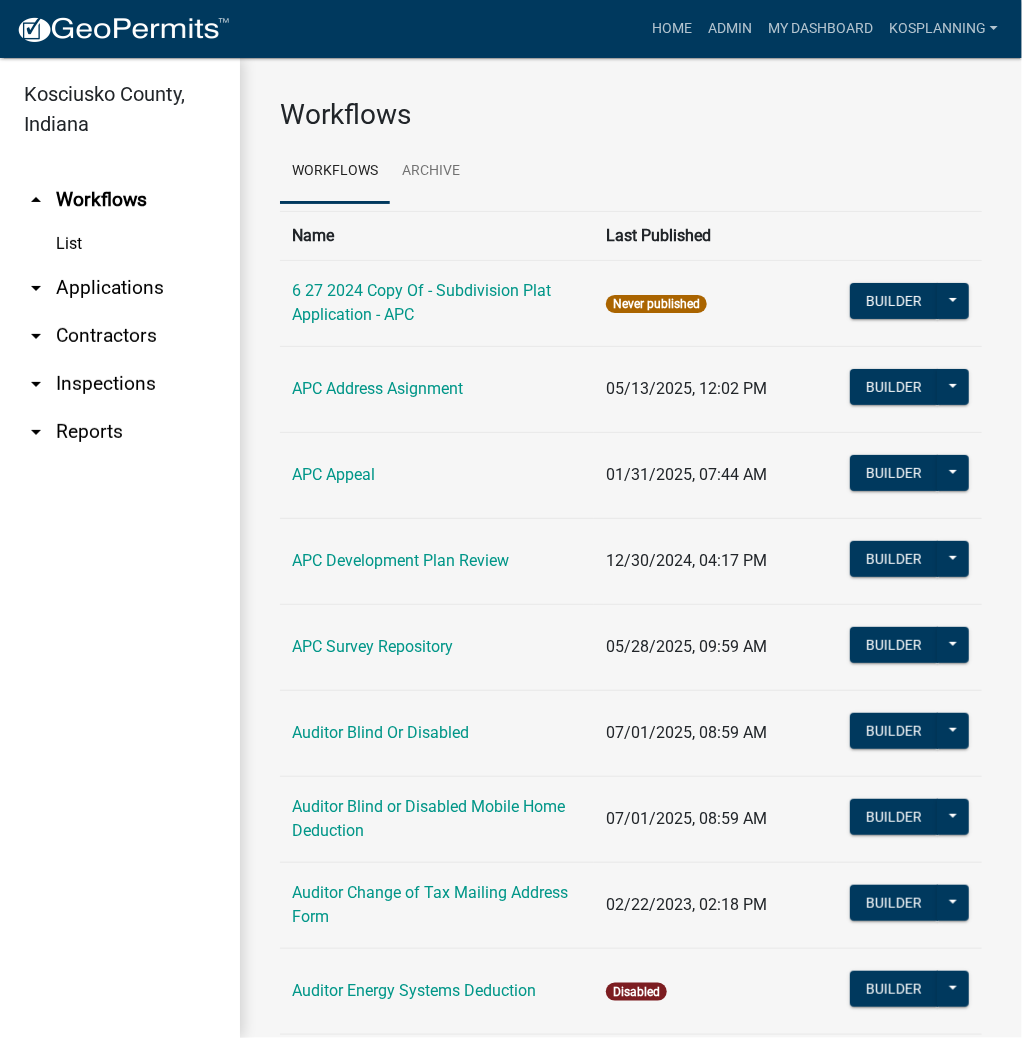 click on "arrow_drop_down   Applications" at bounding box center (120, 288) 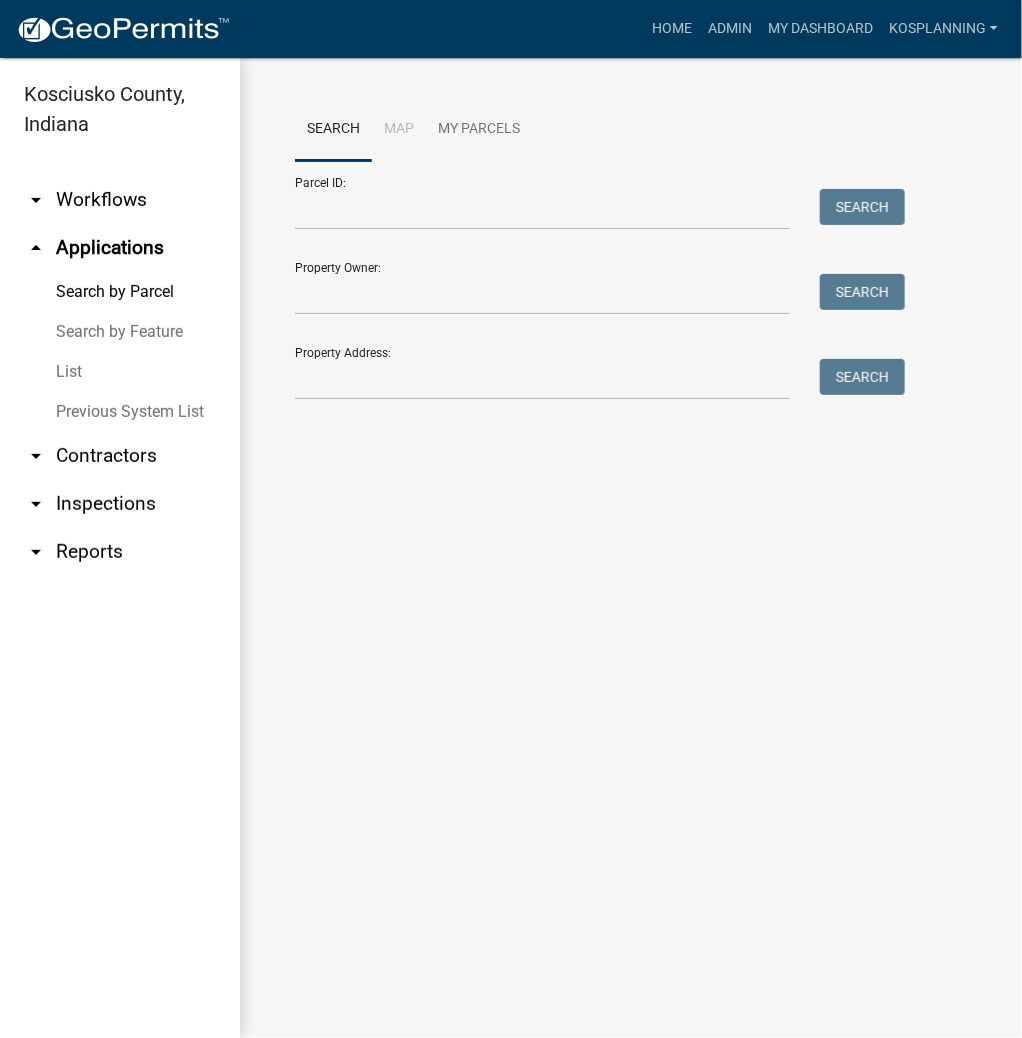 click on "List" at bounding box center [120, 372] 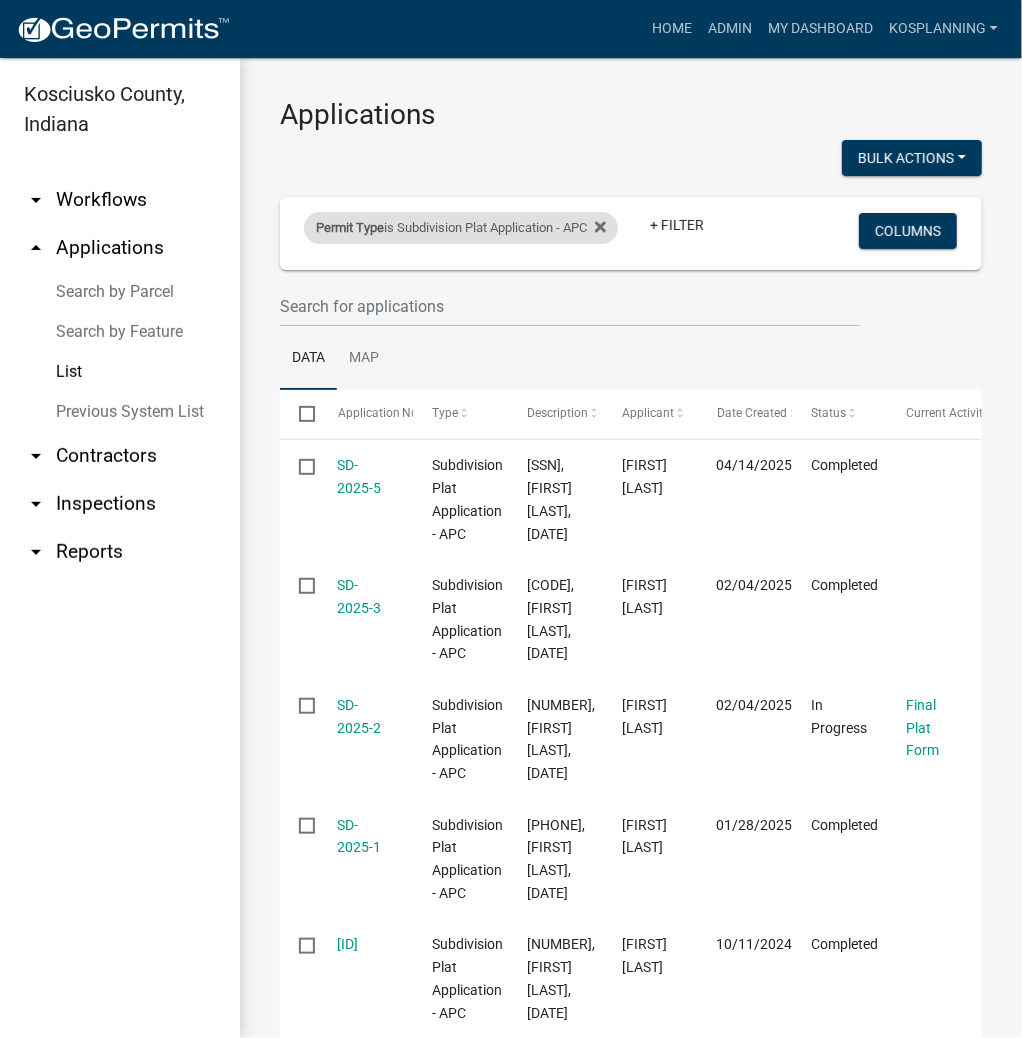 click on "Permit Type  is Subdivision Plat Application - APC" at bounding box center [461, 228] 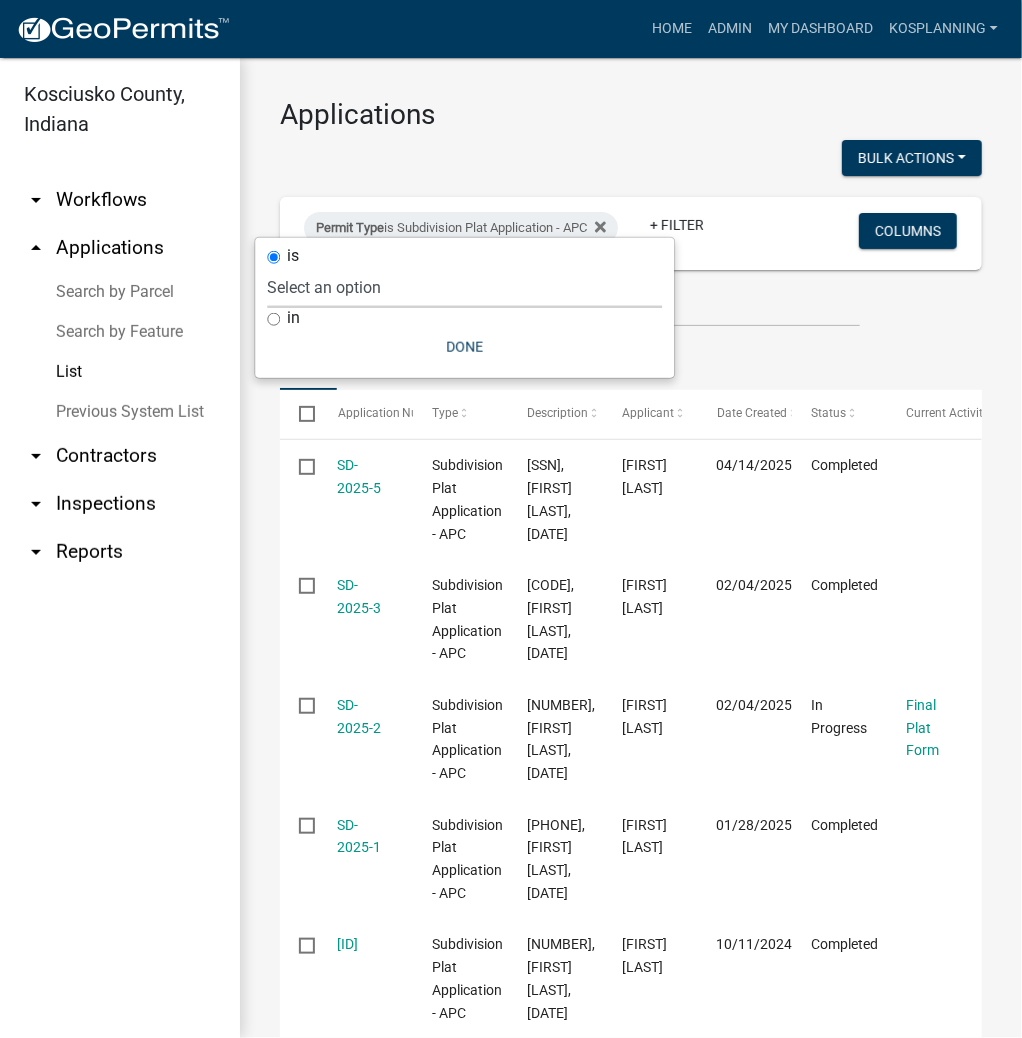 click on "Select an option   6 27 2024 Copy Of - Subdivision Plat Application - APC   APC Address Asignment   APC Appeal   APC Development Plan Review   APC Survey Repository   Auditor Blind Or Disabled   Auditor Blind or Disabled Mobile Home Deduction   Auditor Change of Tax Mailing Address Form   Auditor Energy Systems Deduction   Auditor Heritage Barn   Auditor Homestead Deduction   Auditor Mobile Home Homestead Deduction   Auditor Over 65 Deduction   Auditor Over 65 for Mobile Home Deduction   Auditor Vacation Request   Auditor Veterans Deduction   Auditor Veterans Deduction for Mobile Home   Certificates of Occupancy - APC   Copy Of - FARAs   Copy Of - Improvement Location Permit - APC 1 22 2024   Driveway and Right of Way Work Permit   Exception - APC   FARAs   Flood Development Permit - APC   Flood Zone Inquiry   Flood Zone Inquiry (PRR Copy)   Food Permit   General Contractor (Registration)   General Contractor (Renewal)   HD Sign Off On Sewage & Water   Hoover - Driveway and Right of Way Work Permit" at bounding box center [464, 287] 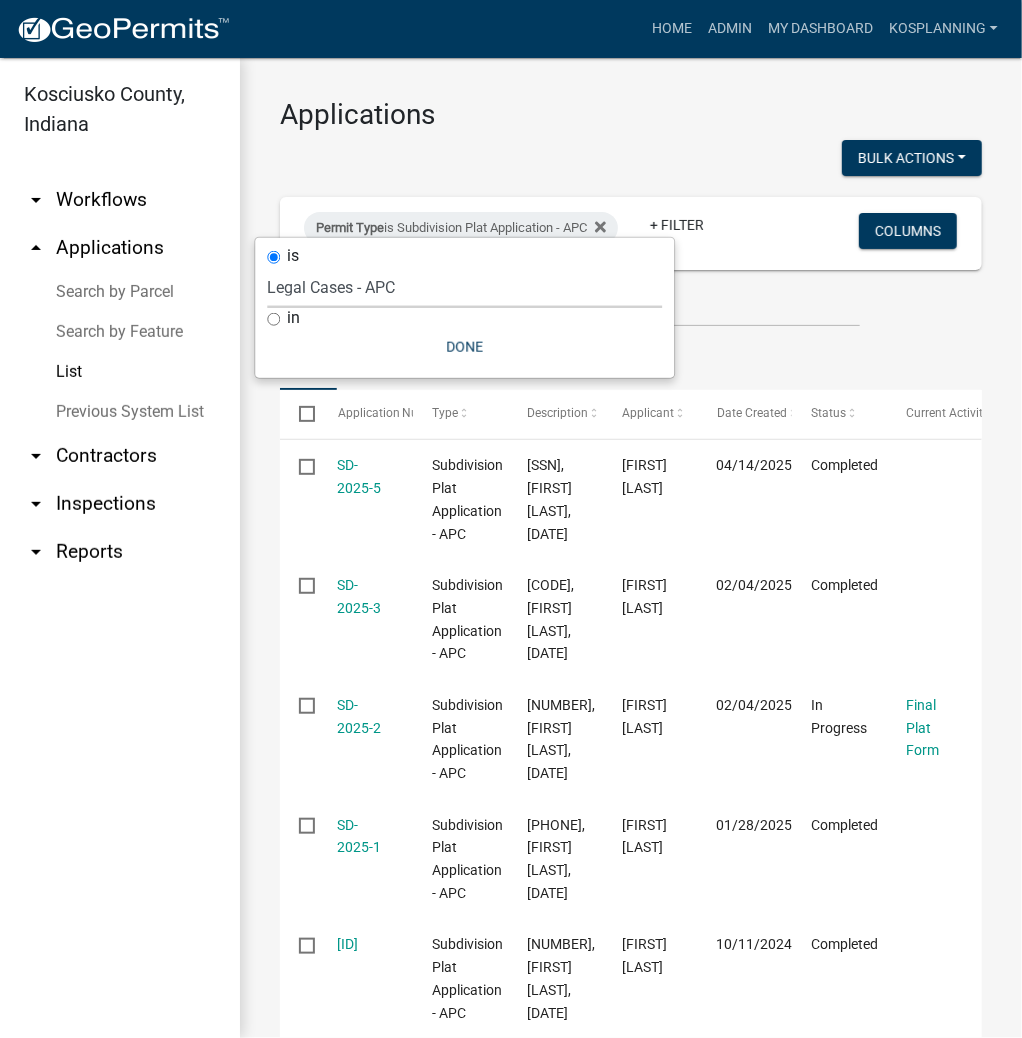 click on "Select an option   6 27 2024 Copy Of - Subdivision Plat Application - APC   APC Address Asignment   APC Appeal   APC Development Plan Review   APC Survey Repository   Auditor Blind Or Disabled   Auditor Blind or Disabled Mobile Home Deduction   Auditor Change of Tax Mailing Address Form   Auditor Energy Systems Deduction   Auditor Heritage Barn   Auditor Homestead Deduction   Auditor Mobile Home Homestead Deduction   Auditor Over 65 Deduction   Auditor Over 65 for Mobile Home Deduction   Auditor Vacation Request   Auditor Veterans Deduction   Auditor Veterans Deduction for Mobile Home   Certificates of Occupancy - APC   Copy Of - FARAs   Copy Of - Improvement Location Permit - APC 1 22 2024   Driveway and Right of Way Work Permit   Exception - APC   FARAs   Flood Development Permit - APC   Flood Zone Inquiry   Flood Zone Inquiry (PRR Copy)   Food Permit   General Contractor (Registration)   General Contractor (Renewal)   HD Sign Off On Sewage & Water   Hoover - Driveway and Right of Way Work Permit" at bounding box center [464, 287] 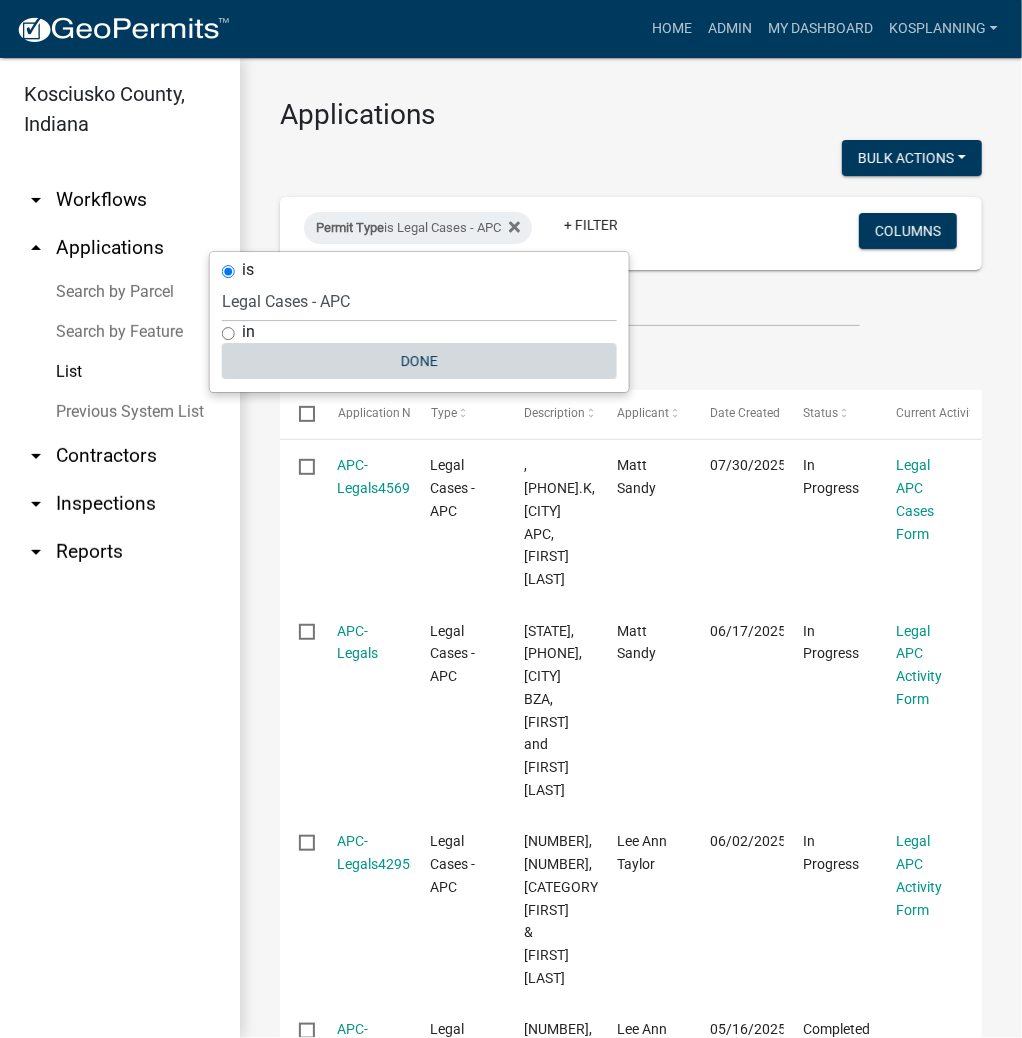 click on "Done" at bounding box center (419, 361) 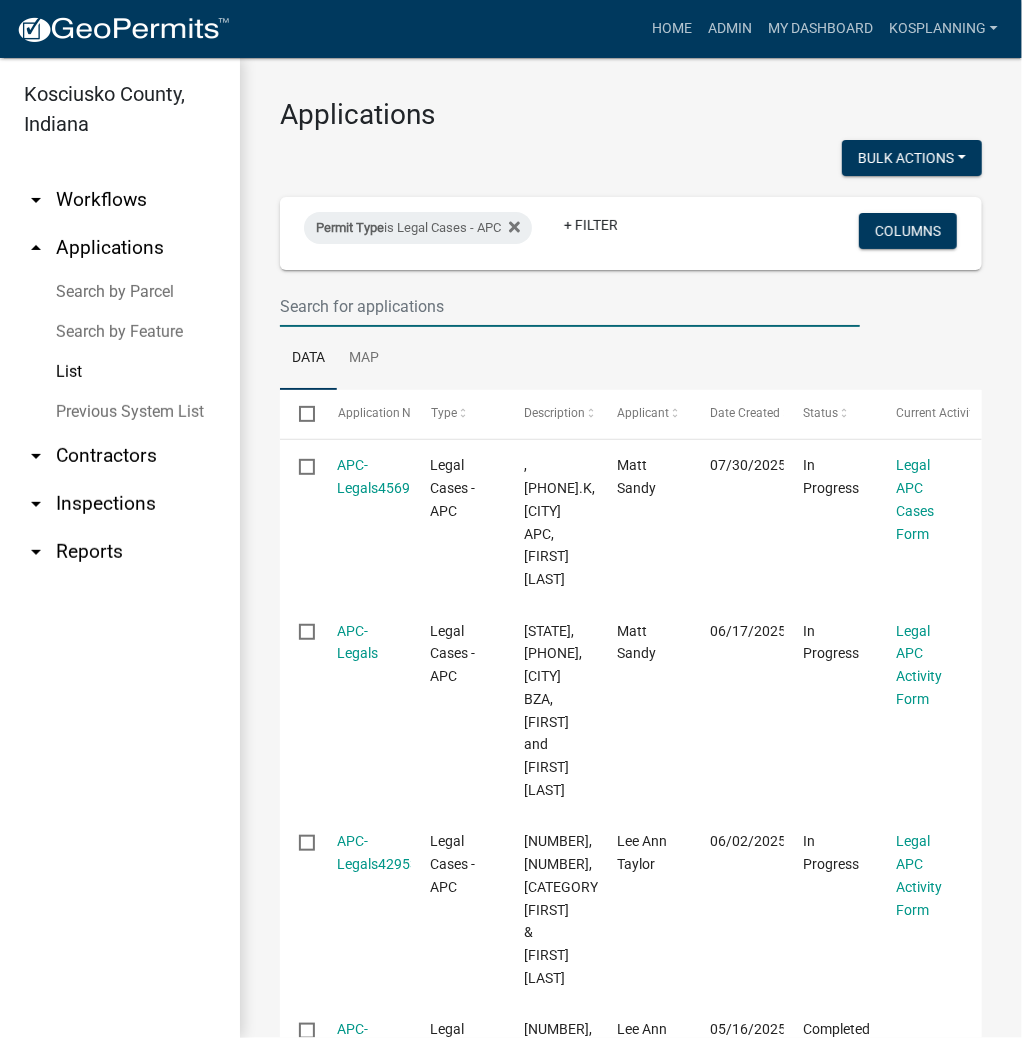 click at bounding box center [570, 306] 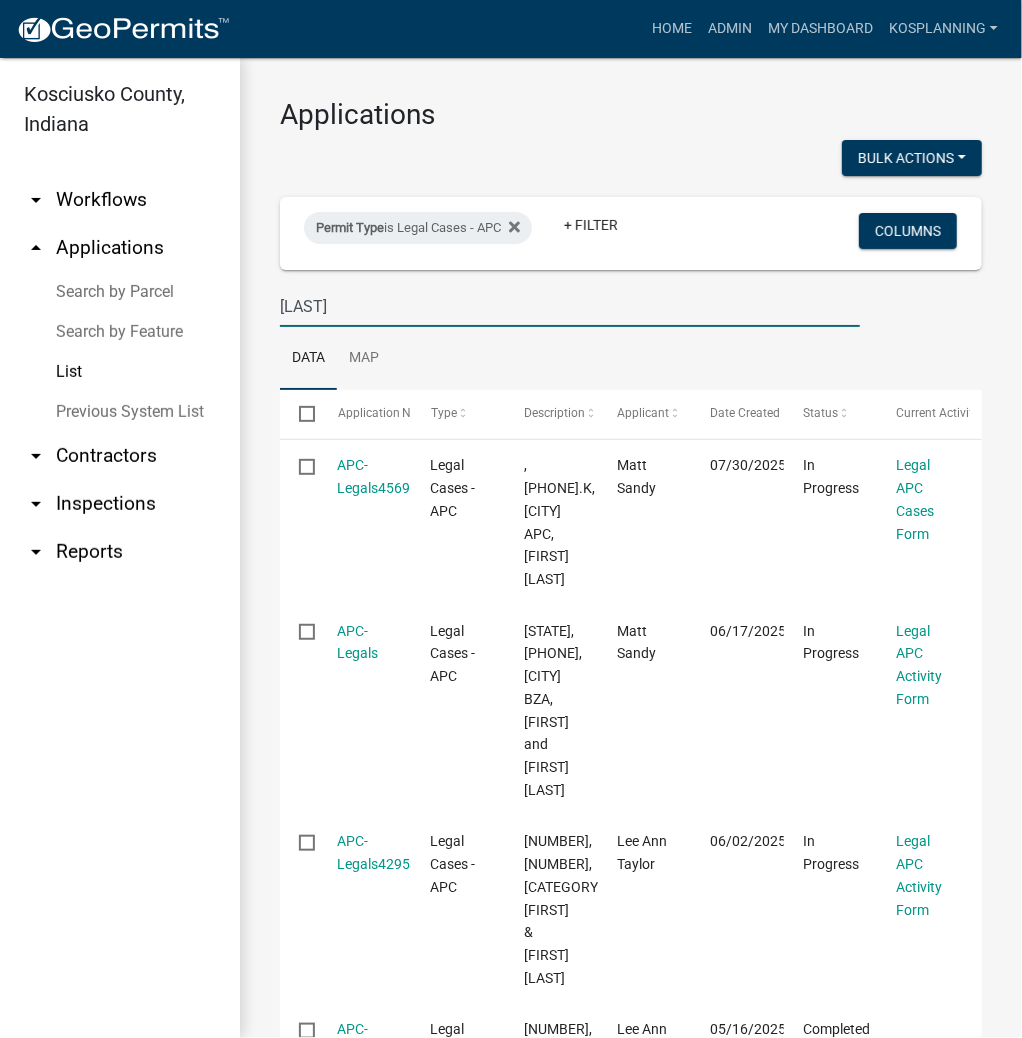 type on "KLARKE" 